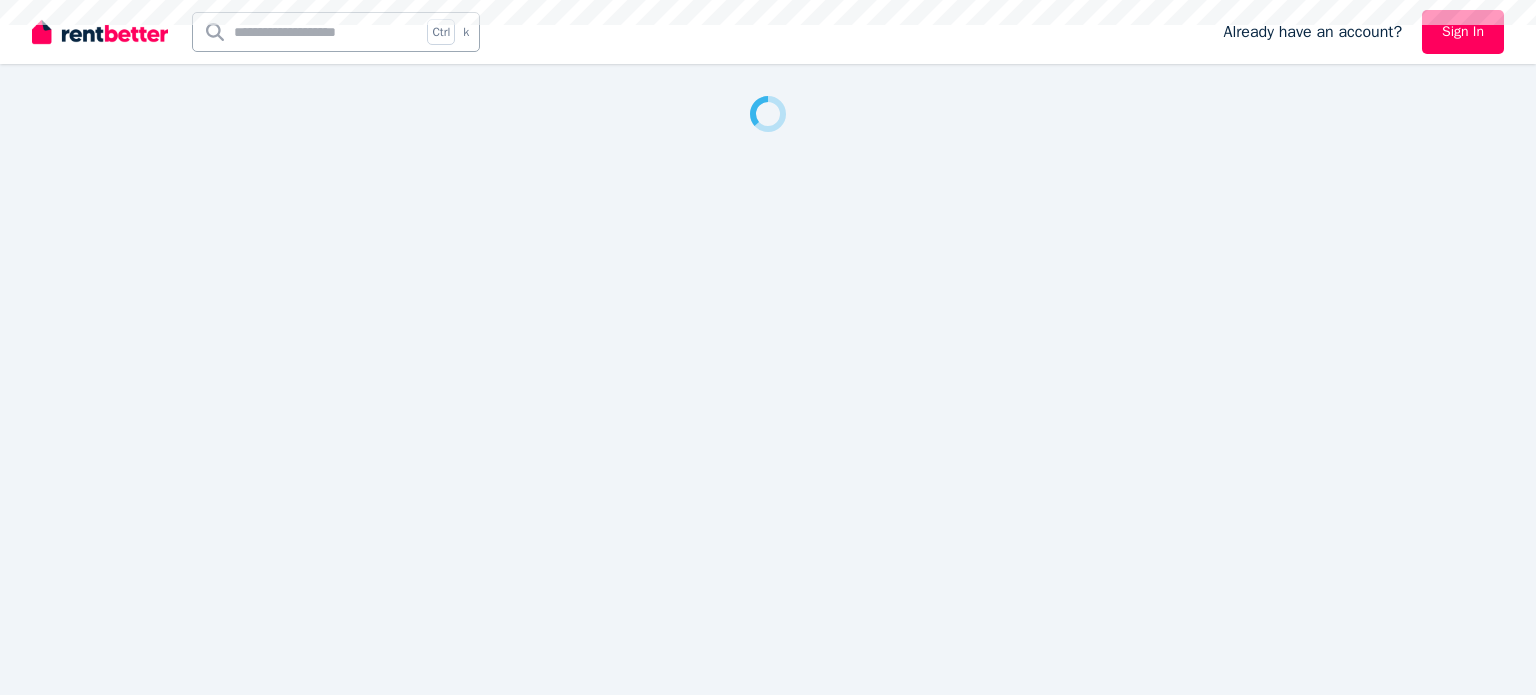 scroll, scrollTop: 0, scrollLeft: 0, axis: both 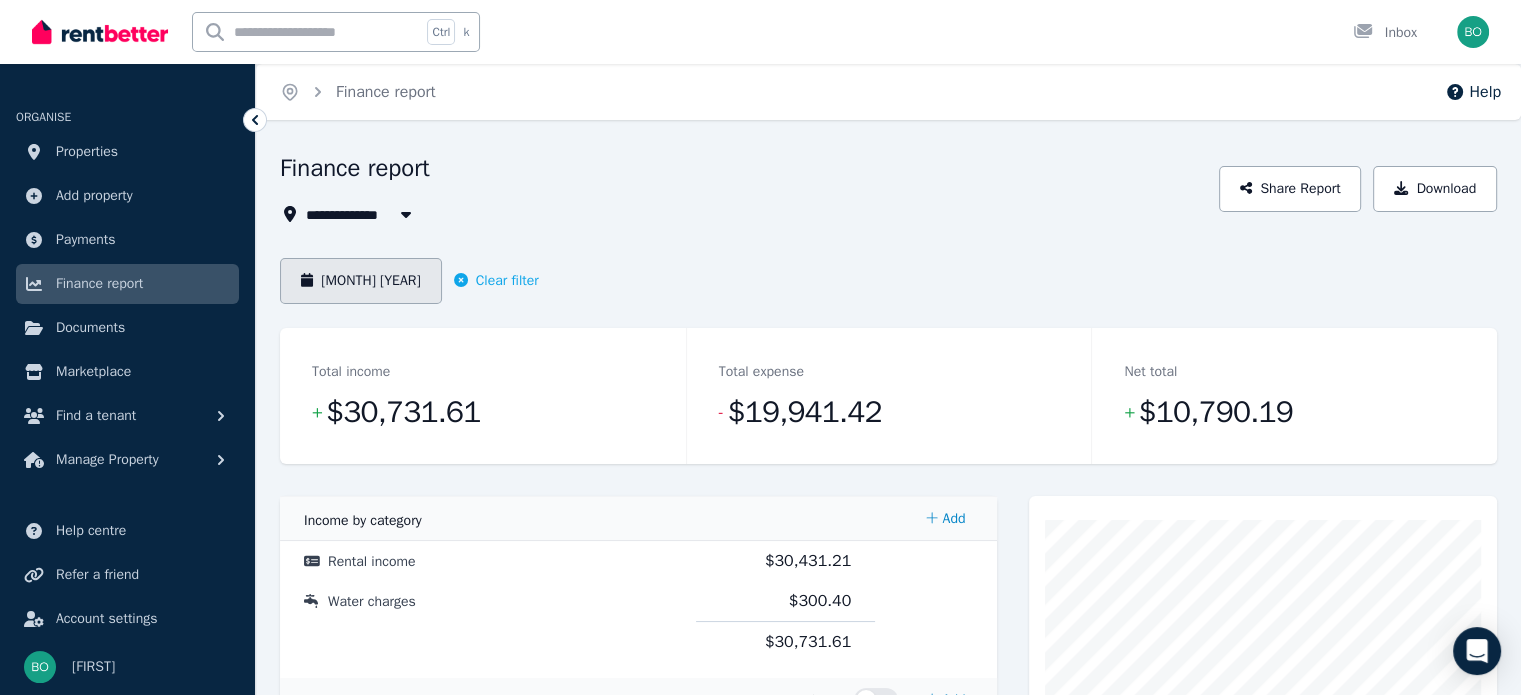 click on "[MONTH] [YEAR]" at bounding box center [361, 281] 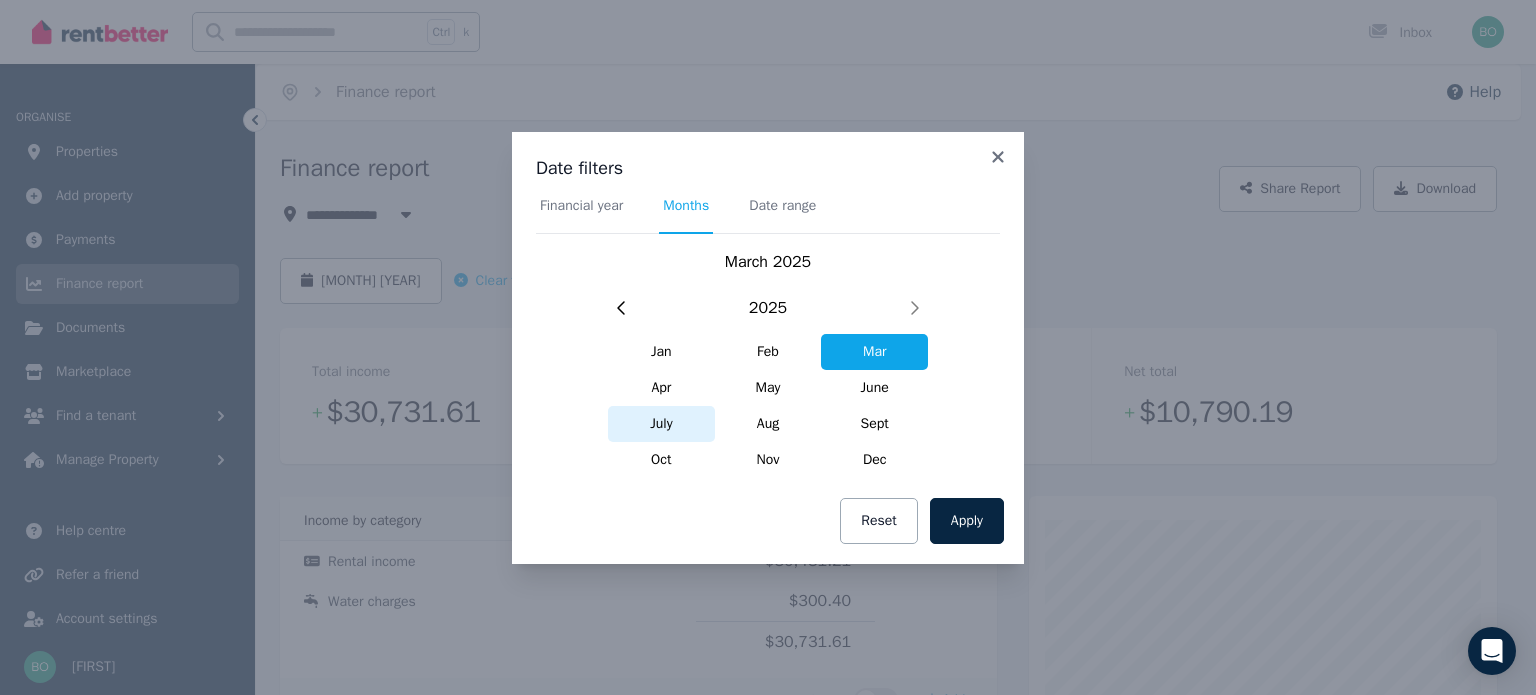 click on "July" at bounding box center (661, 424) 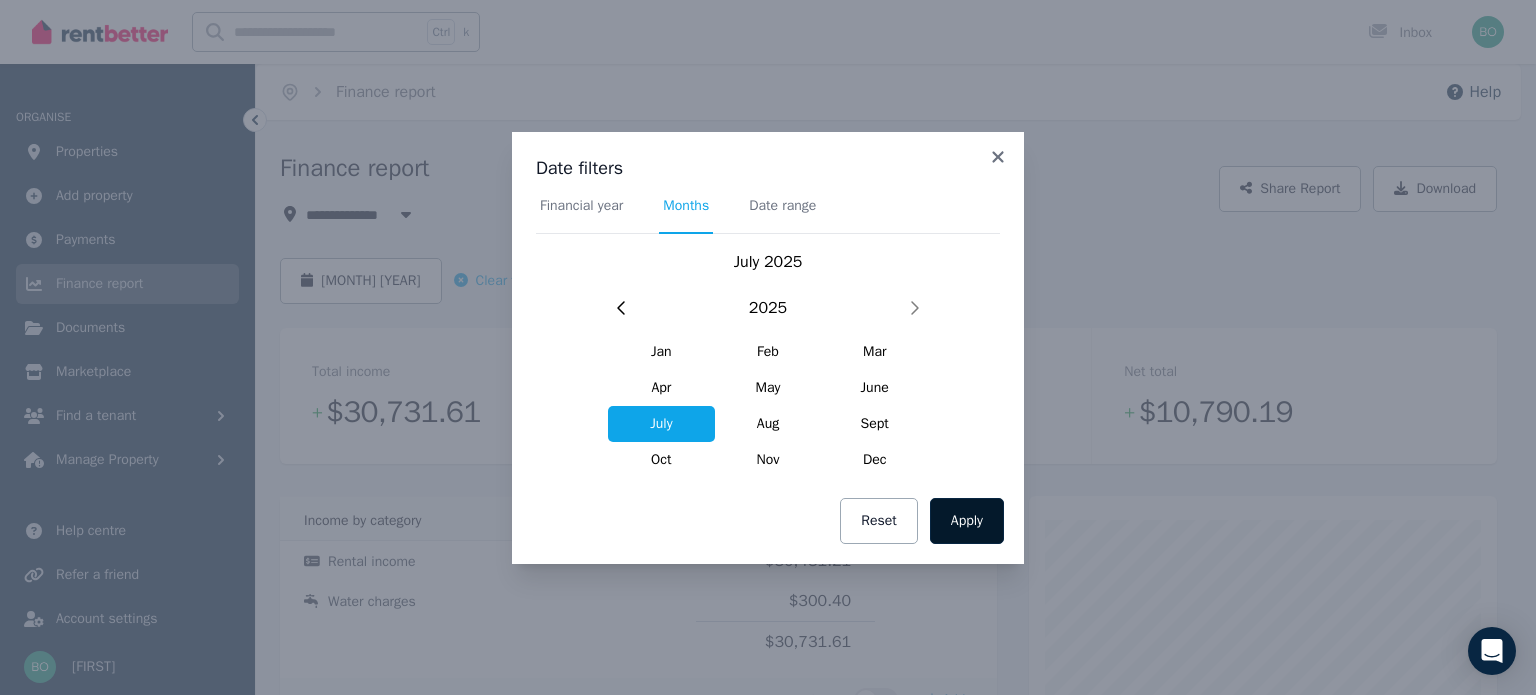 click on "Apply" at bounding box center [967, 521] 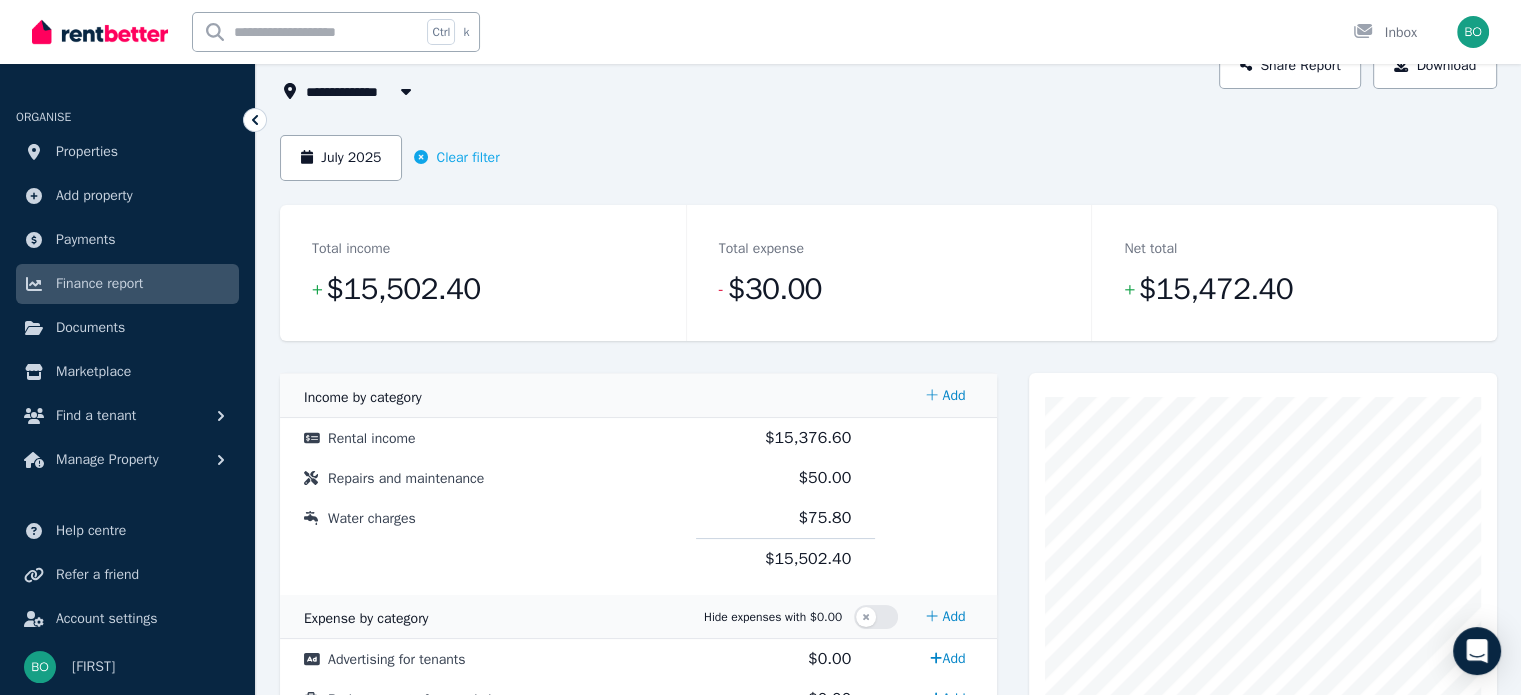 scroll, scrollTop: 0, scrollLeft: 0, axis: both 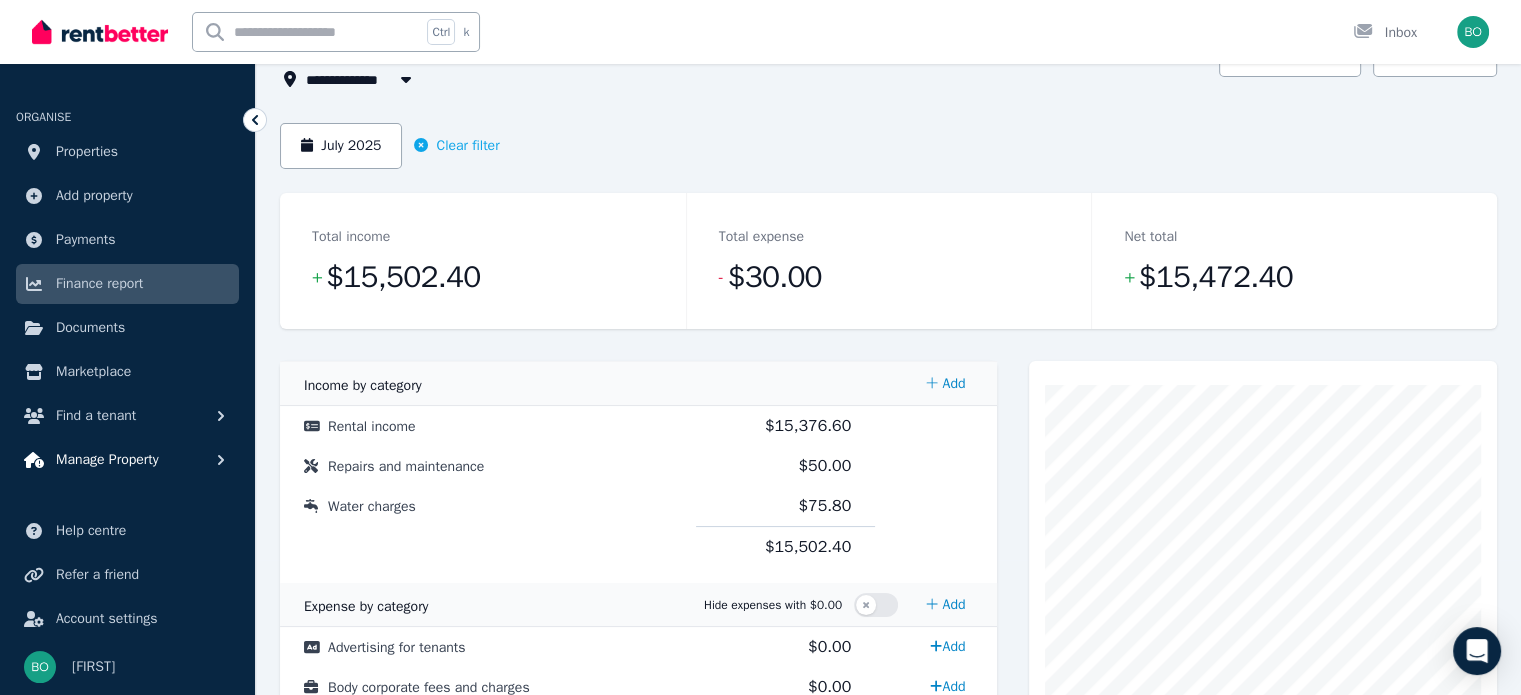 click on "Manage Property" at bounding box center (107, 460) 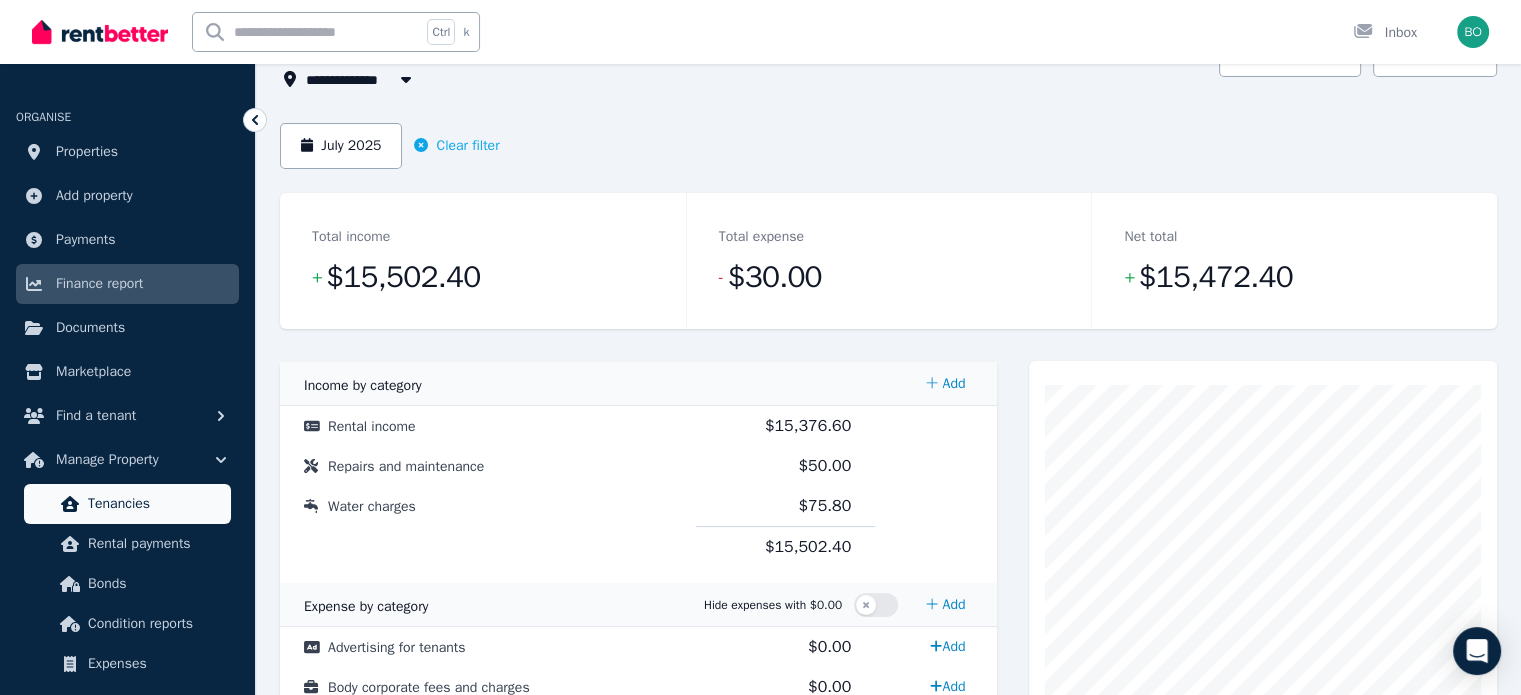 click on "Tenancies" at bounding box center [155, 504] 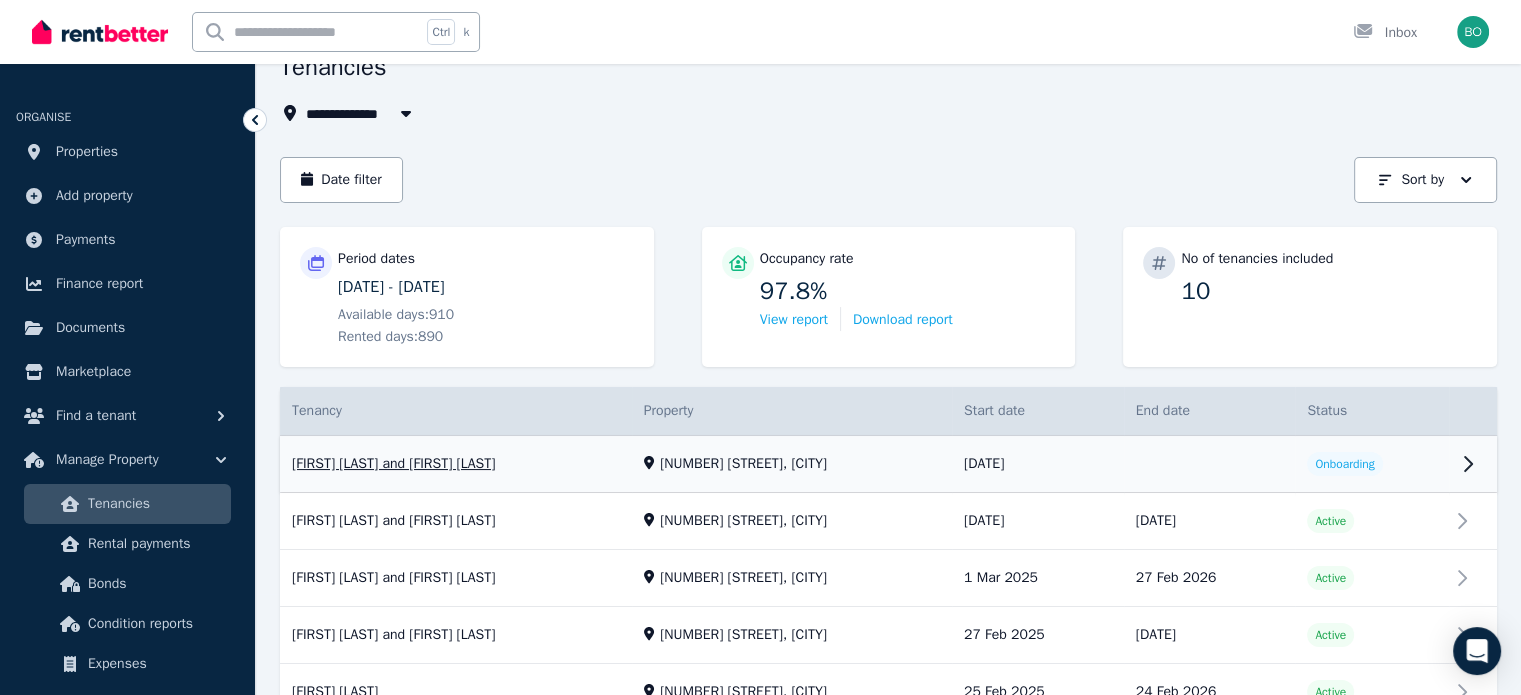 scroll, scrollTop: 200, scrollLeft: 0, axis: vertical 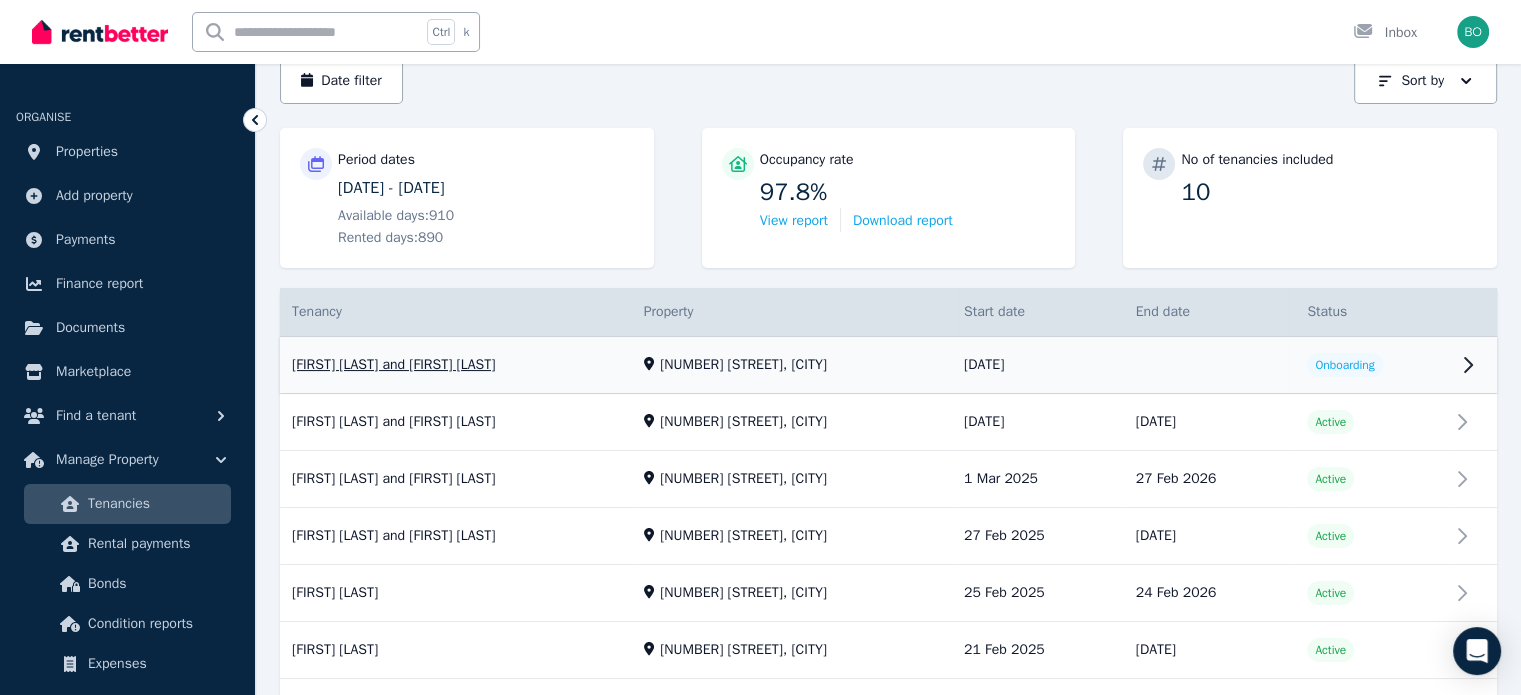 click on "View property details" at bounding box center [888, 365] 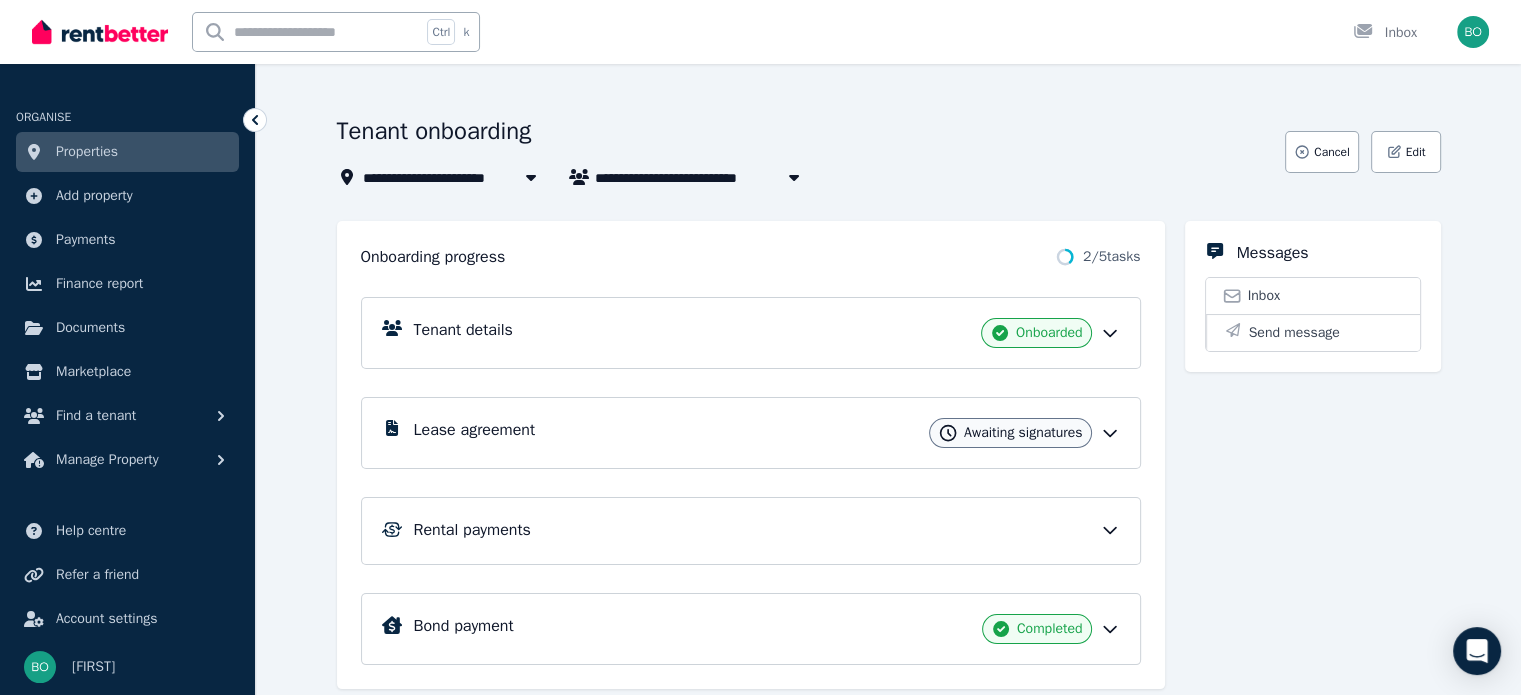 scroll, scrollTop: 100, scrollLeft: 0, axis: vertical 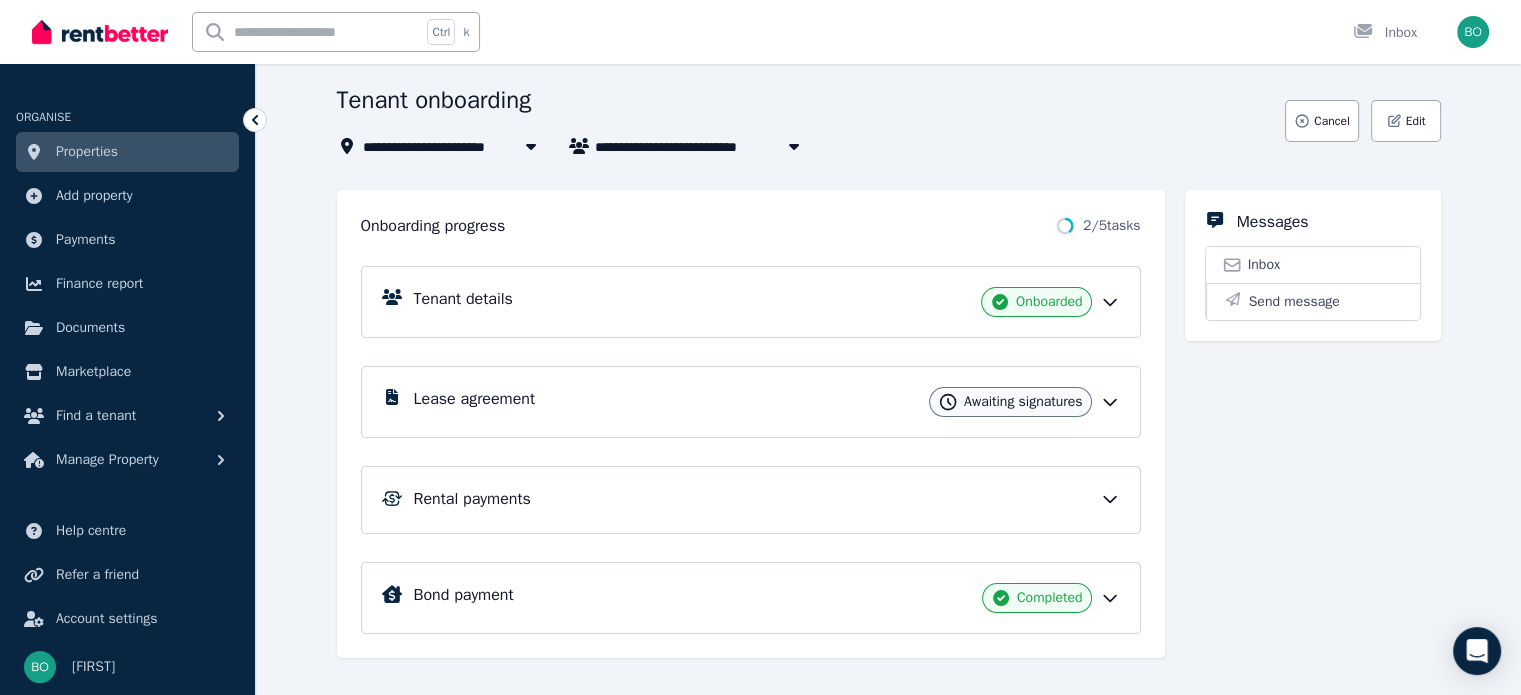 click on "Awaiting signatures" at bounding box center [1023, 402] 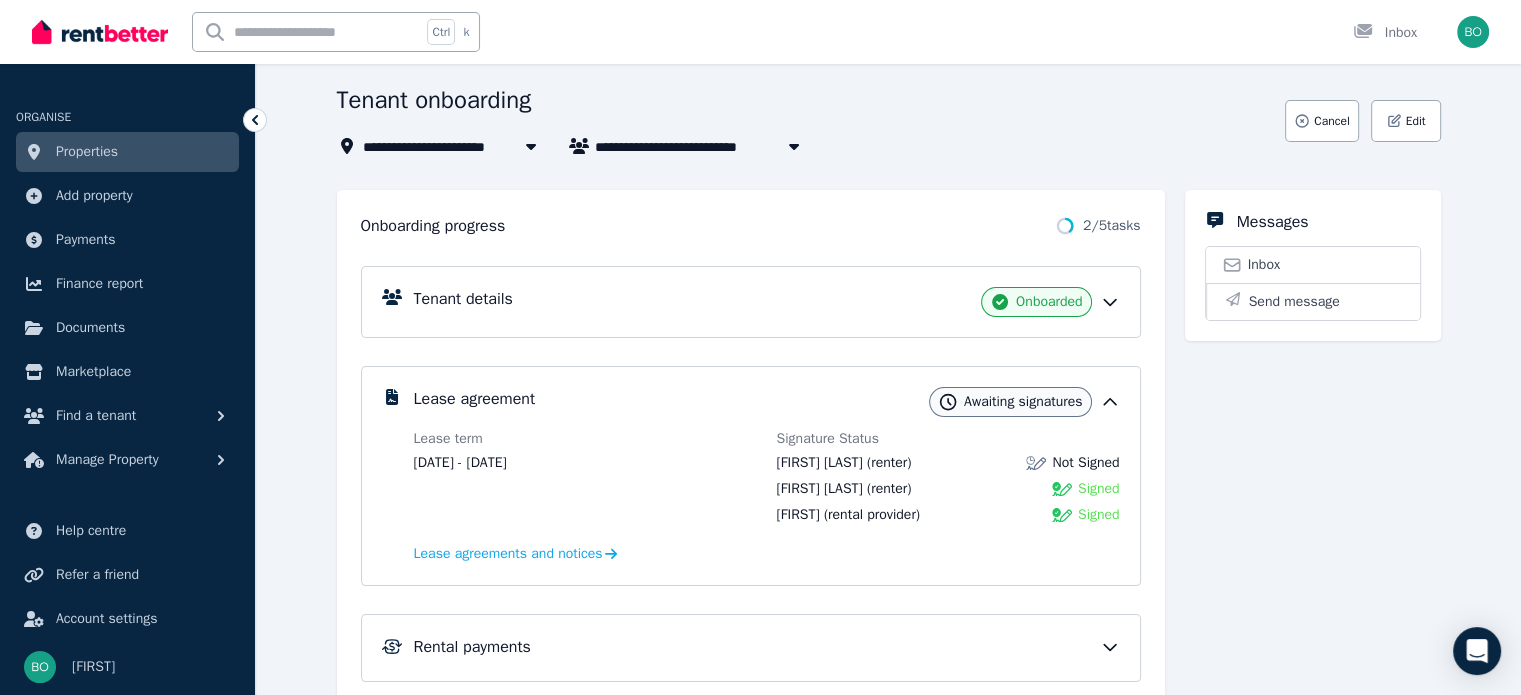 click on "Messages Inbox Send message" at bounding box center [1313, 498] 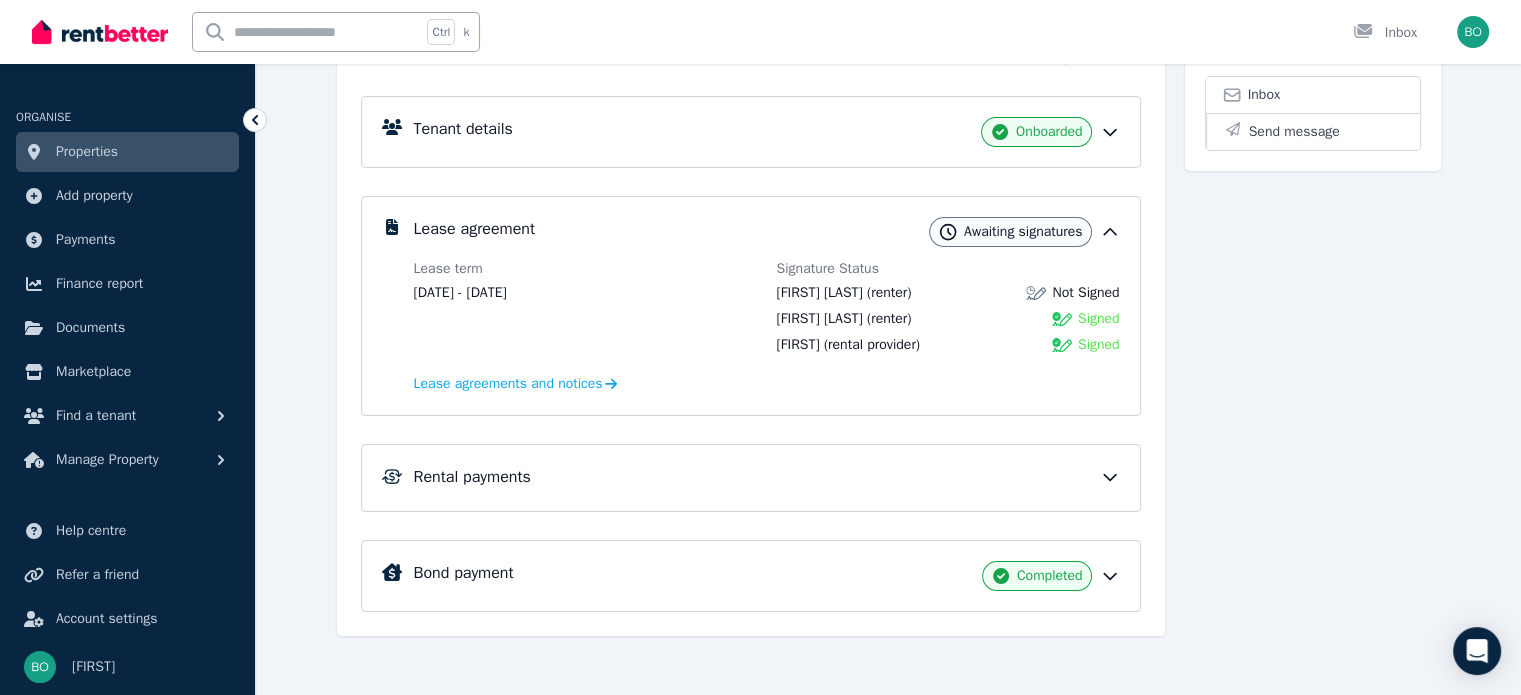 scroll, scrollTop: 276, scrollLeft: 0, axis: vertical 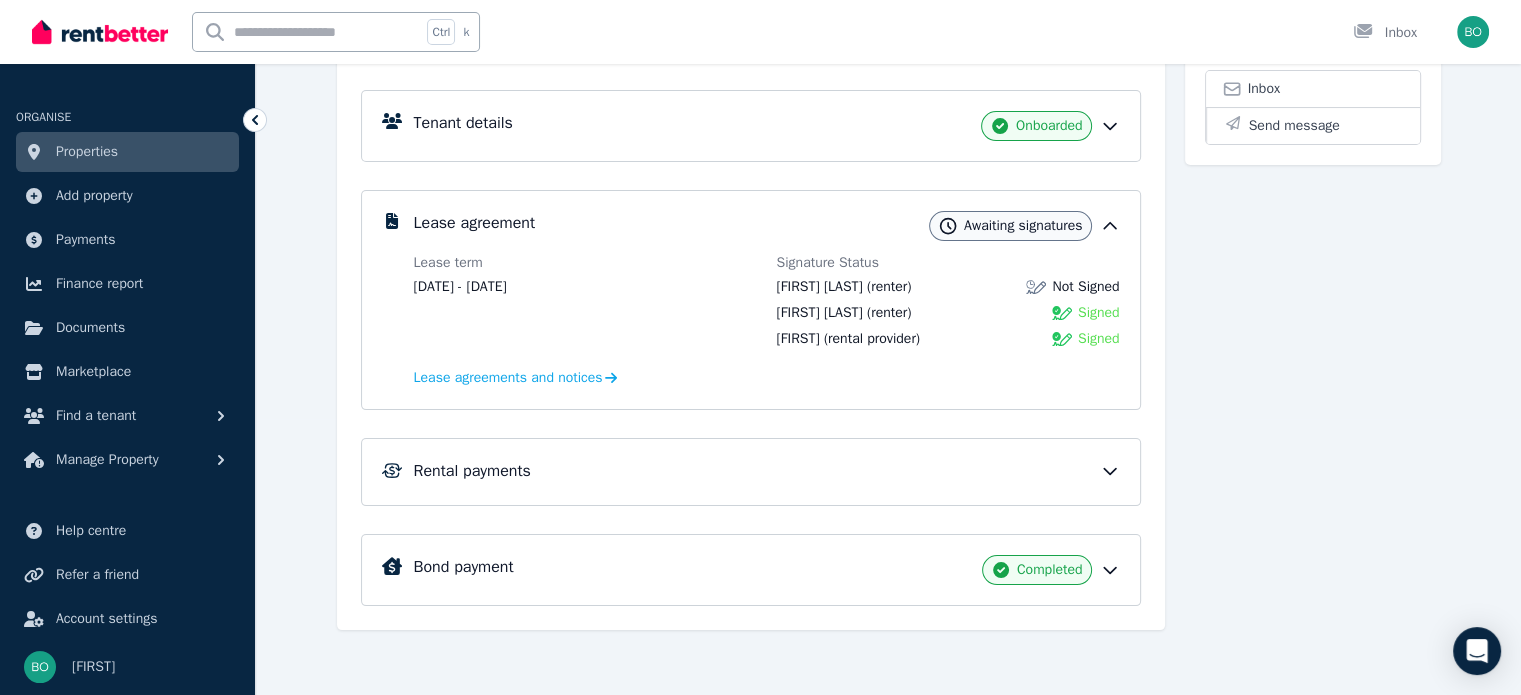 click on "Rental payments" at bounding box center (472, 471) 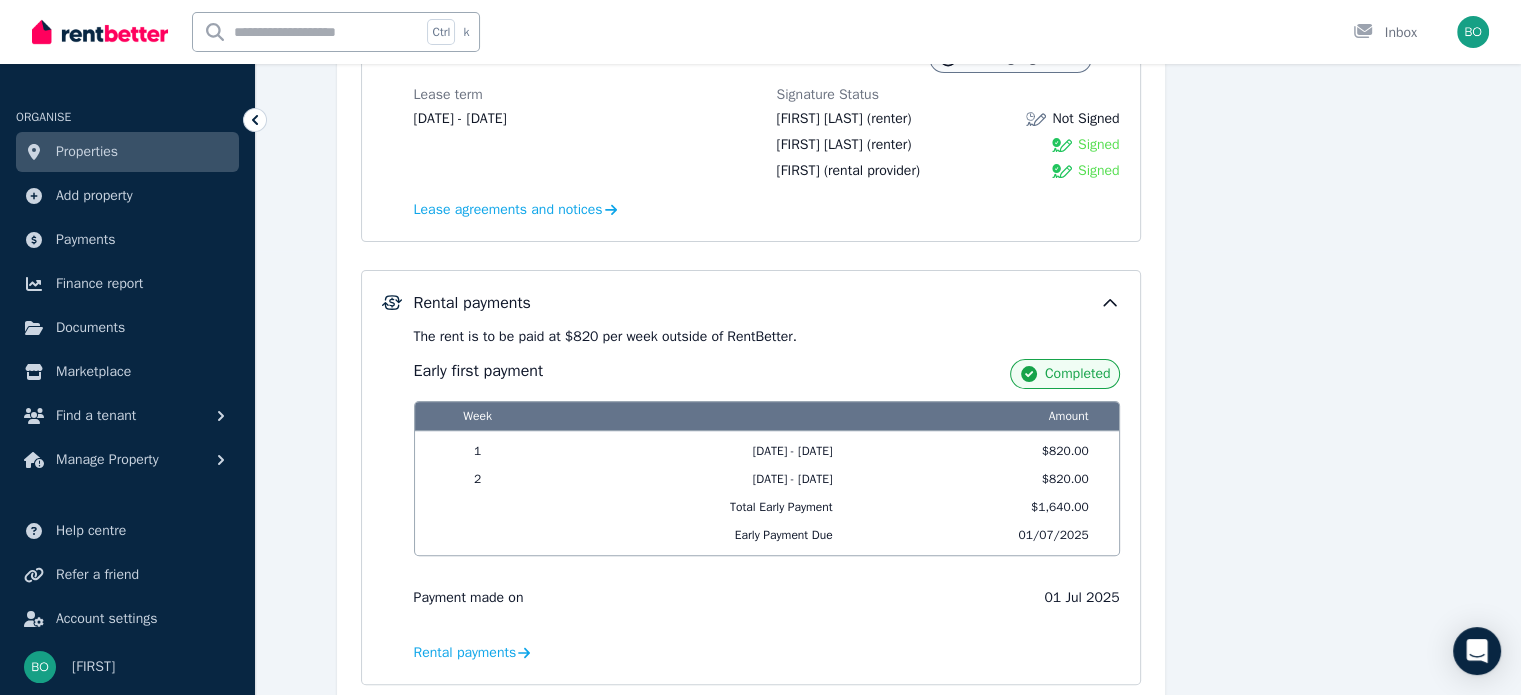 scroll, scrollTop: 622, scrollLeft: 0, axis: vertical 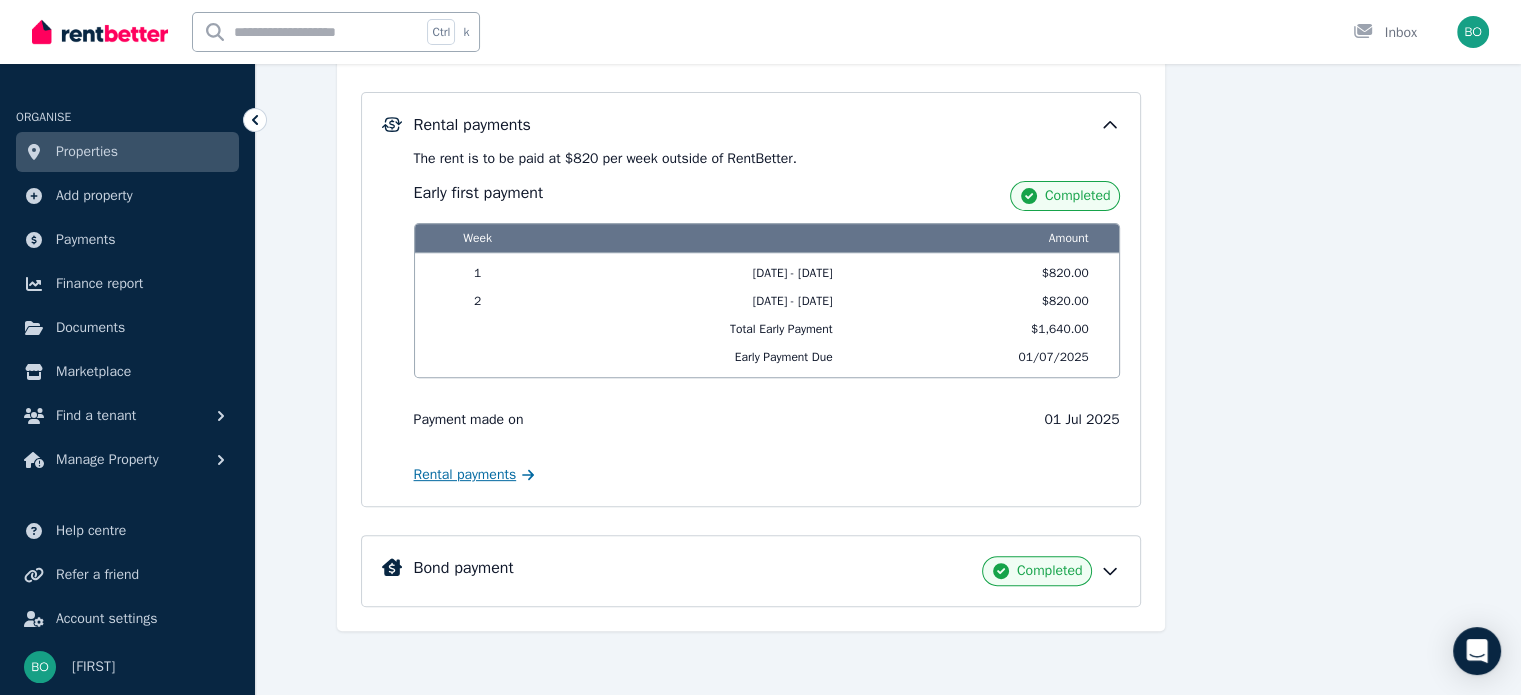 click on "Rental payments" at bounding box center (465, 475) 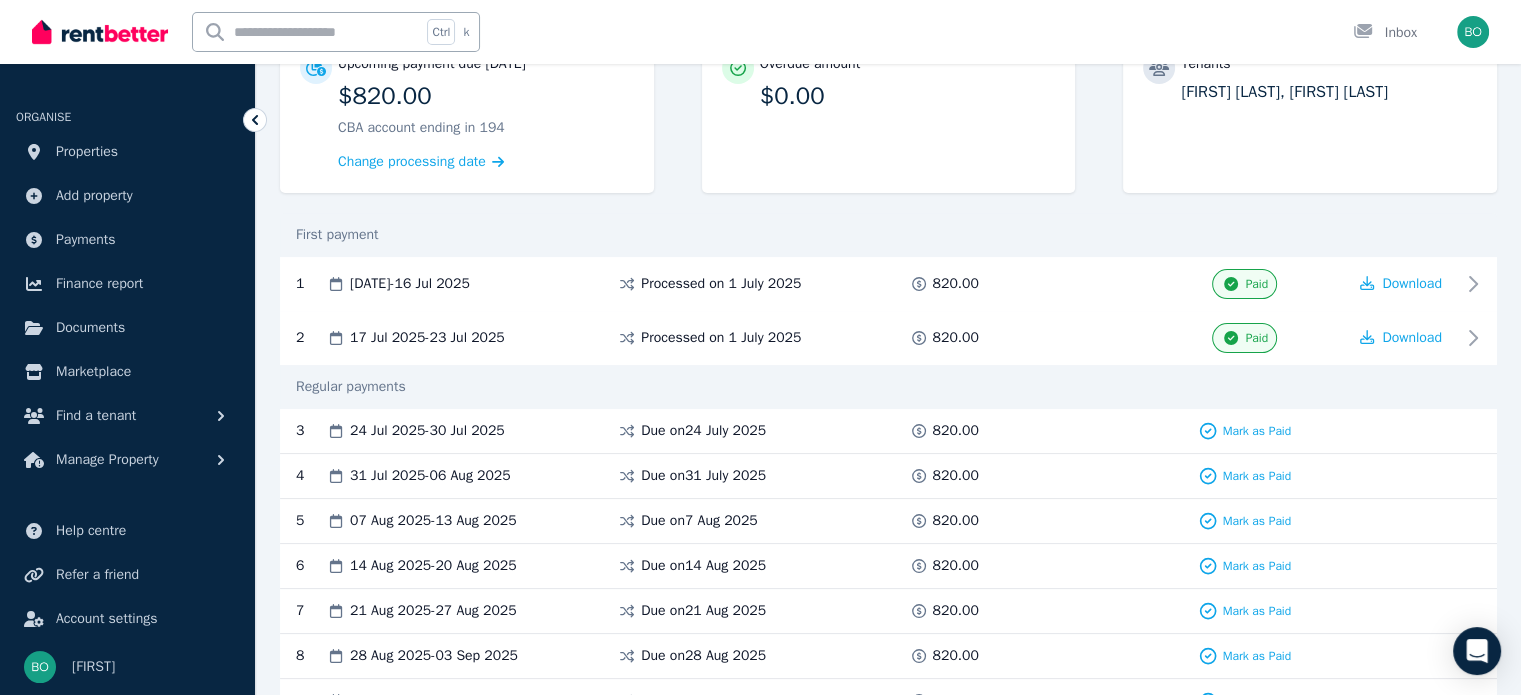 scroll, scrollTop: 0, scrollLeft: 0, axis: both 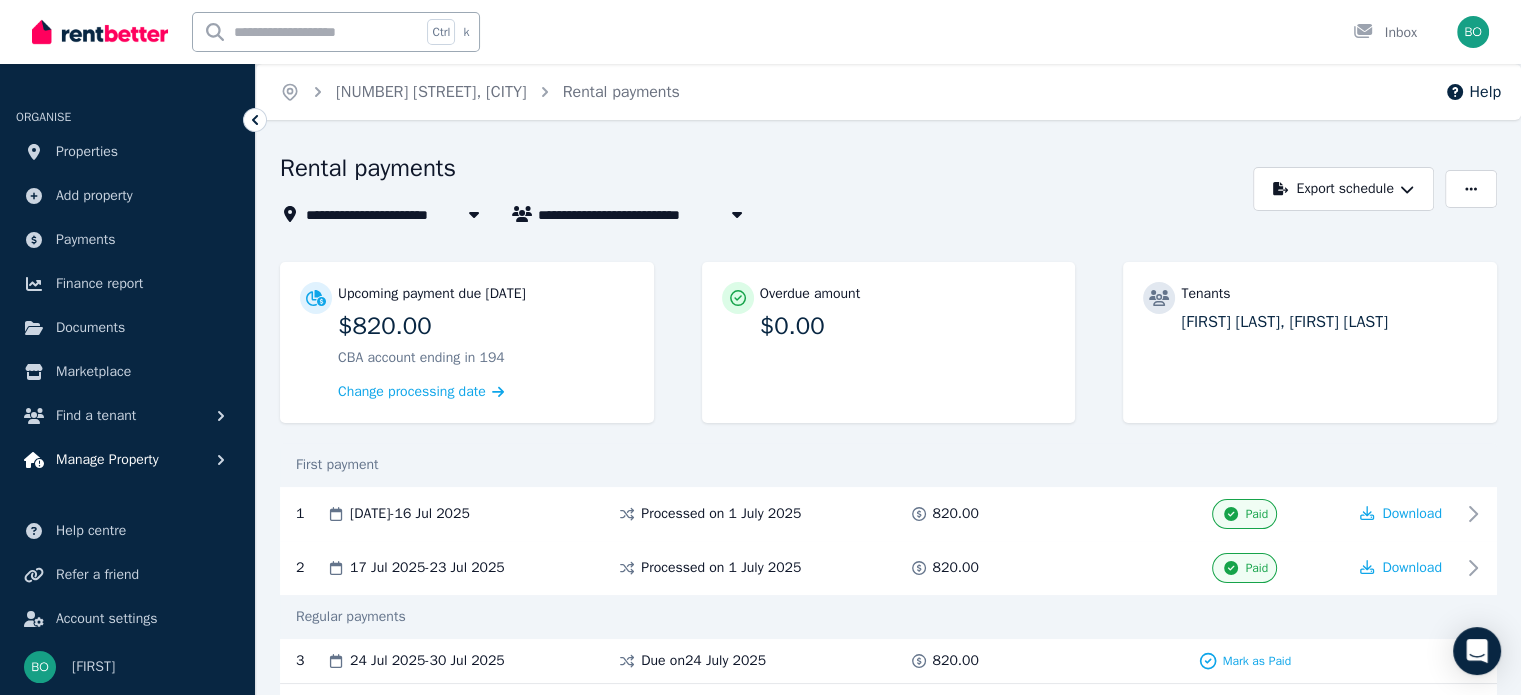 click on "Manage Property" at bounding box center [107, 460] 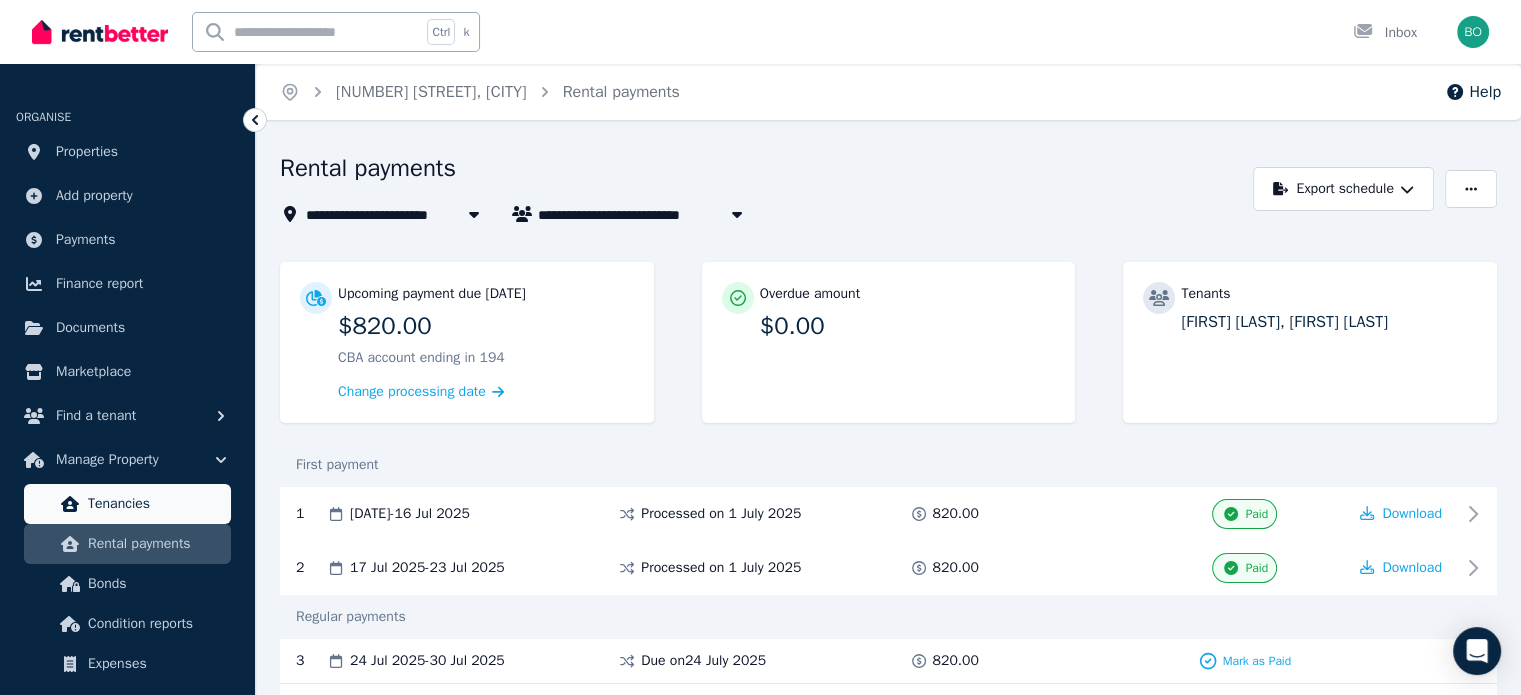 click on "Tenancies" at bounding box center (155, 504) 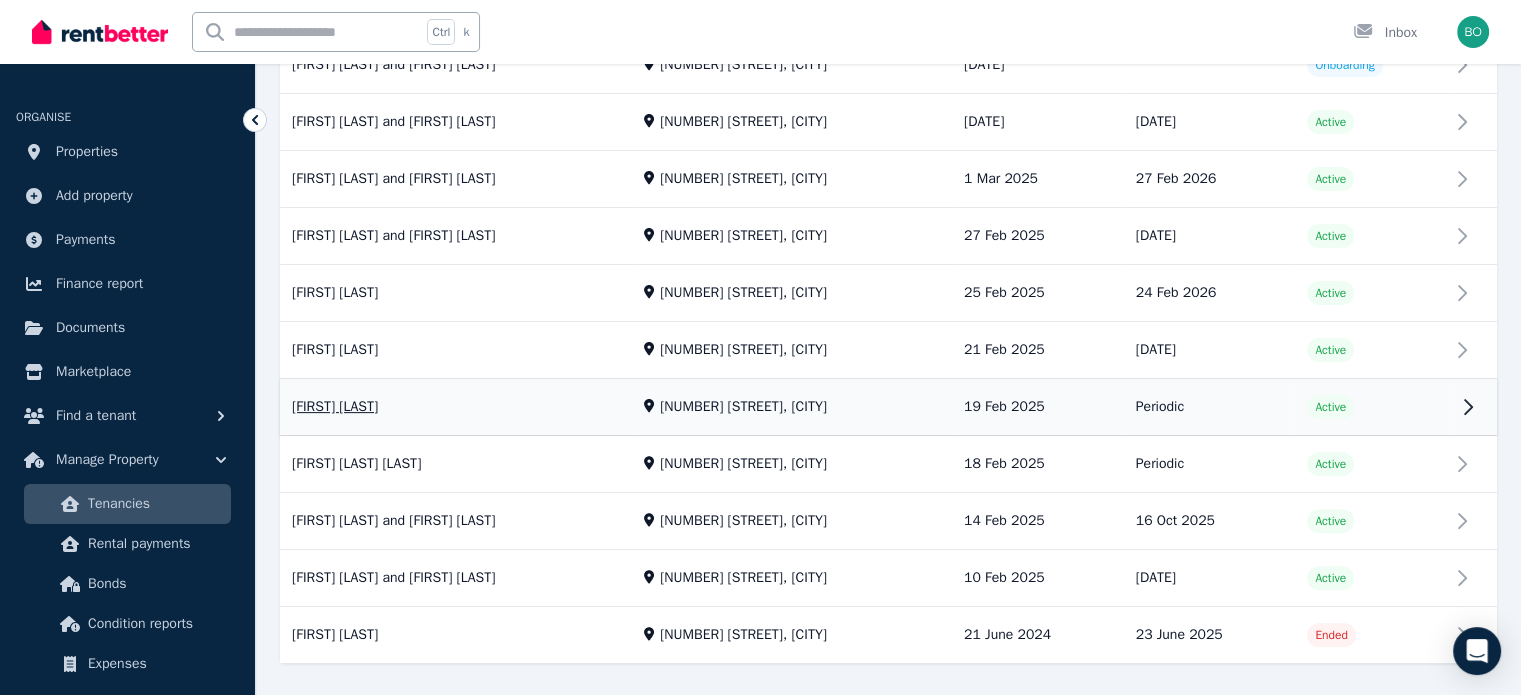 scroll, scrollTop: 537, scrollLeft: 0, axis: vertical 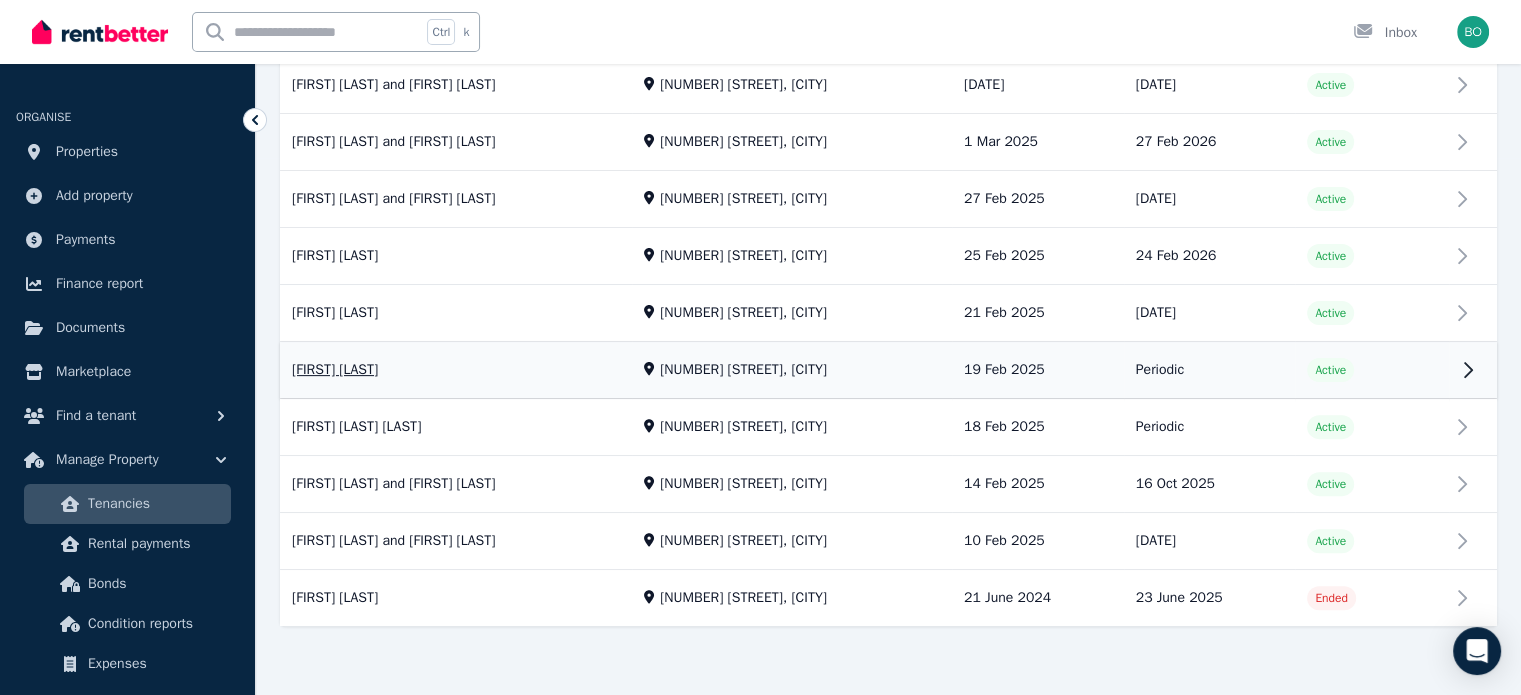 click on "View property details" at bounding box center (888, 371) 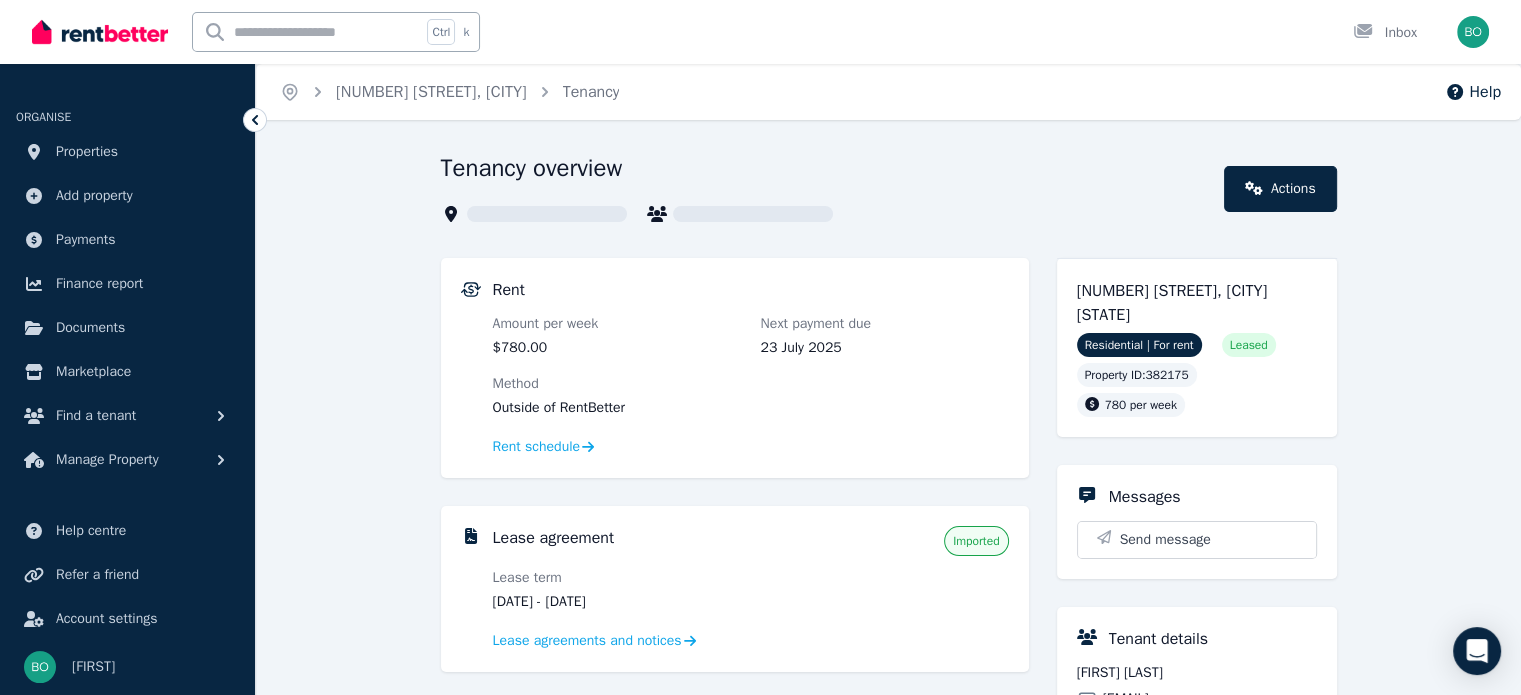 scroll, scrollTop: 200, scrollLeft: 0, axis: vertical 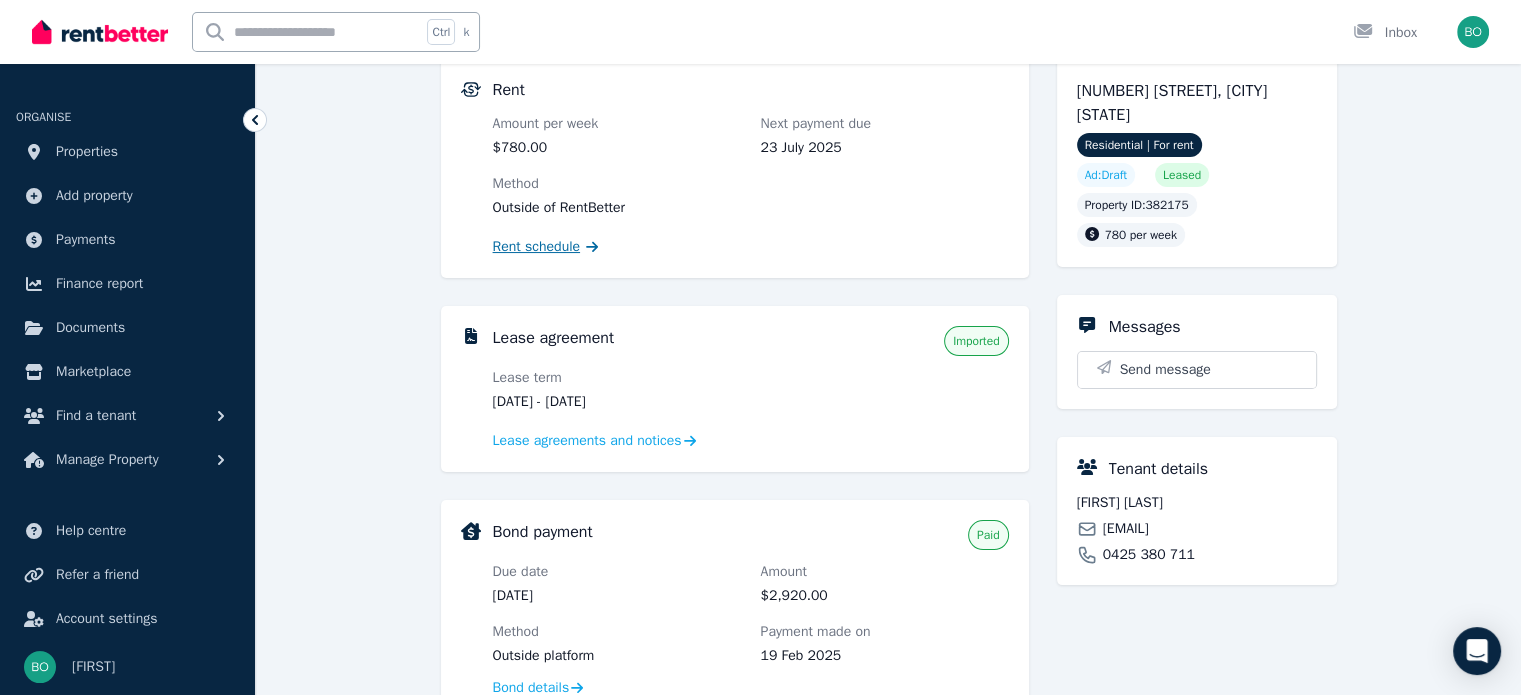 click on "Rent schedule" at bounding box center (537, 247) 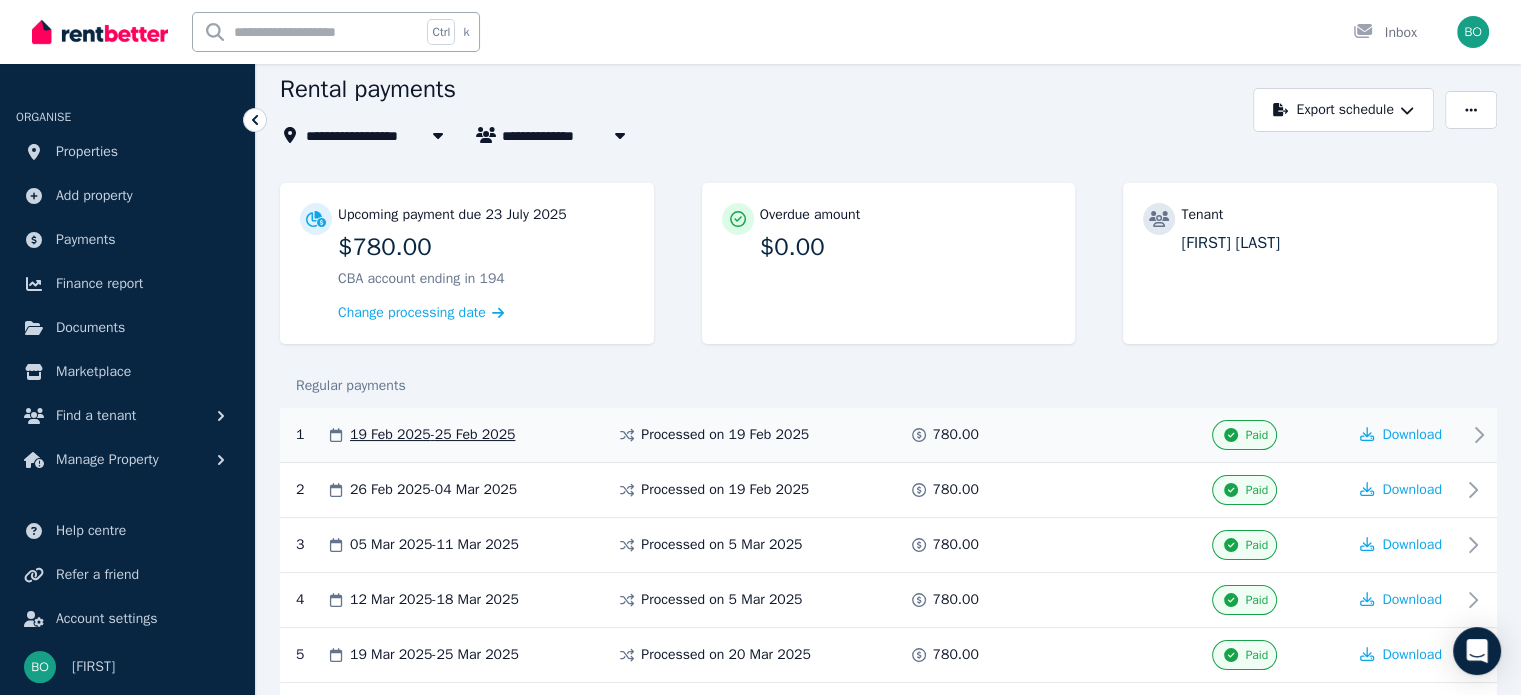 scroll, scrollTop: 0, scrollLeft: 0, axis: both 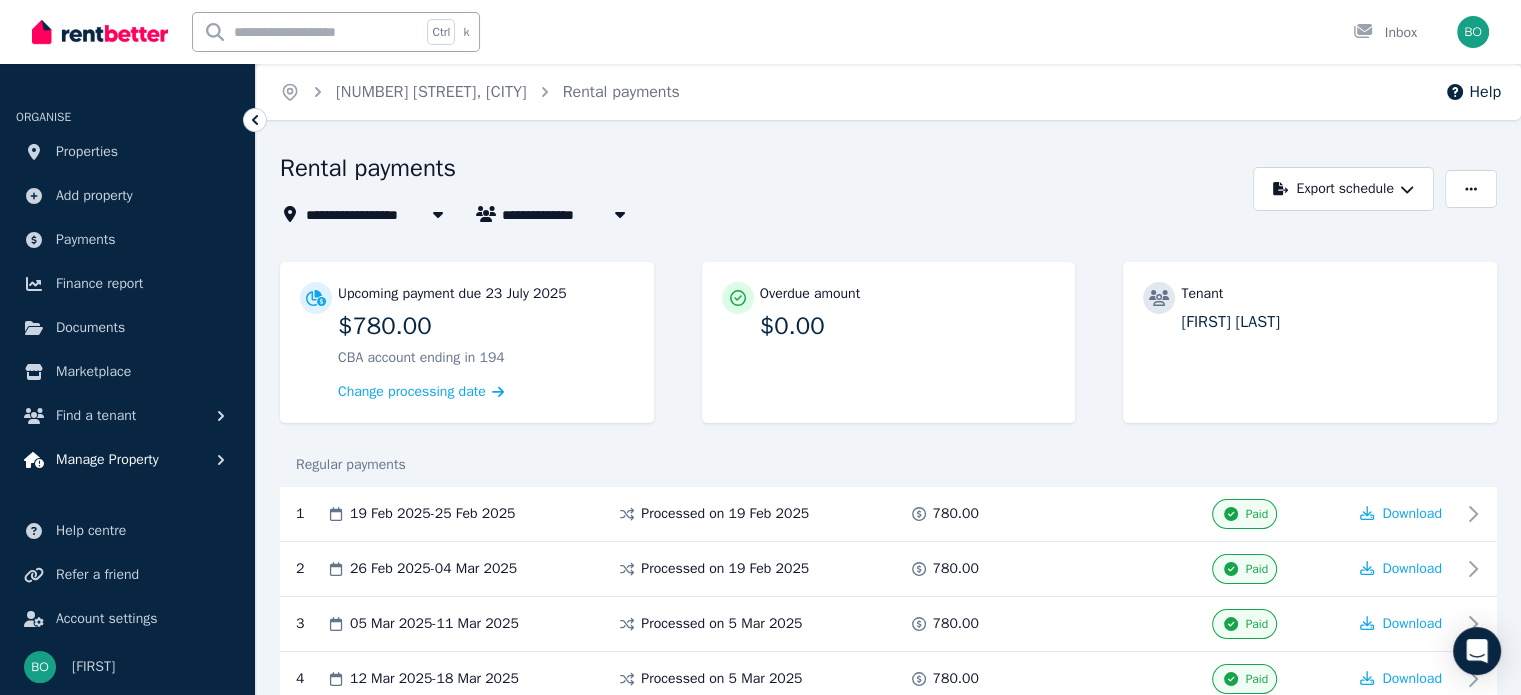click on "Manage Property" at bounding box center (107, 460) 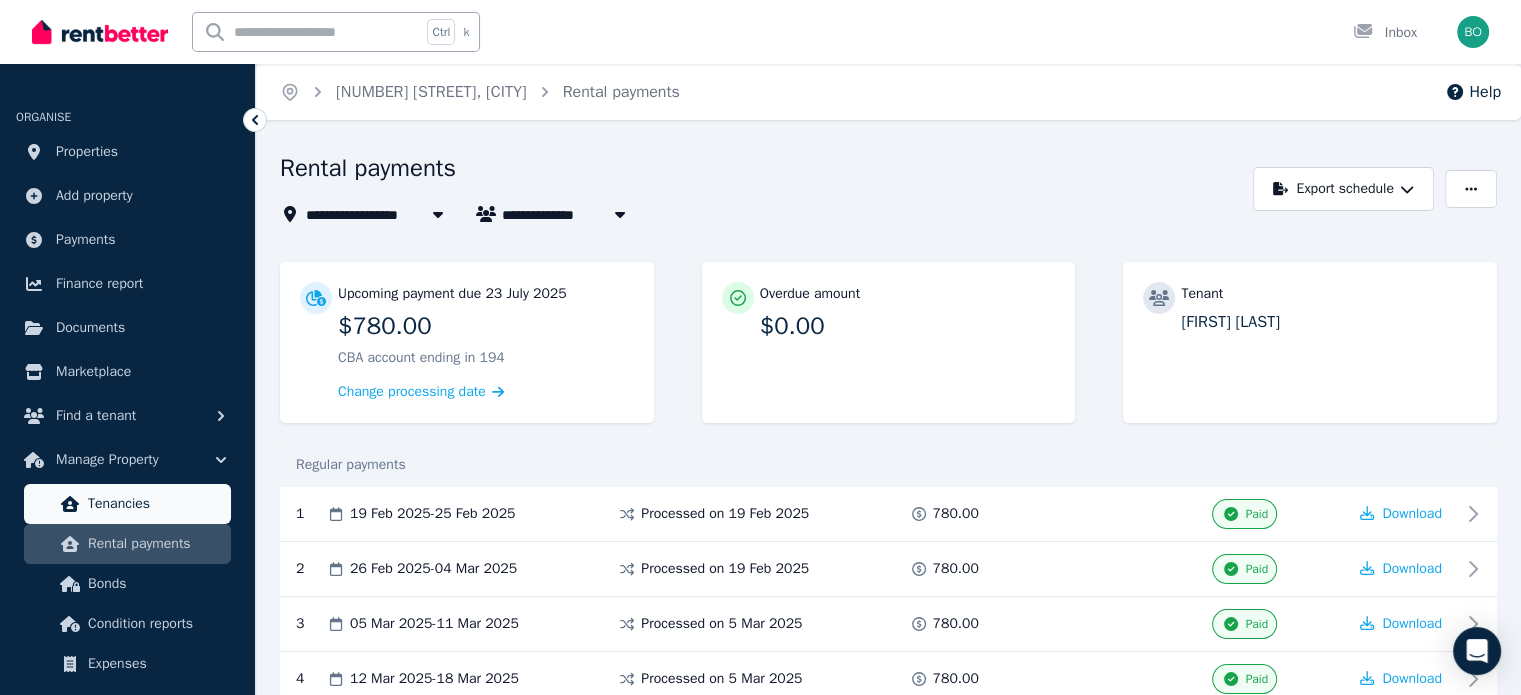 click on "Tenancies" at bounding box center [155, 504] 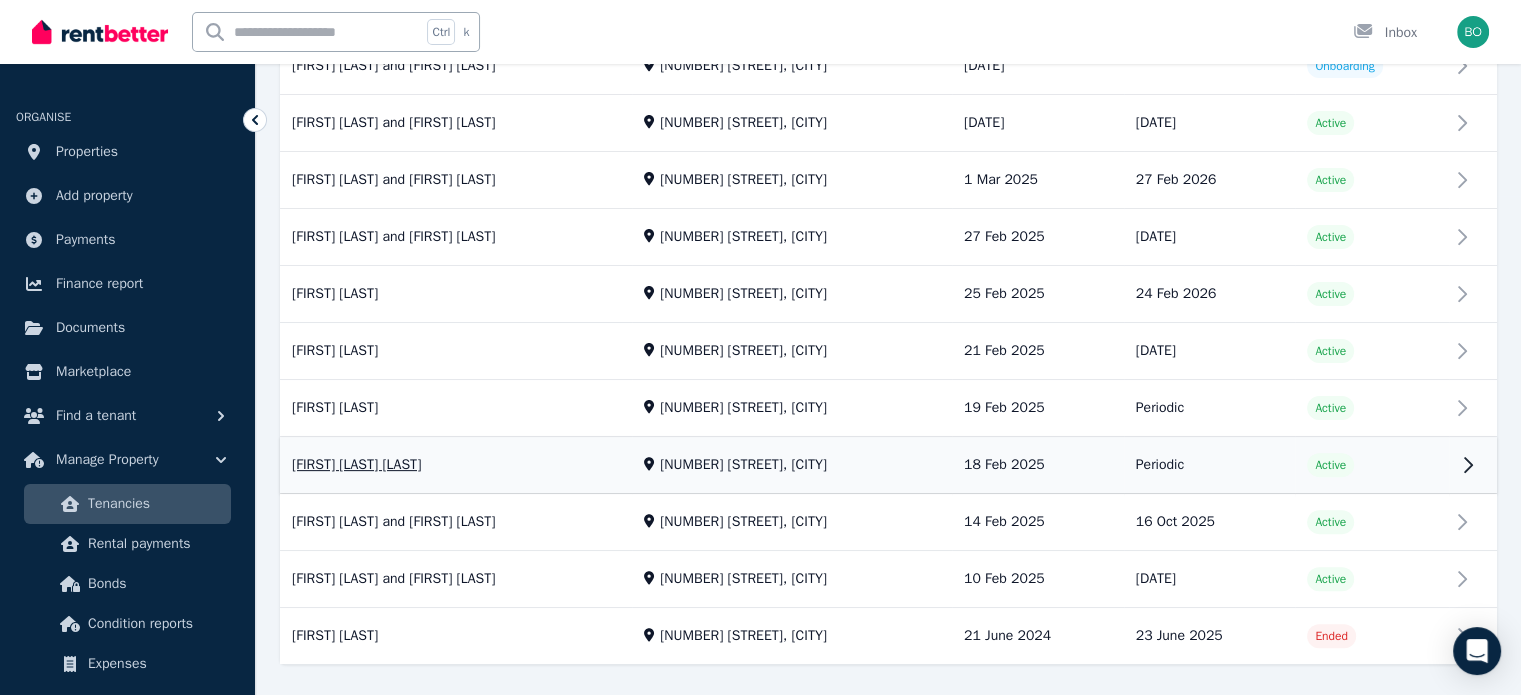 scroll, scrollTop: 500, scrollLeft: 0, axis: vertical 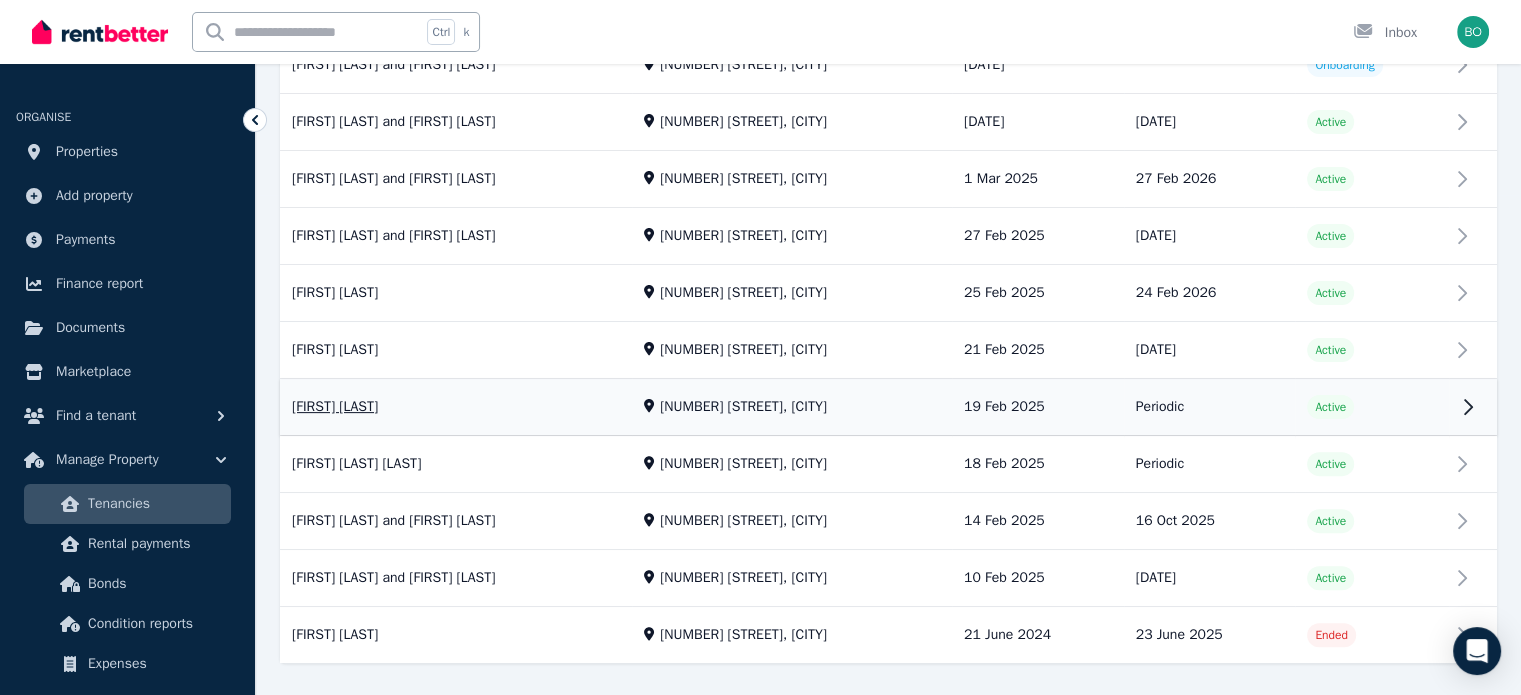 click on "View property details" at bounding box center (888, 408) 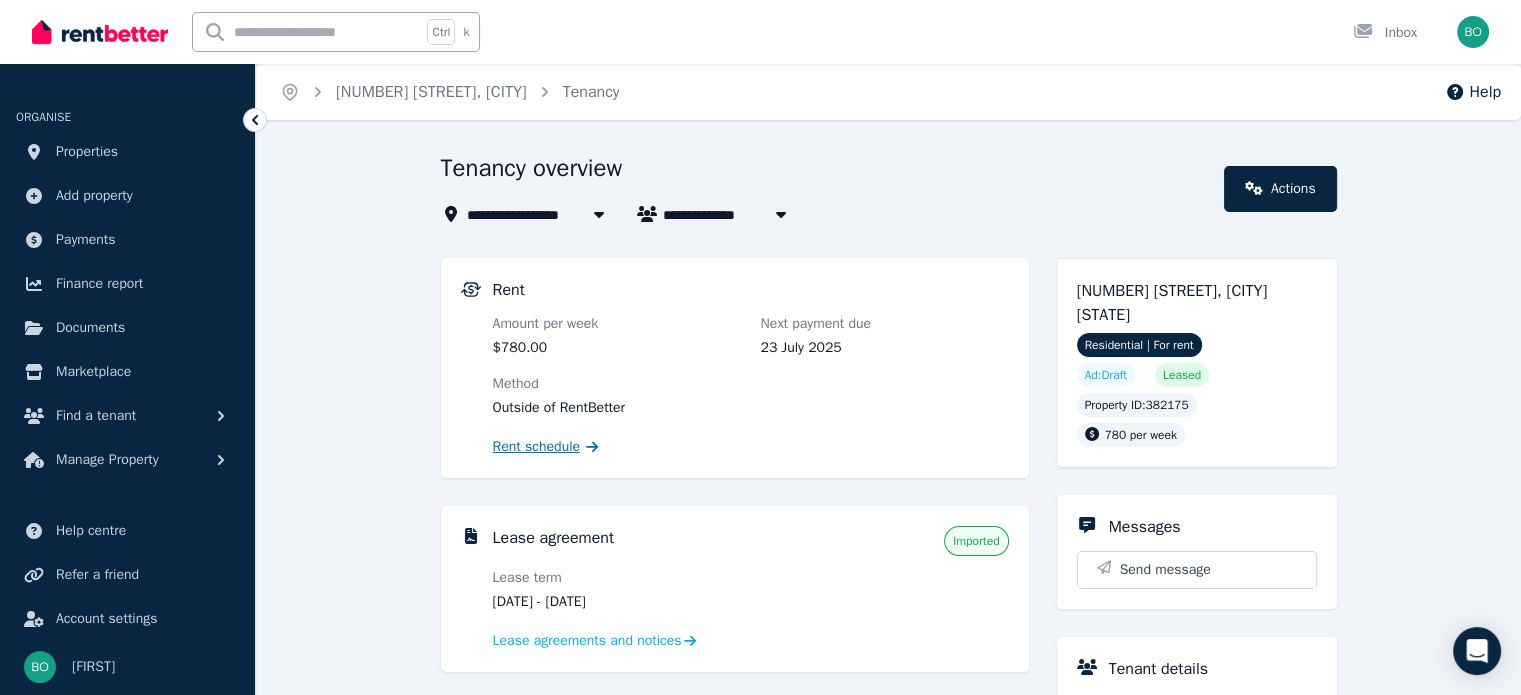 click on "Rent schedule" at bounding box center (537, 447) 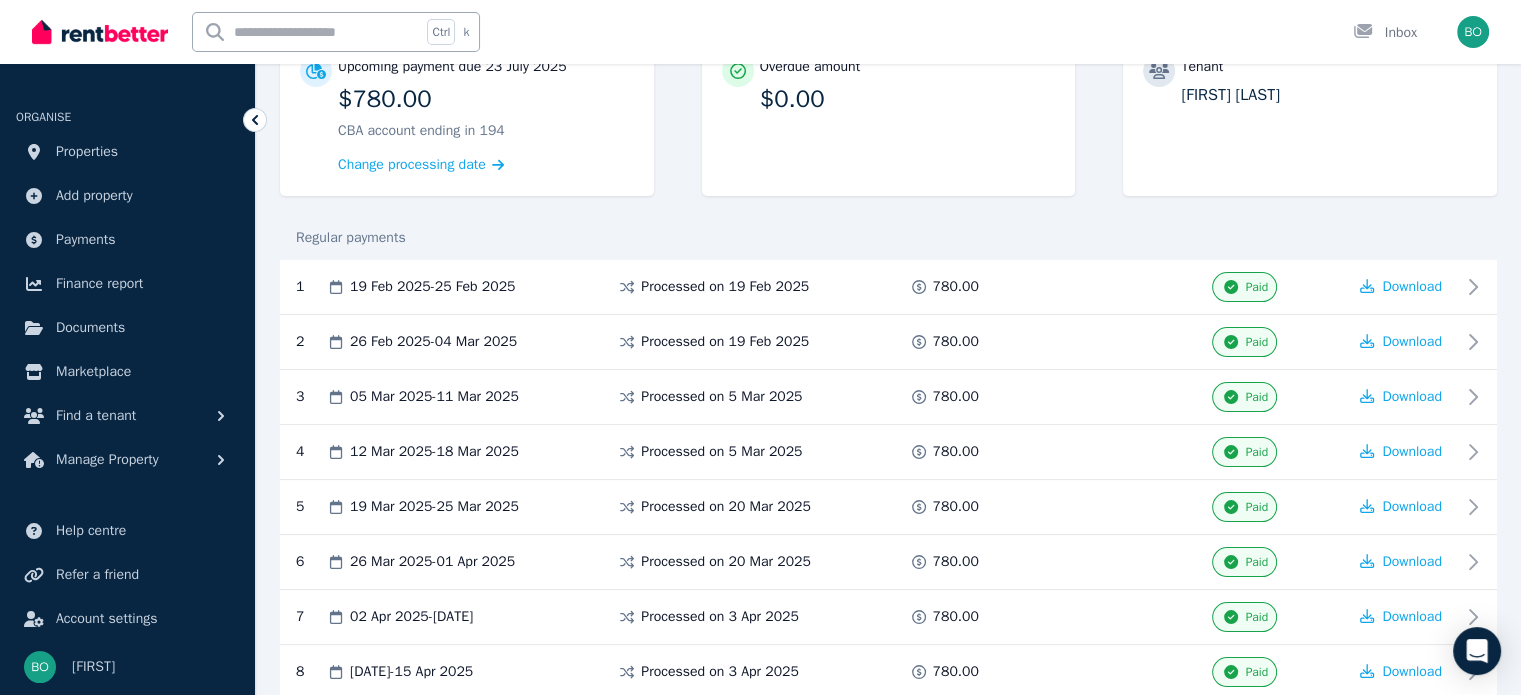 scroll, scrollTop: 0, scrollLeft: 0, axis: both 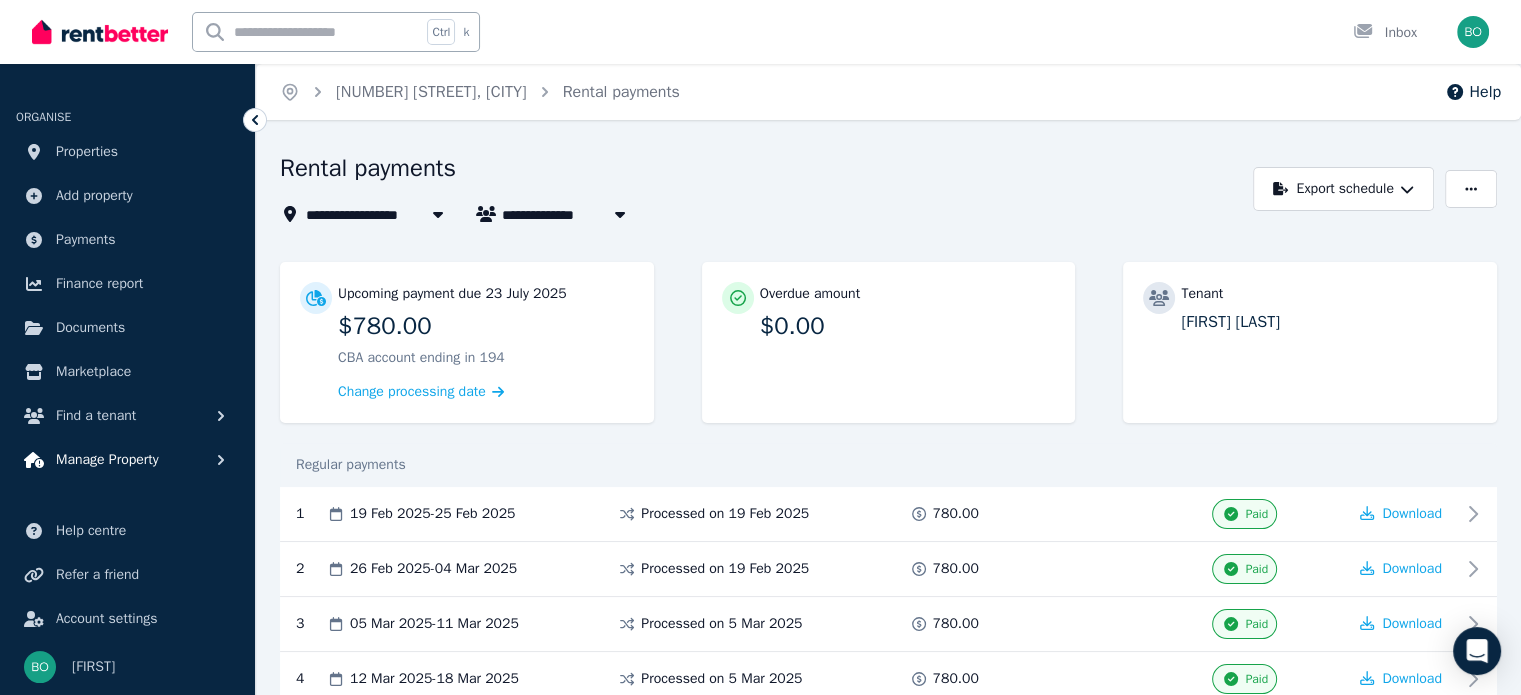 click on "Manage Property" at bounding box center [107, 460] 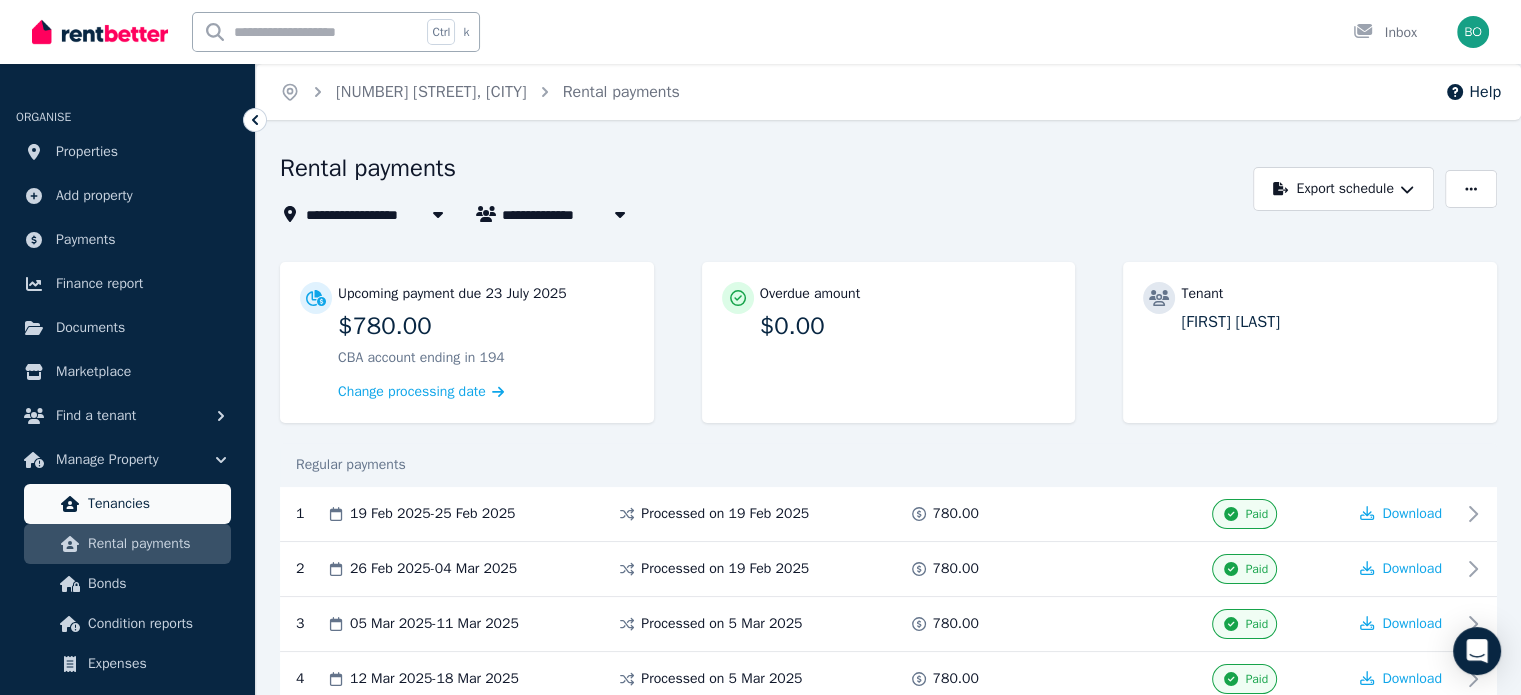 click on "Tenancies" at bounding box center [155, 504] 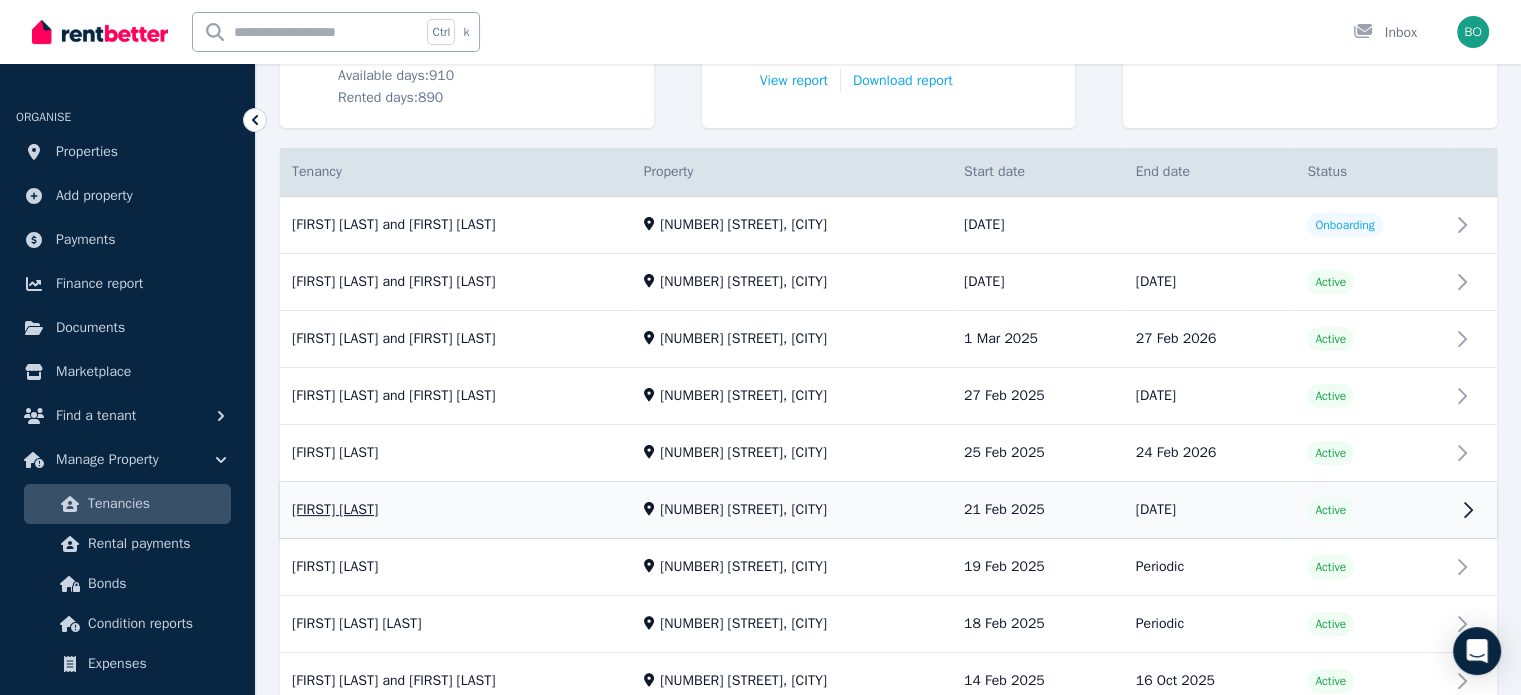 scroll, scrollTop: 400, scrollLeft: 0, axis: vertical 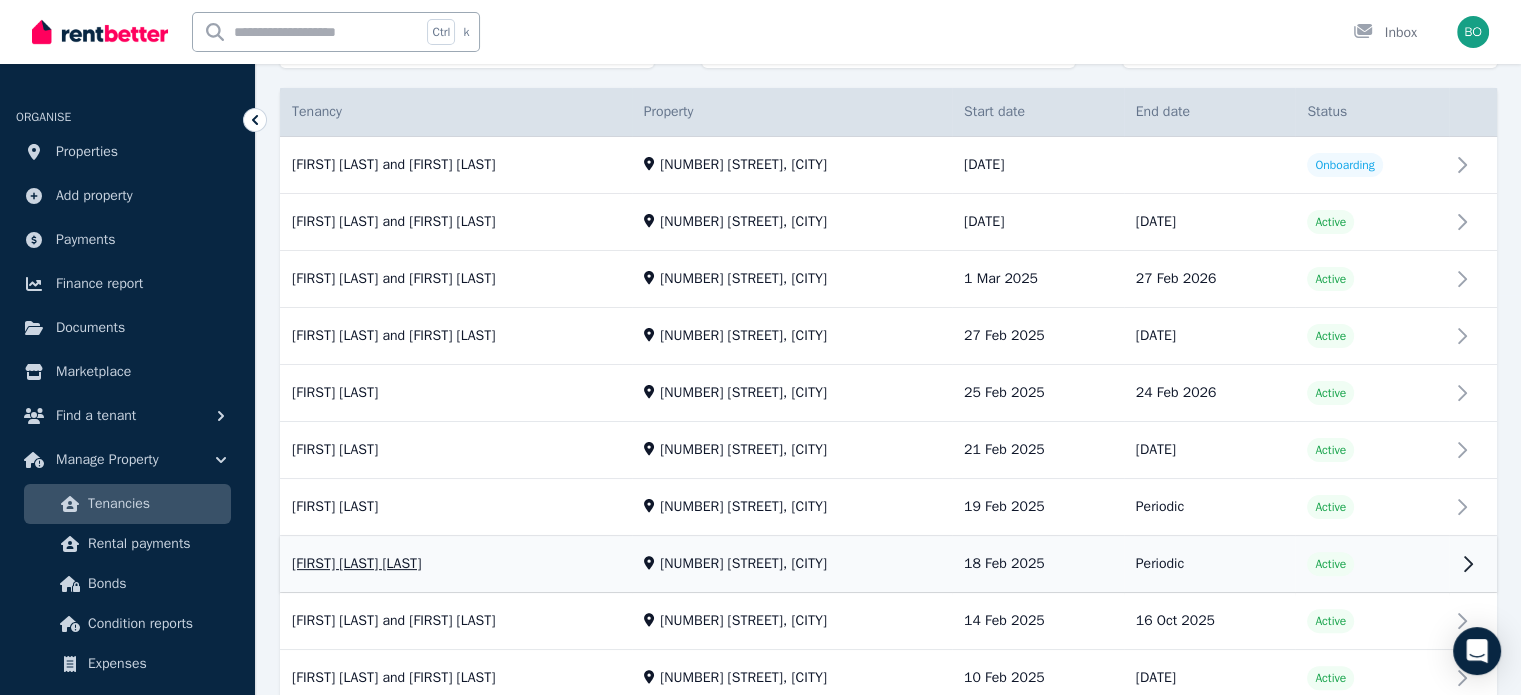 click on "View property details" at bounding box center [888, 565] 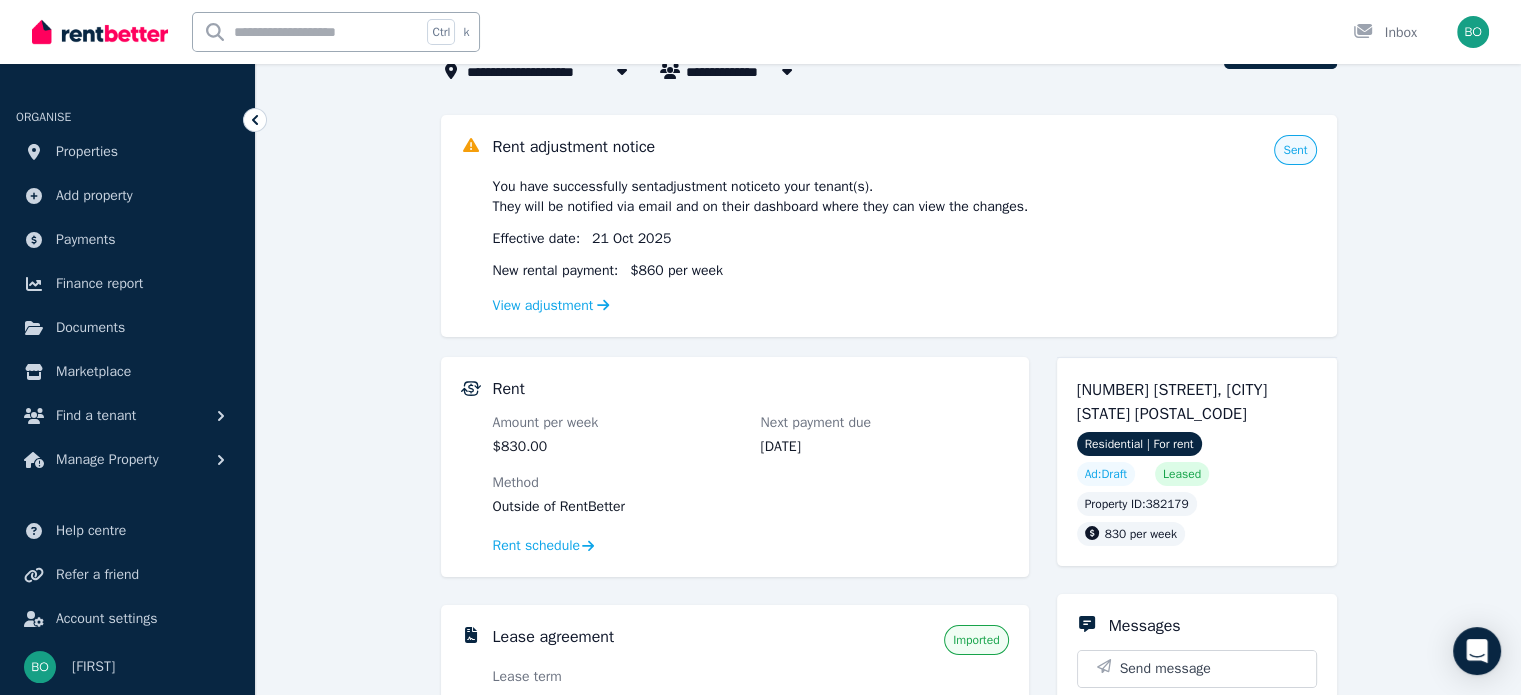 scroll, scrollTop: 200, scrollLeft: 0, axis: vertical 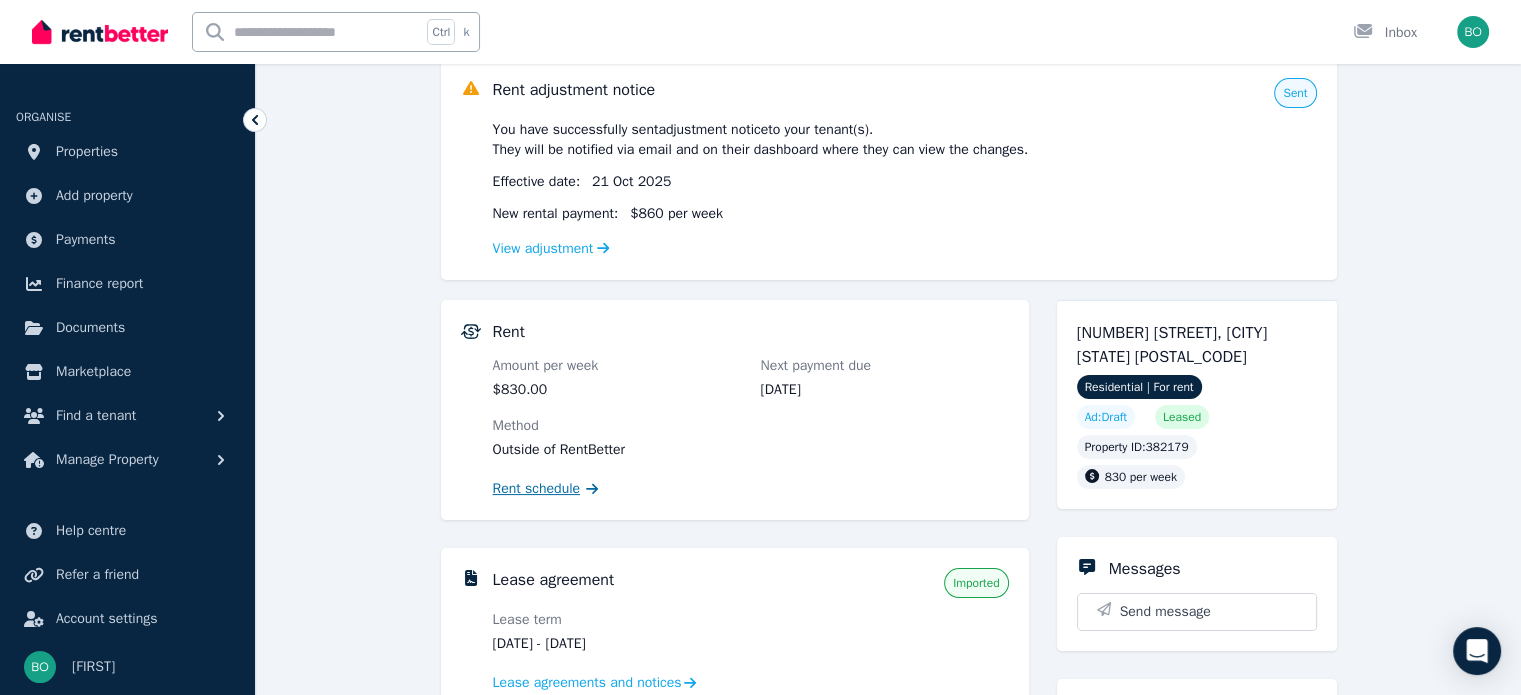 click on "Rent schedule" at bounding box center (537, 489) 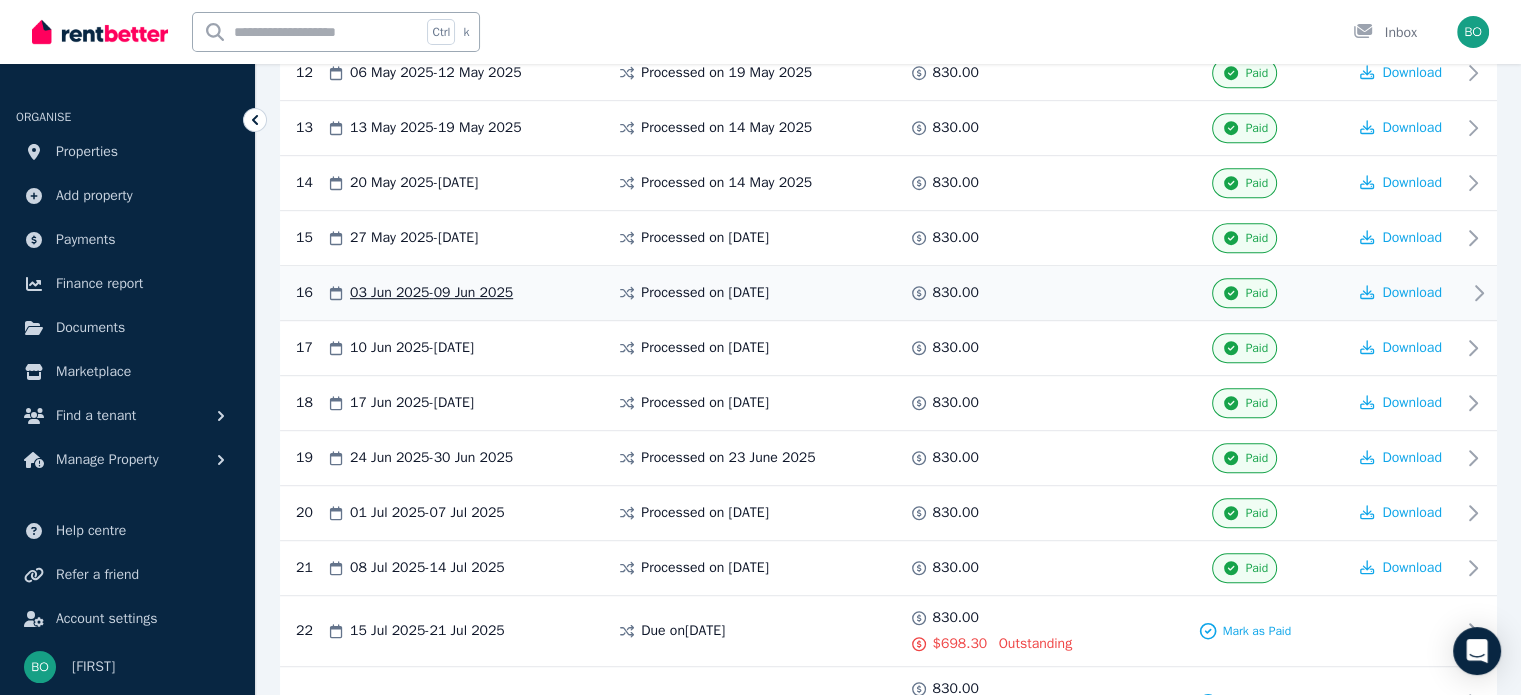 scroll, scrollTop: 1238, scrollLeft: 0, axis: vertical 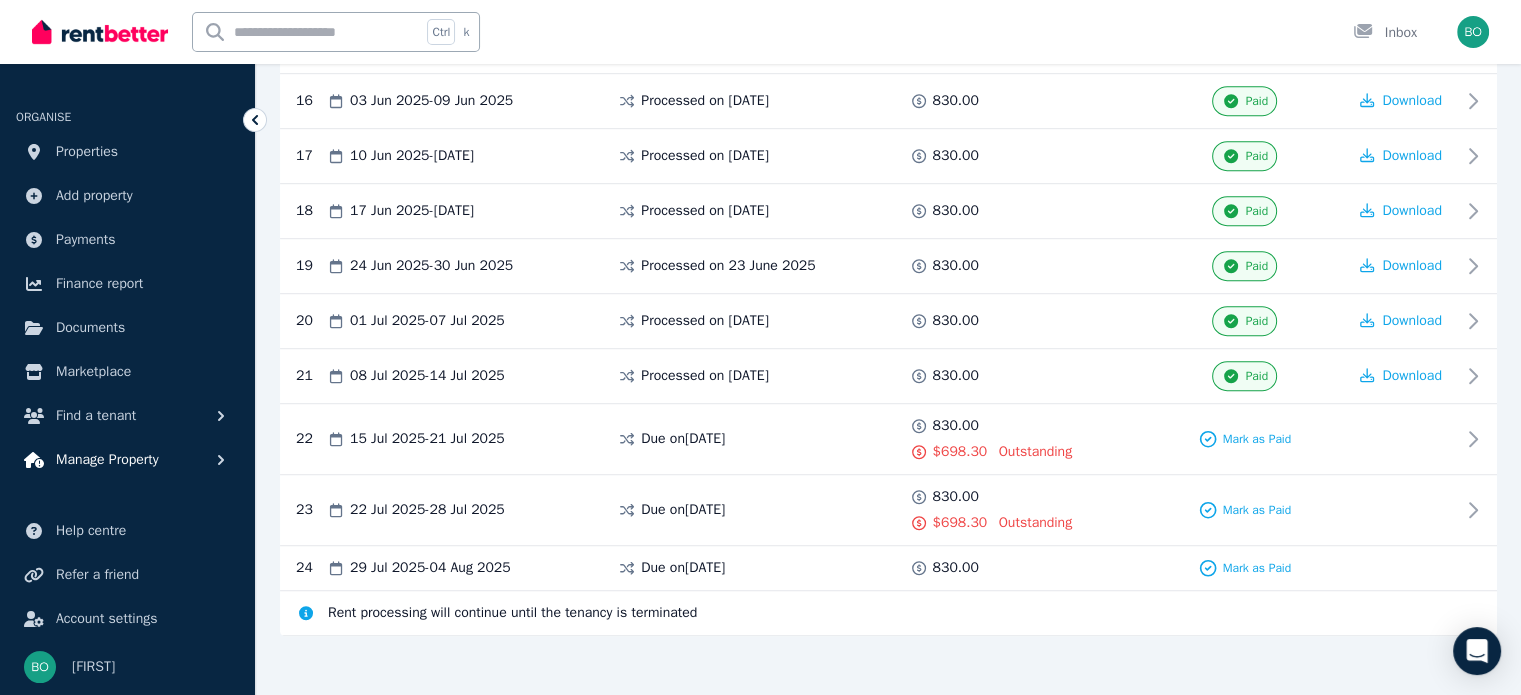 click on "Manage Property" at bounding box center [107, 460] 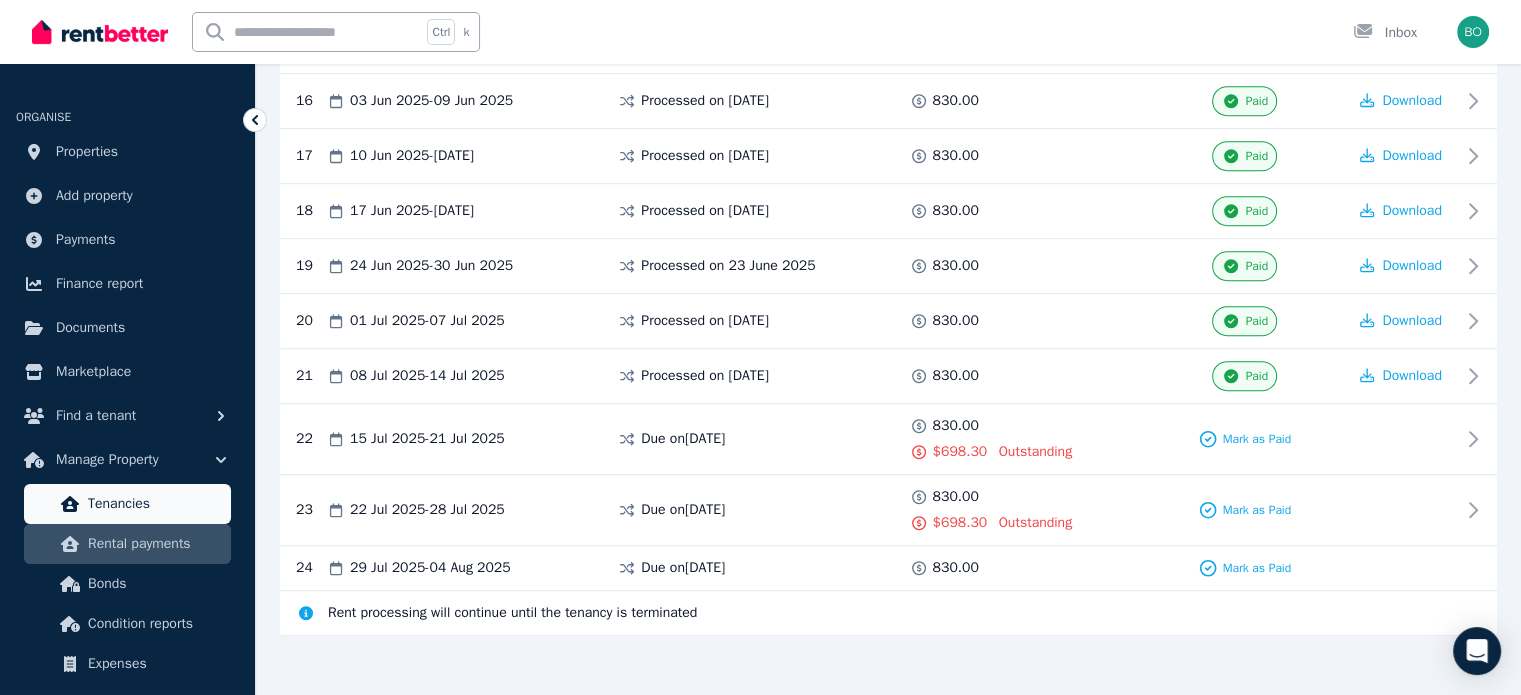 click on "Tenancies" at bounding box center [155, 504] 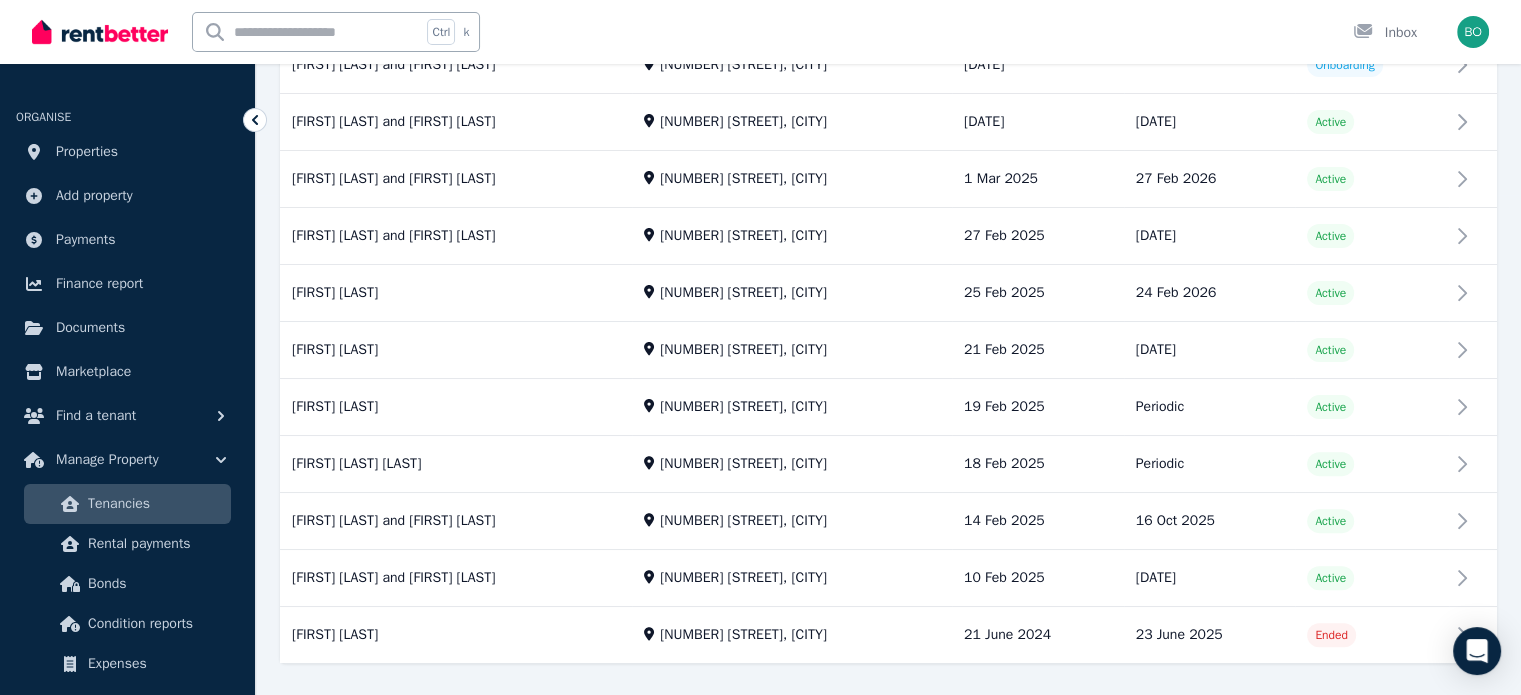 scroll, scrollTop: 537, scrollLeft: 0, axis: vertical 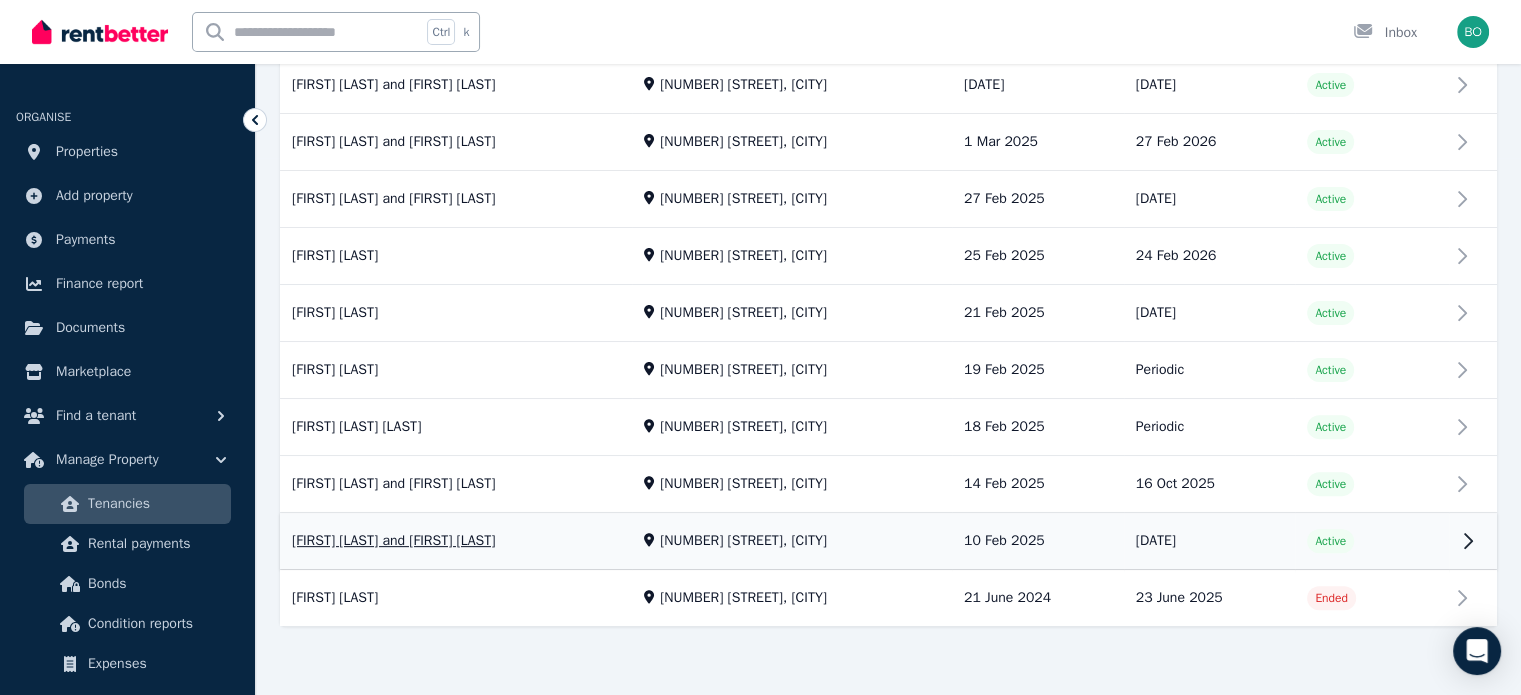 click on "View property details" at bounding box center (888, 542) 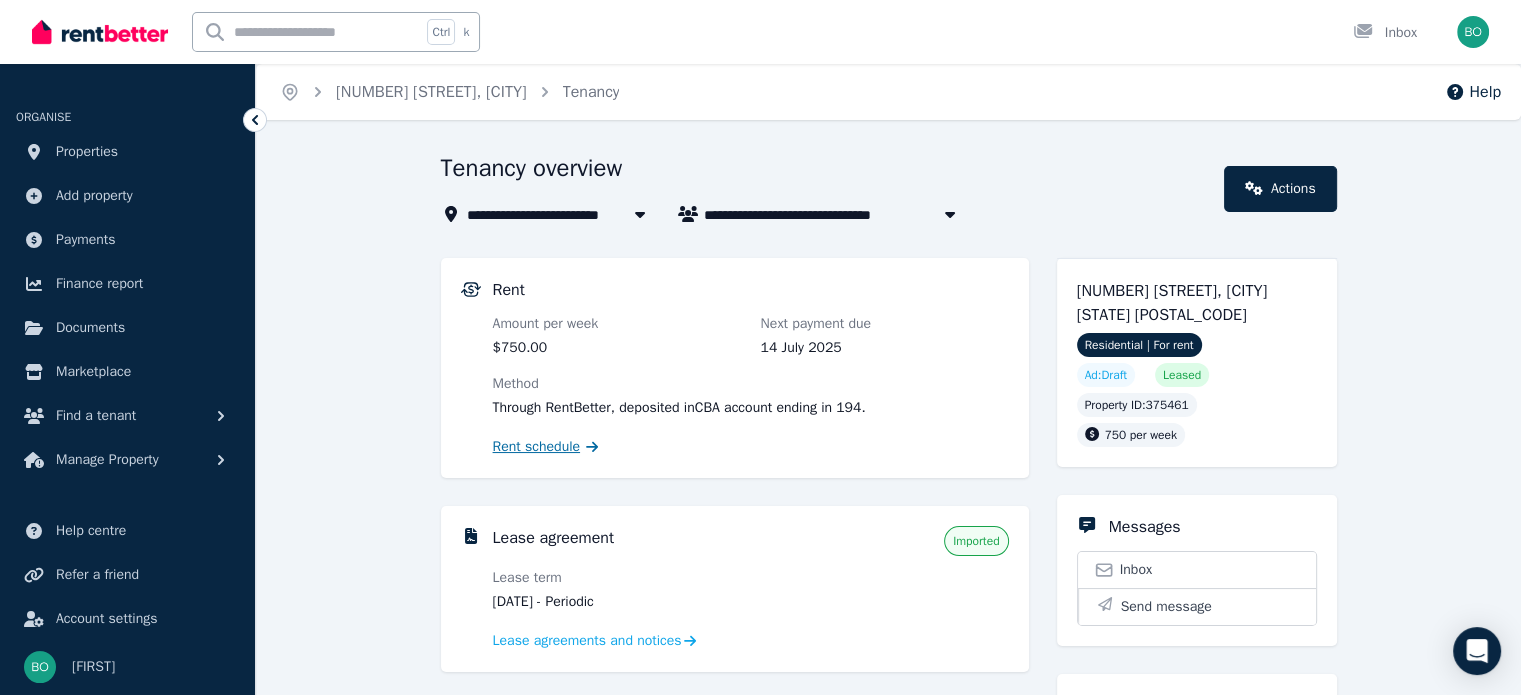 click on "Rent schedule" at bounding box center (537, 447) 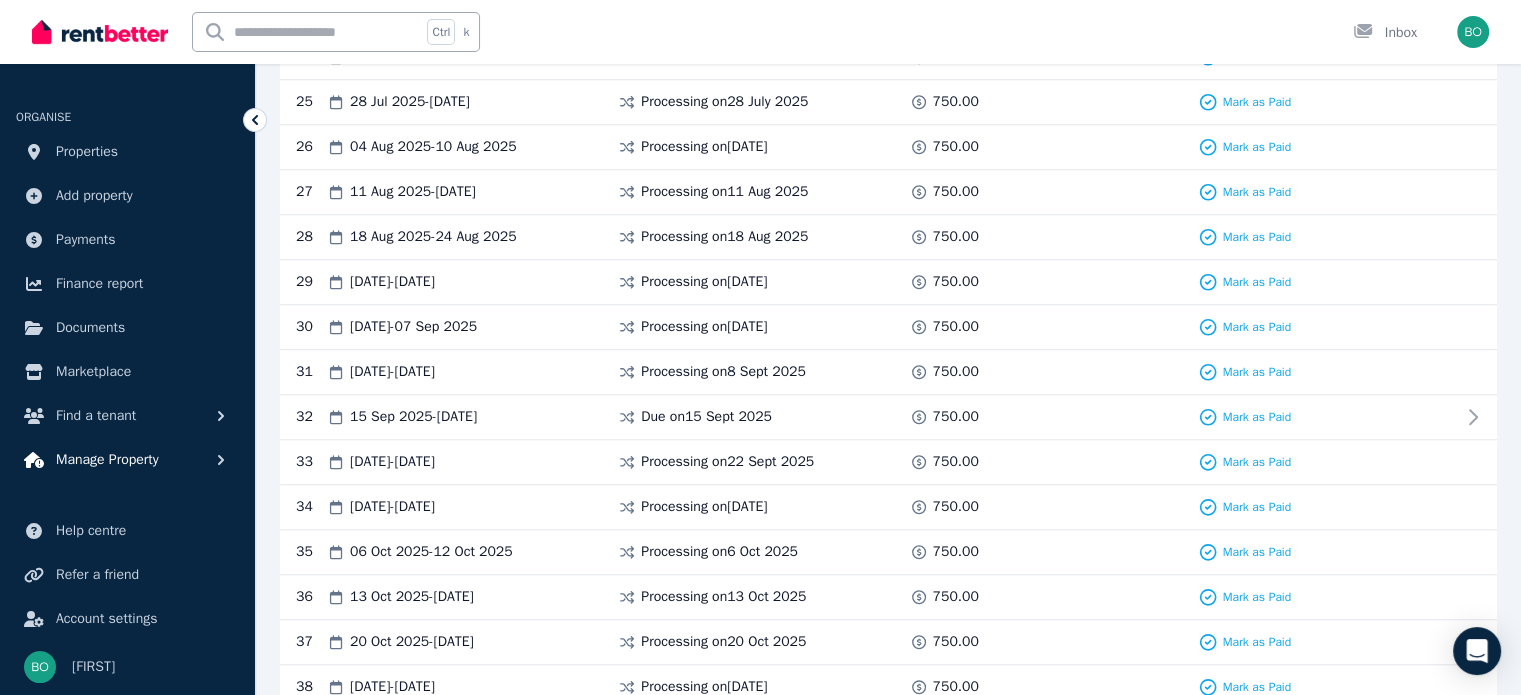 scroll, scrollTop: 1481, scrollLeft: 0, axis: vertical 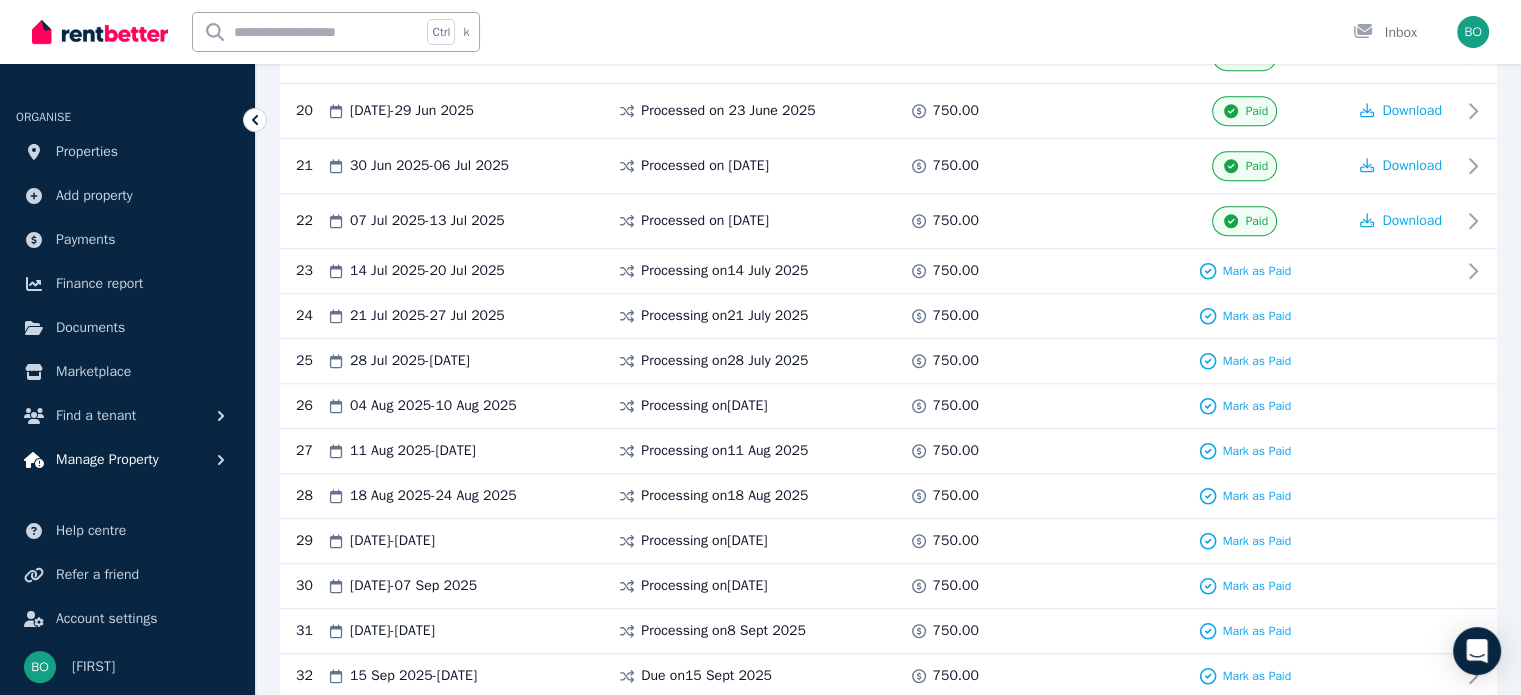 click on "Manage Property" at bounding box center (107, 460) 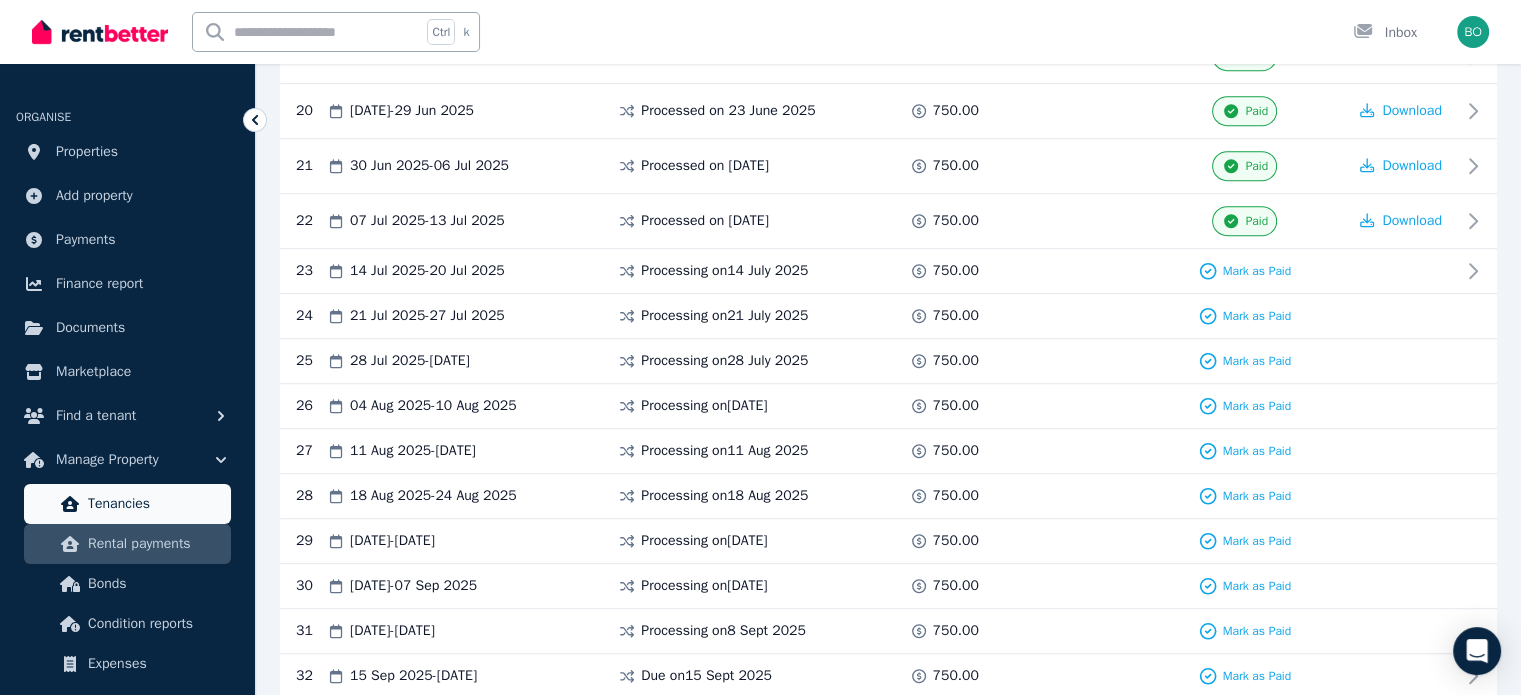 click on "Tenancies" at bounding box center [155, 504] 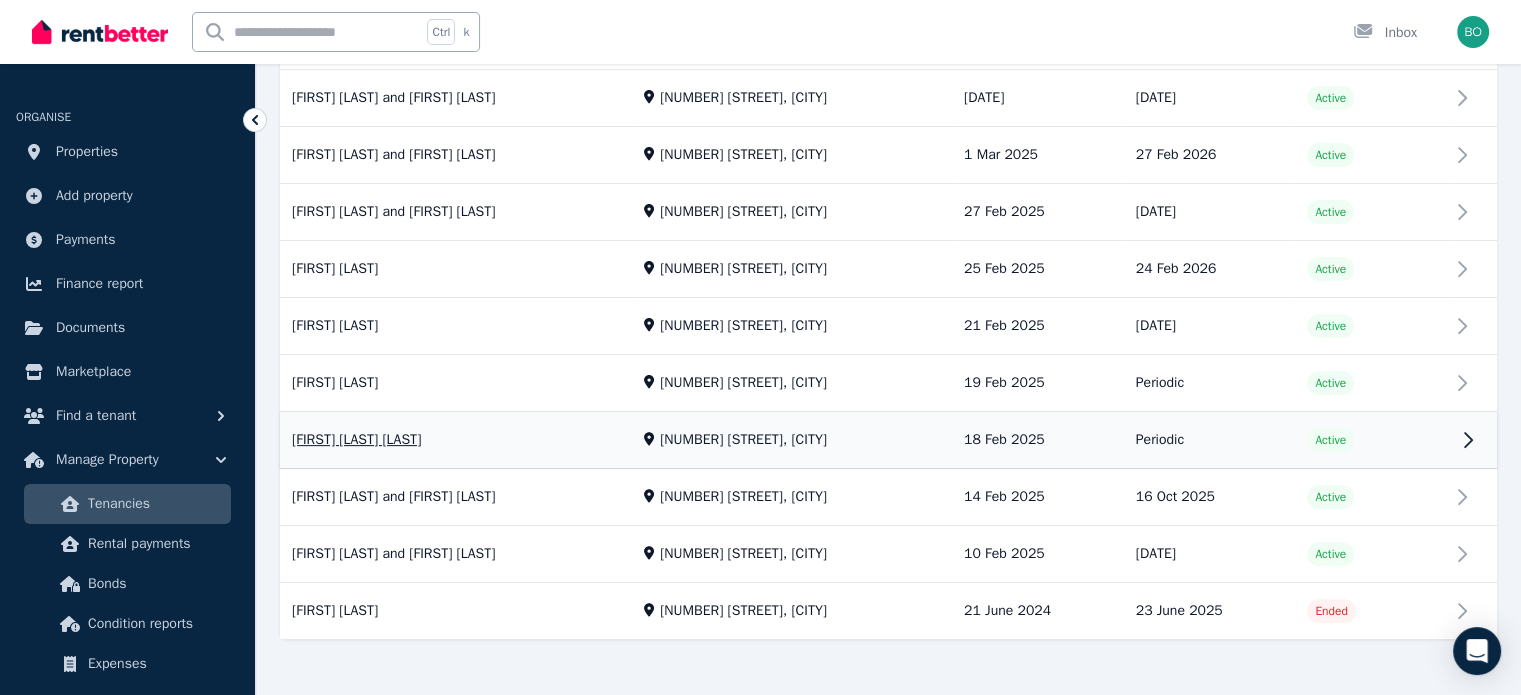 scroll, scrollTop: 537, scrollLeft: 0, axis: vertical 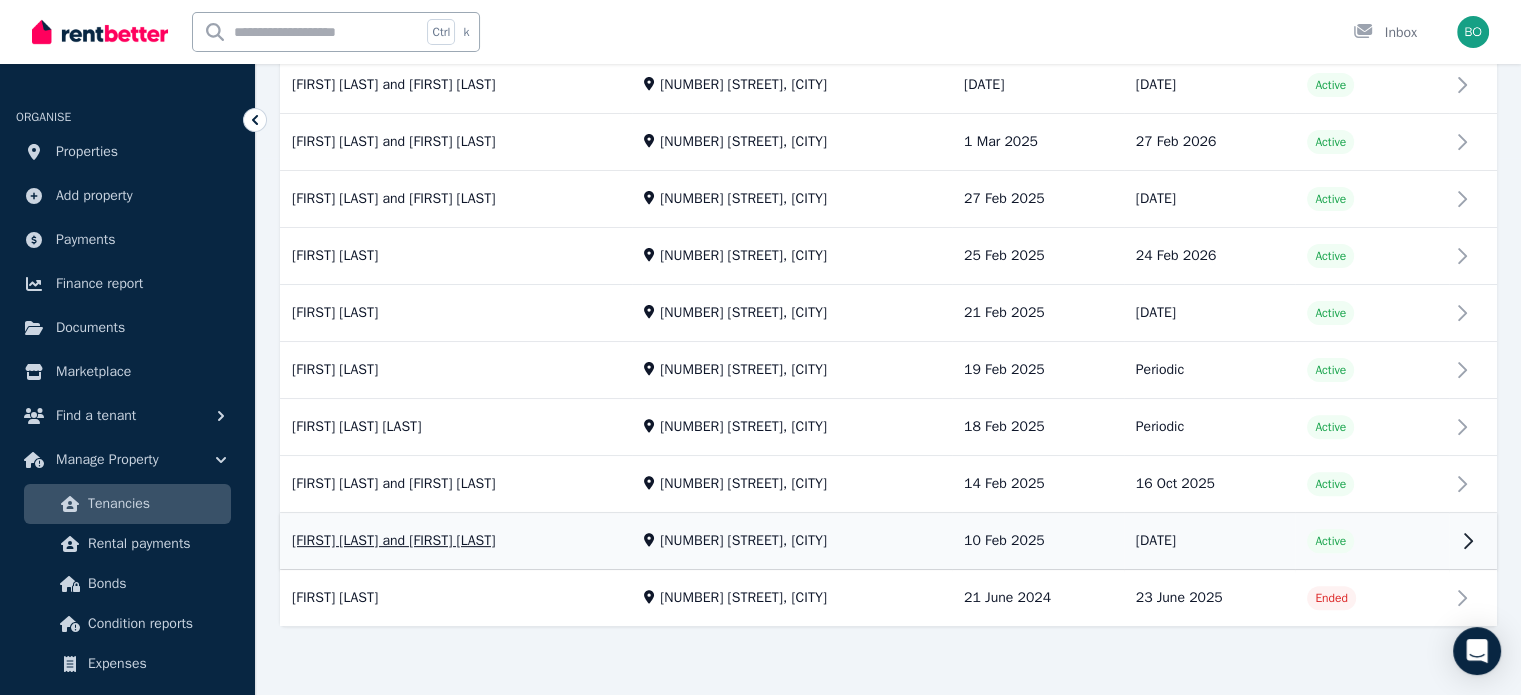 click on "View property details" at bounding box center (888, 542) 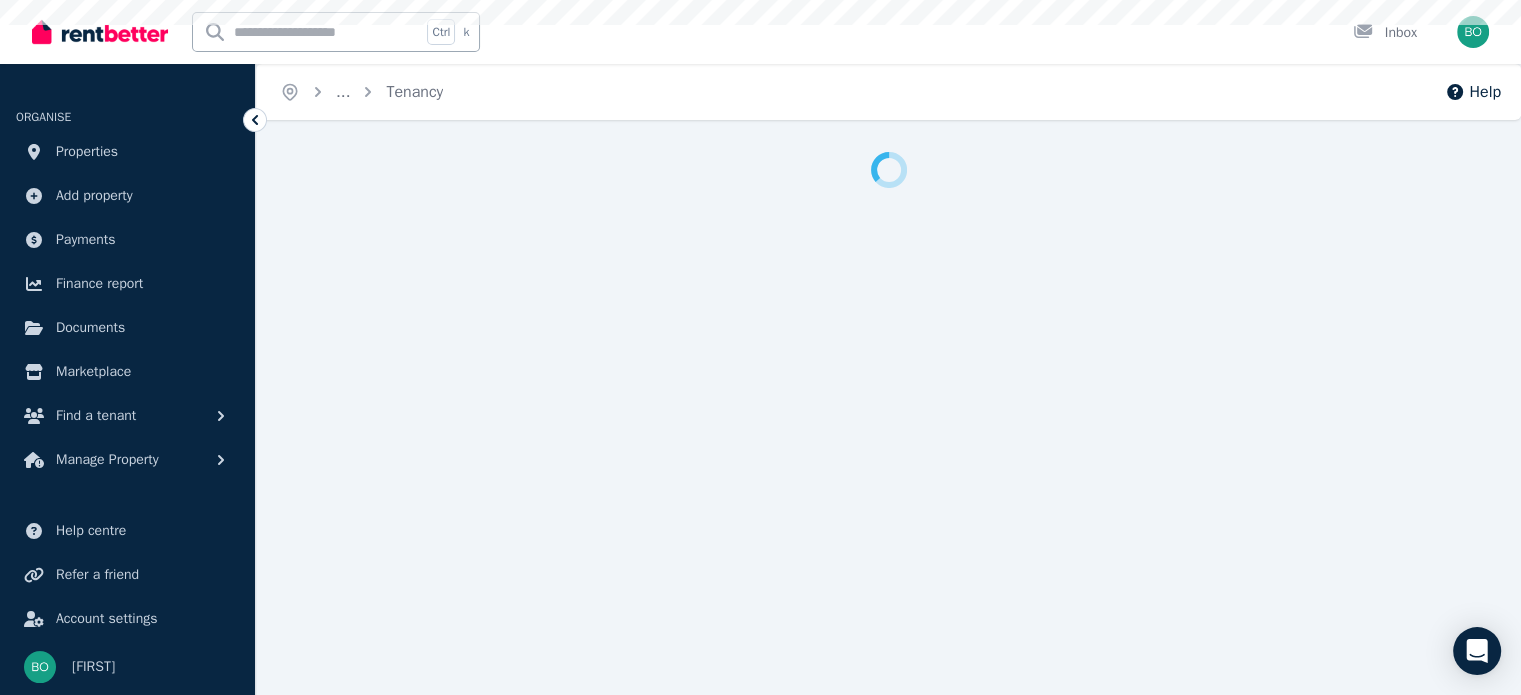 scroll, scrollTop: 0, scrollLeft: 0, axis: both 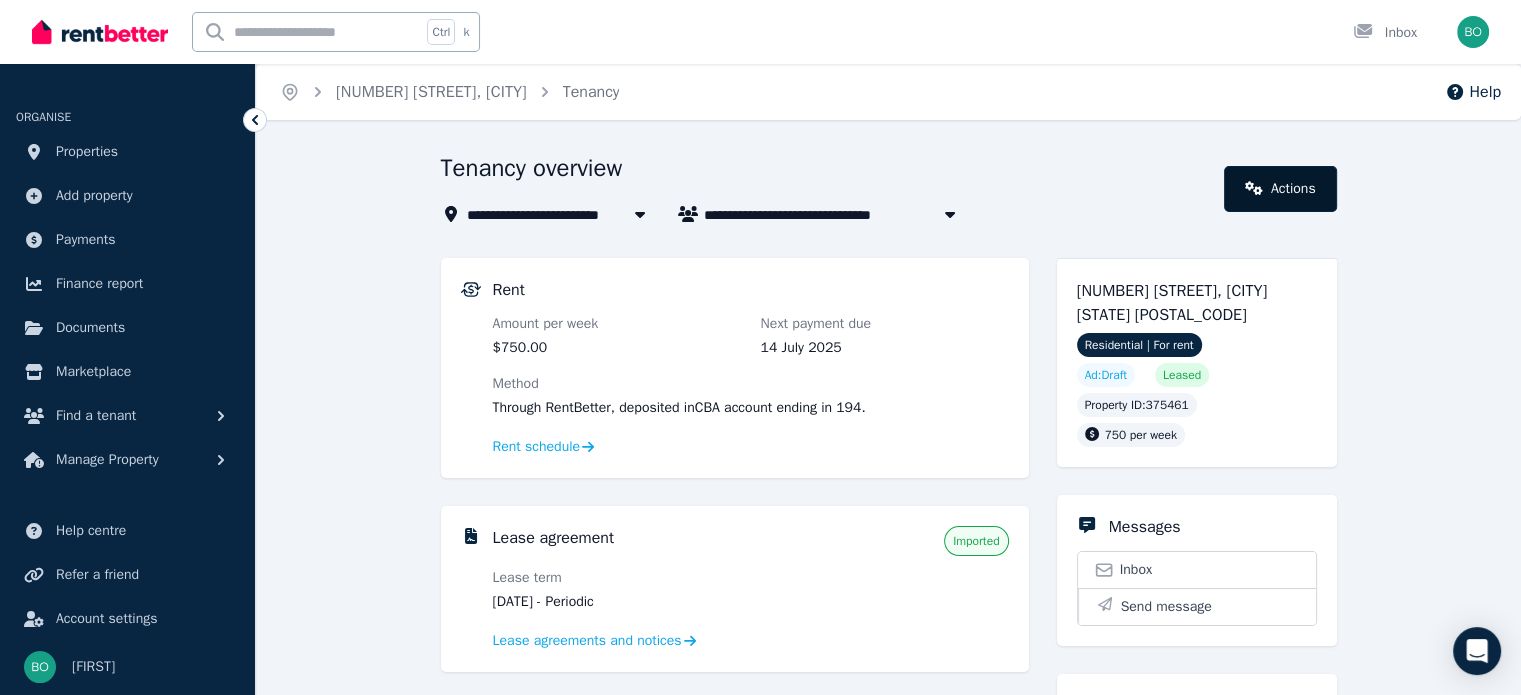 click on "Actions" at bounding box center (1280, 189) 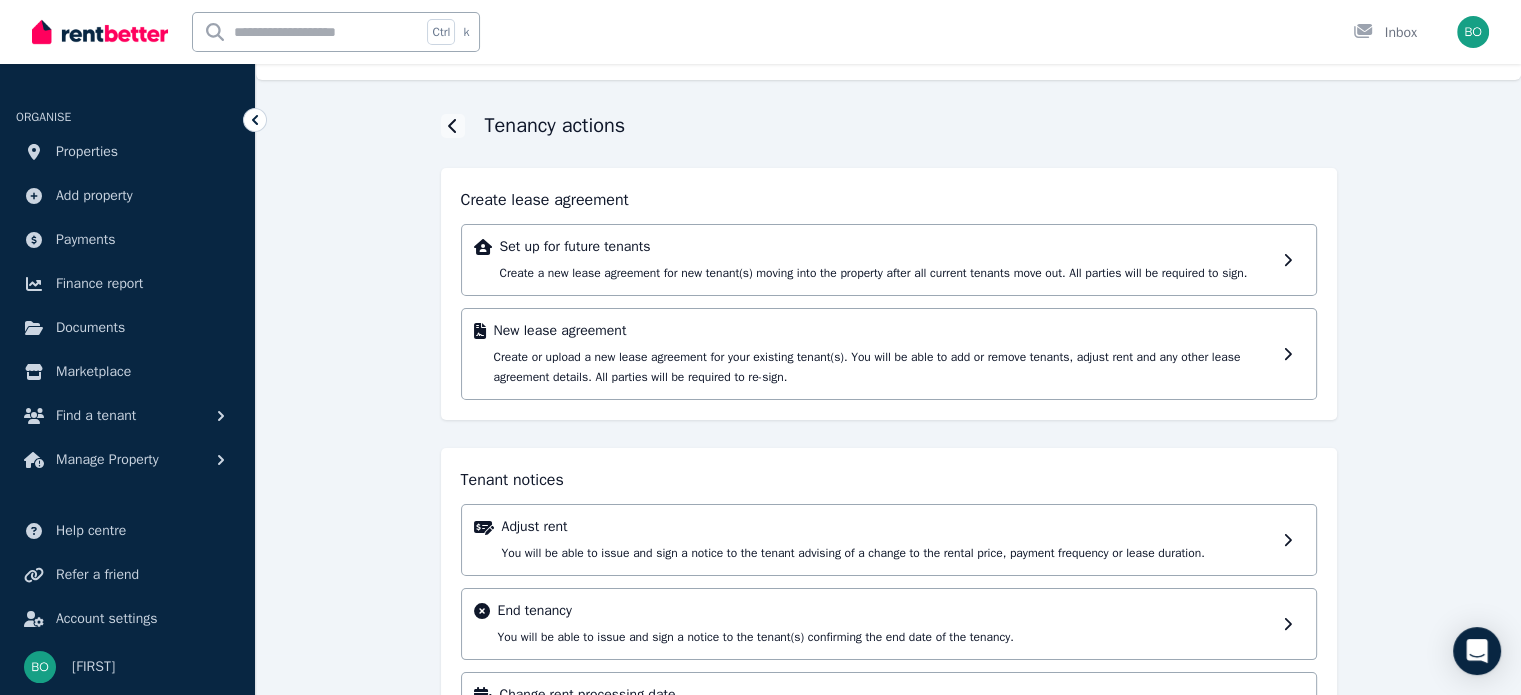 scroll, scrollTop: 0, scrollLeft: 0, axis: both 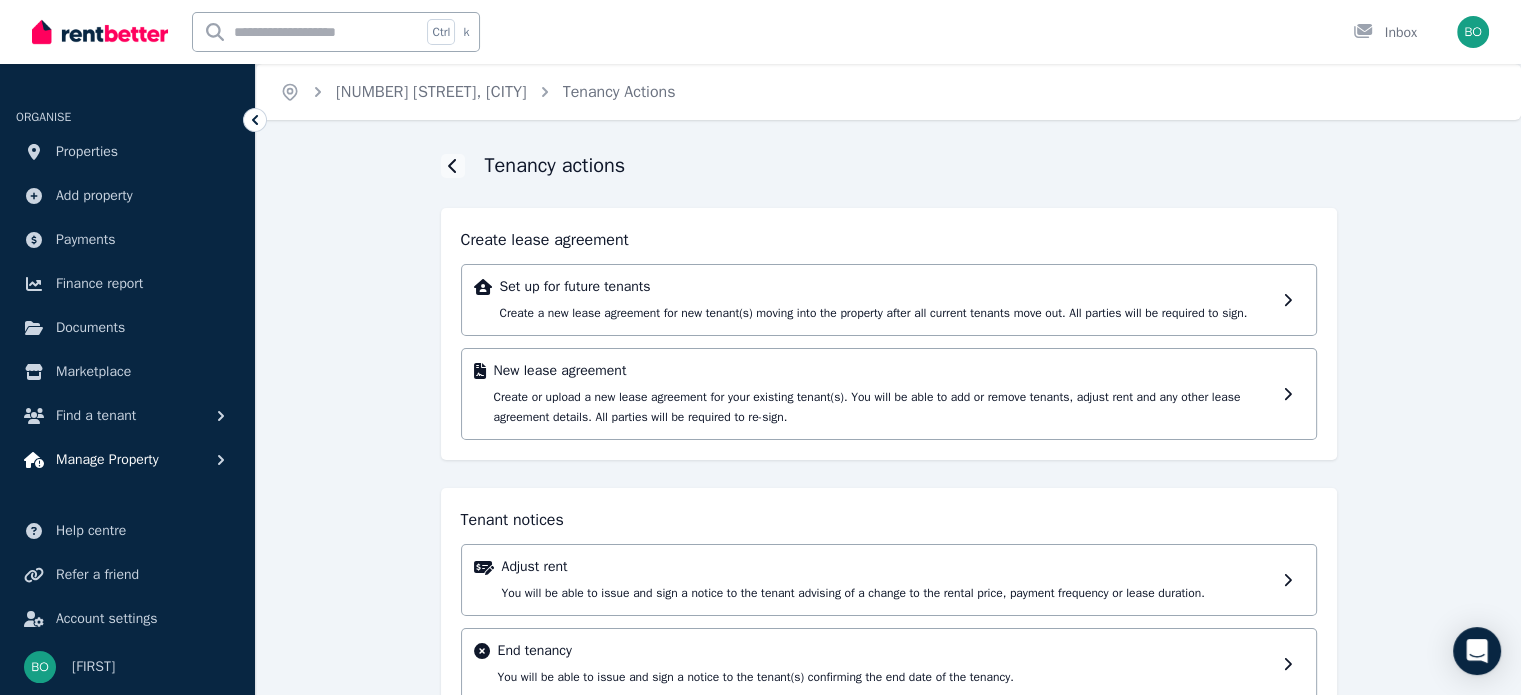 click on "Manage Property" at bounding box center (107, 460) 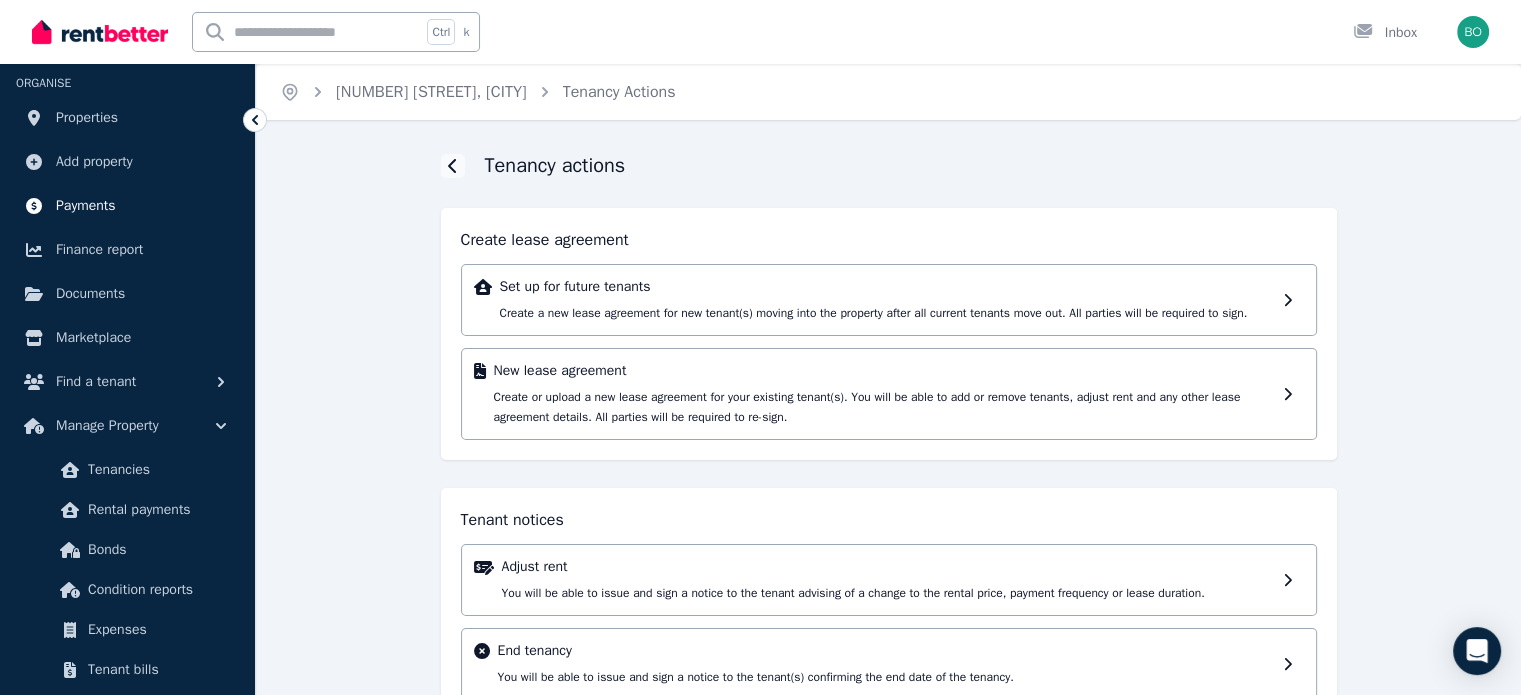 scroll, scrollTop: 0, scrollLeft: 0, axis: both 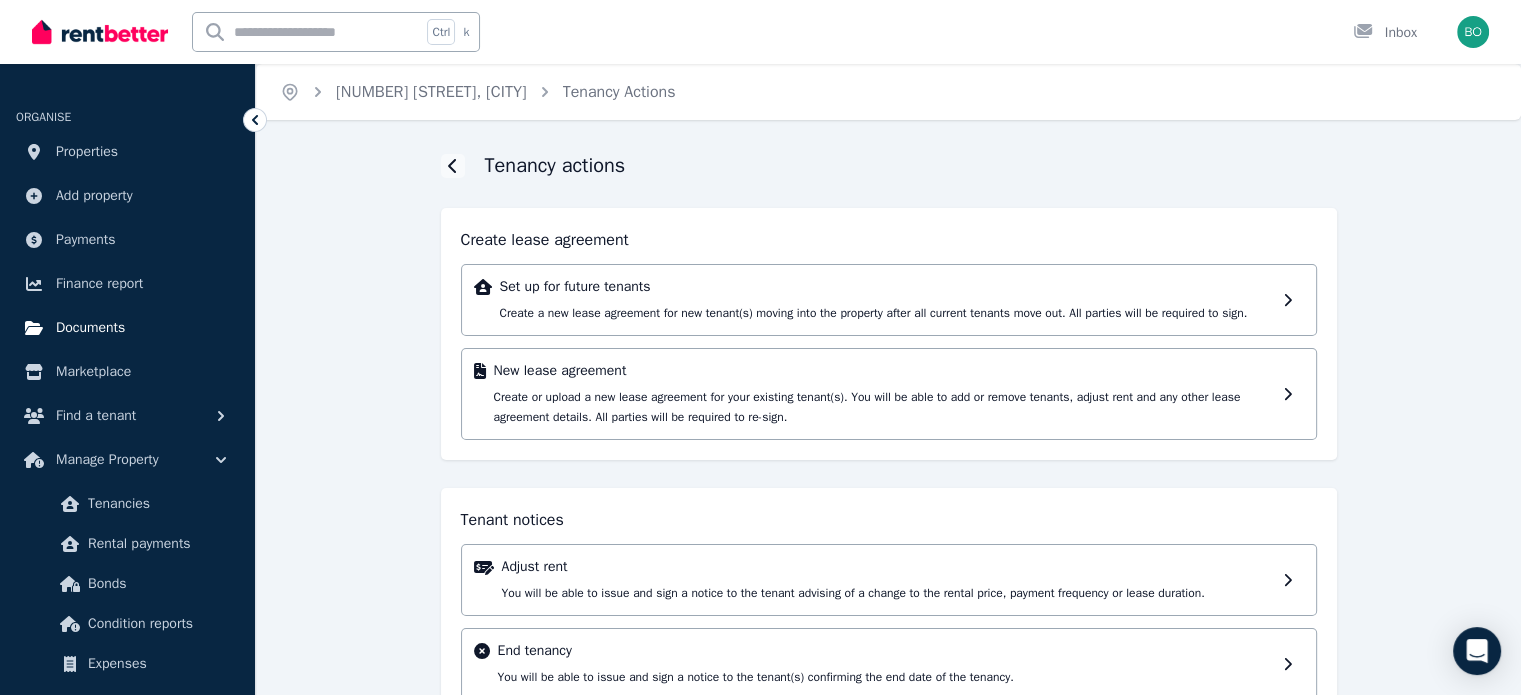 click on "Documents" at bounding box center [90, 328] 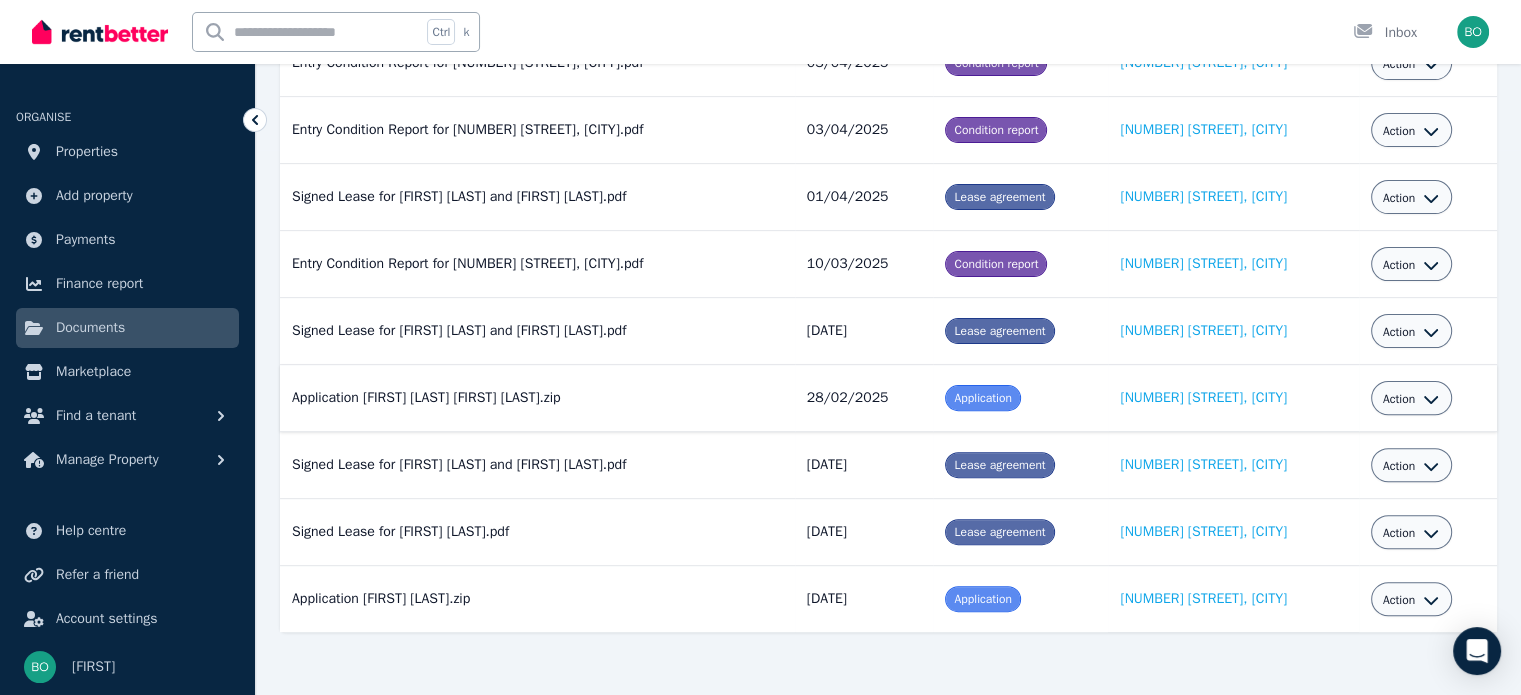 scroll, scrollTop: 546, scrollLeft: 0, axis: vertical 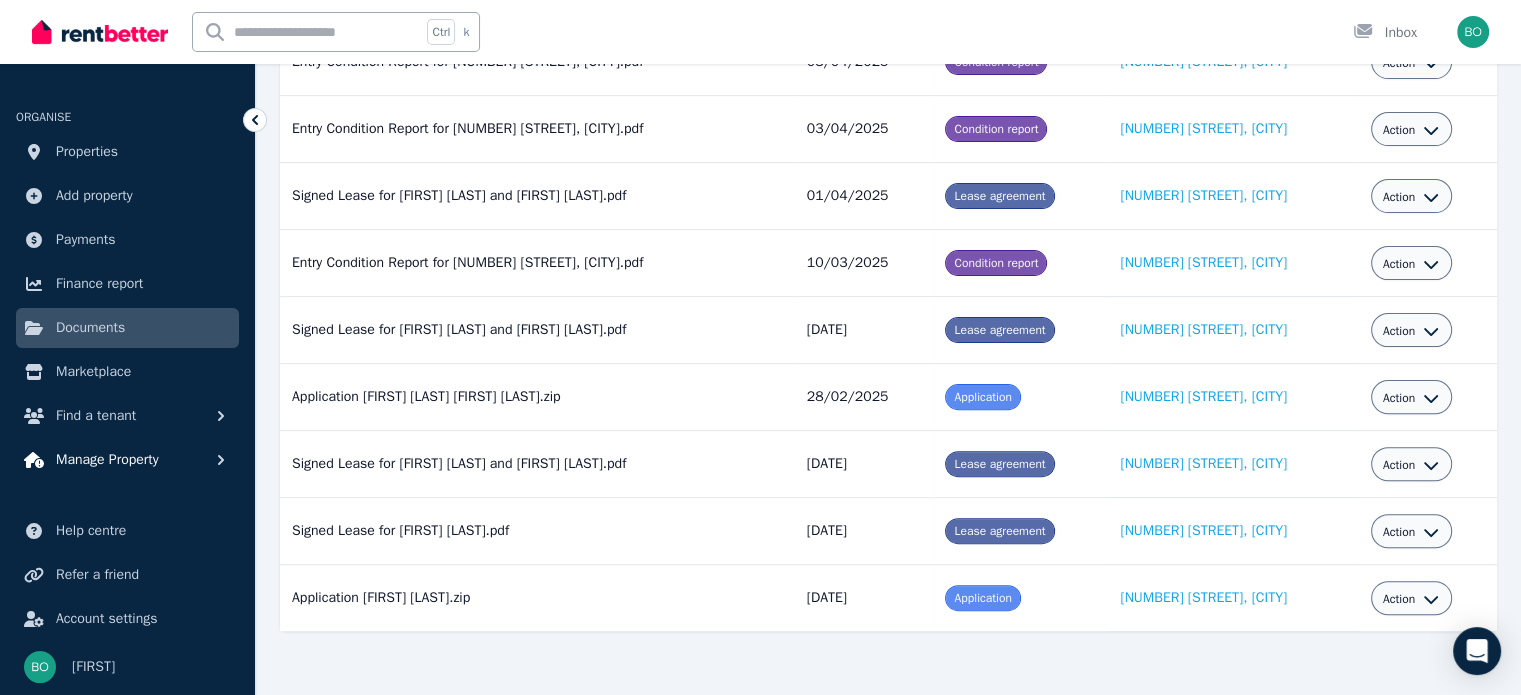 click on "Manage Property" at bounding box center [107, 460] 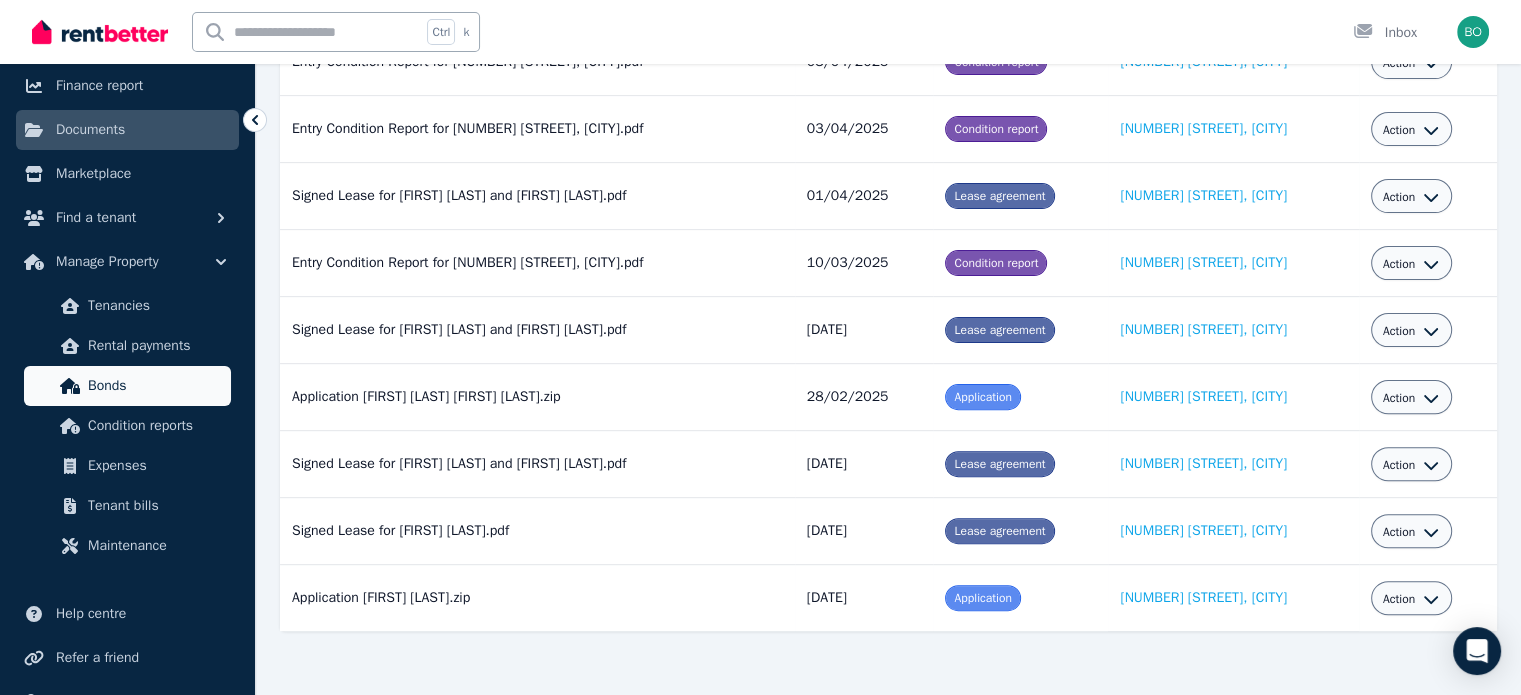 scroll, scrollTop: 200, scrollLeft: 0, axis: vertical 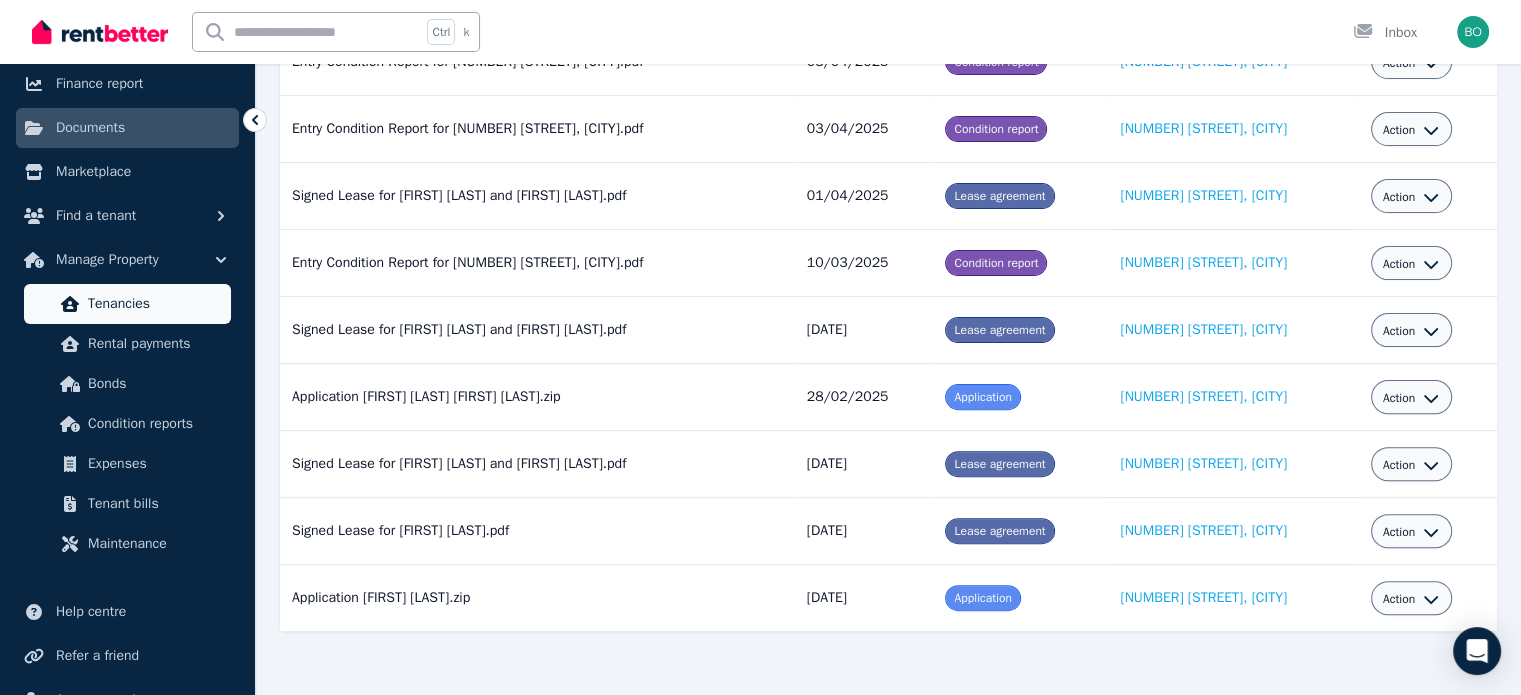 click on "Tenancies" at bounding box center [155, 304] 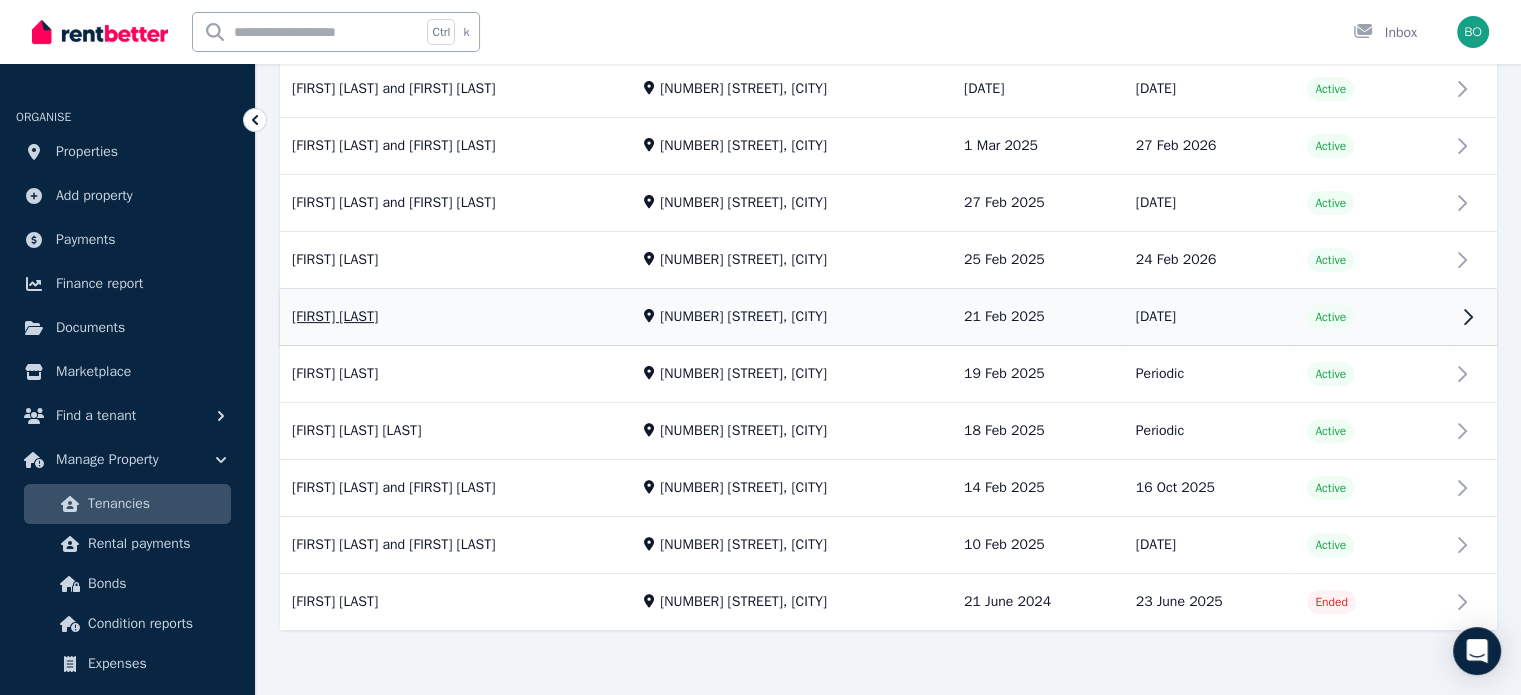 scroll, scrollTop: 537, scrollLeft: 0, axis: vertical 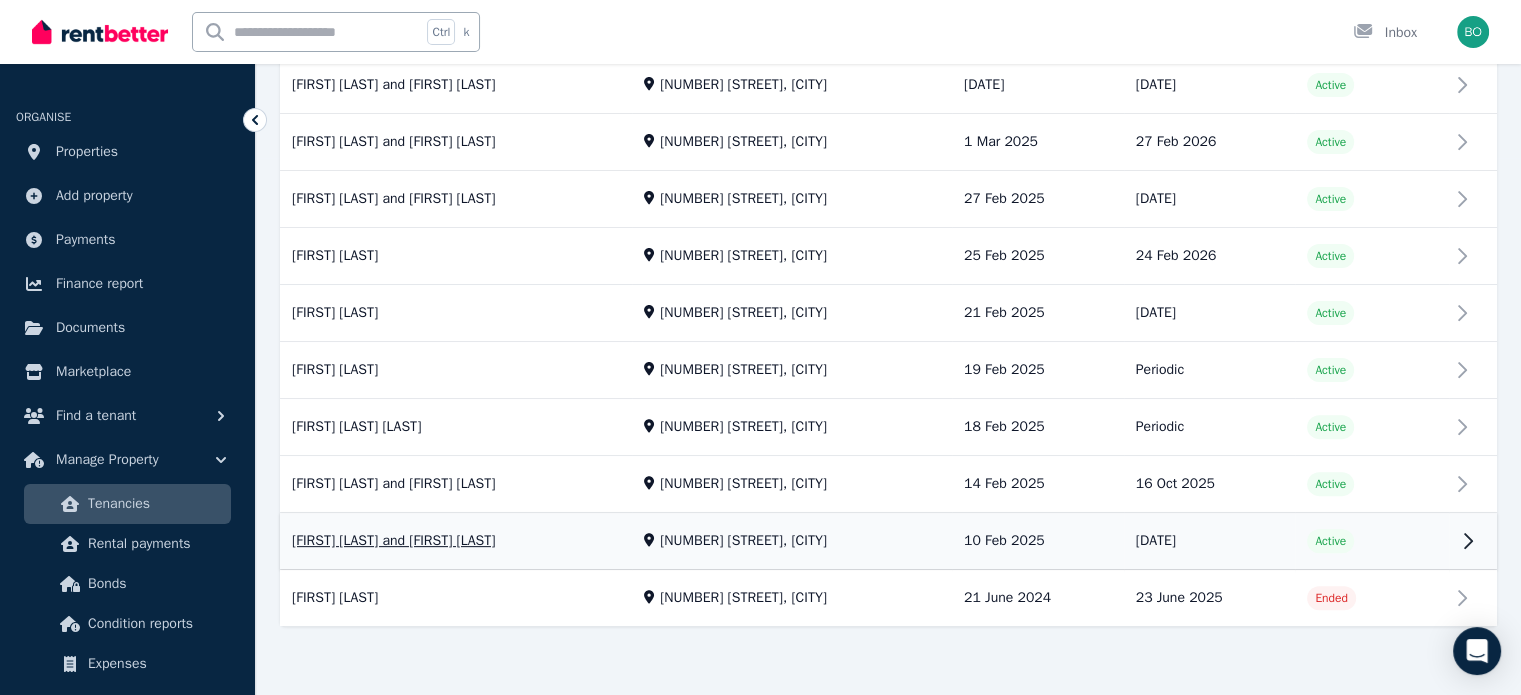 click on "View property details" at bounding box center (888, 542) 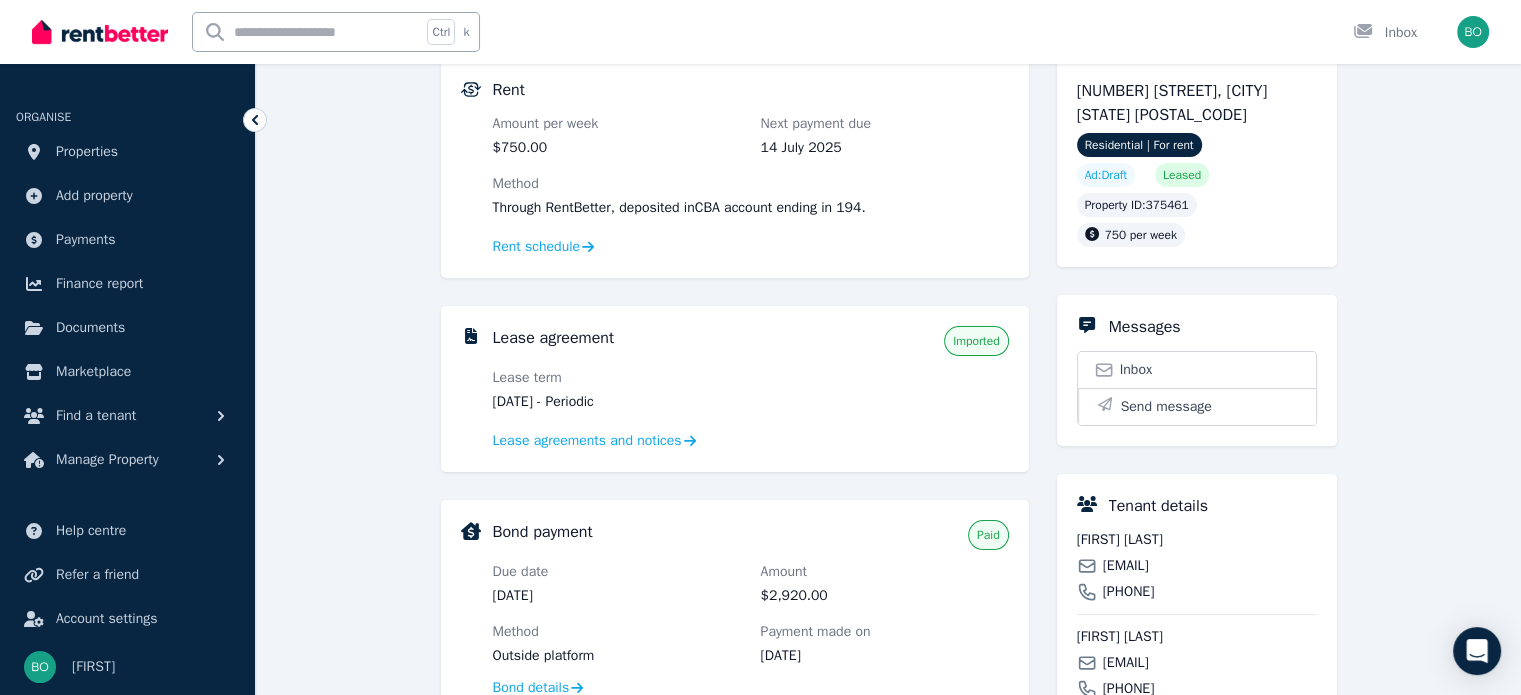 scroll, scrollTop: 200, scrollLeft: 0, axis: vertical 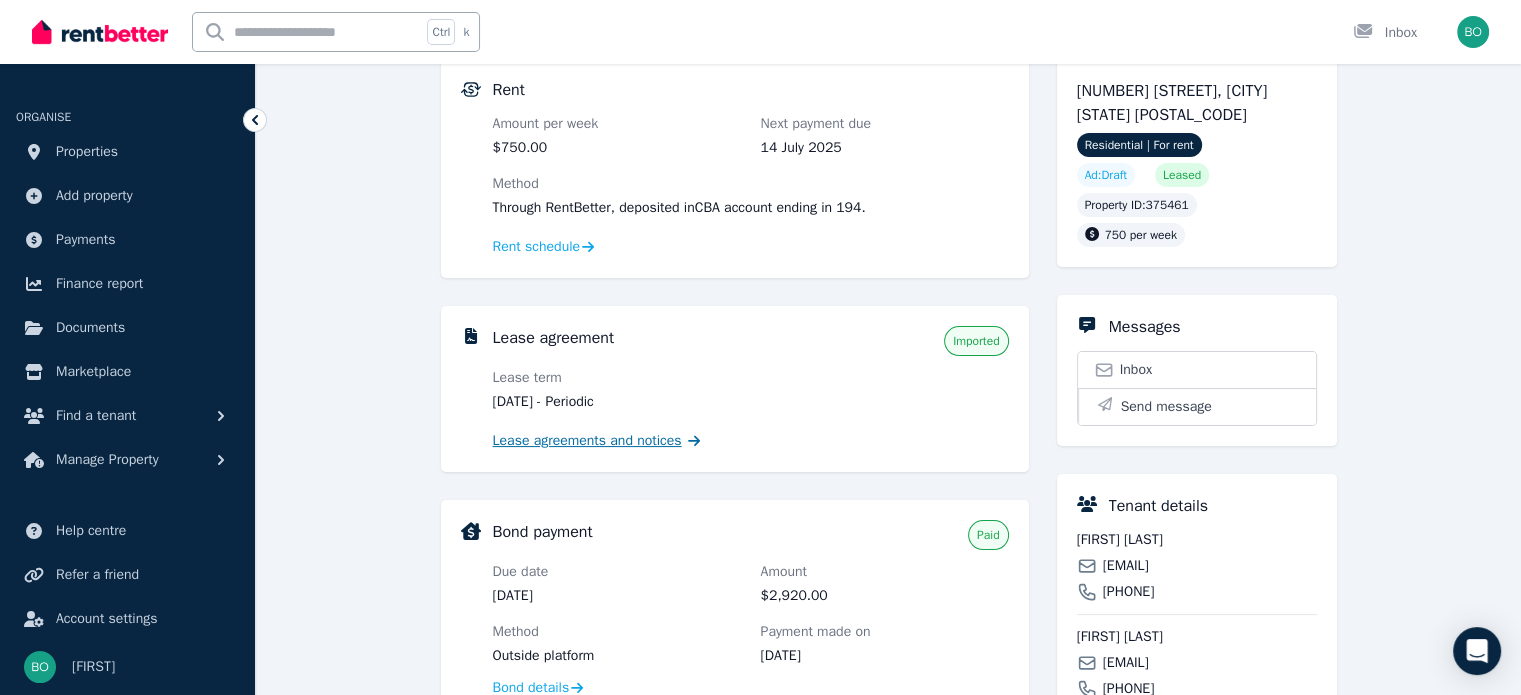 click on "Lease agreements and notices" at bounding box center (587, 441) 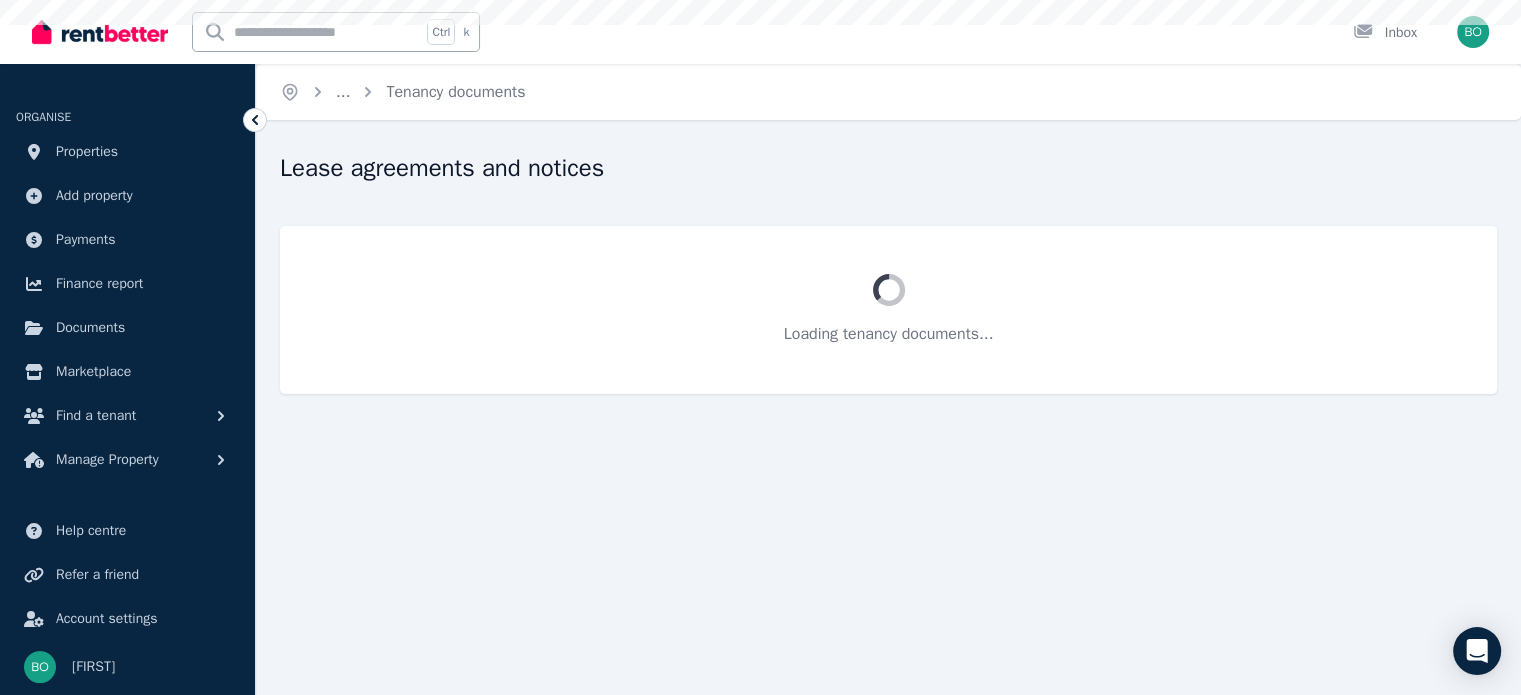 scroll, scrollTop: 0, scrollLeft: 0, axis: both 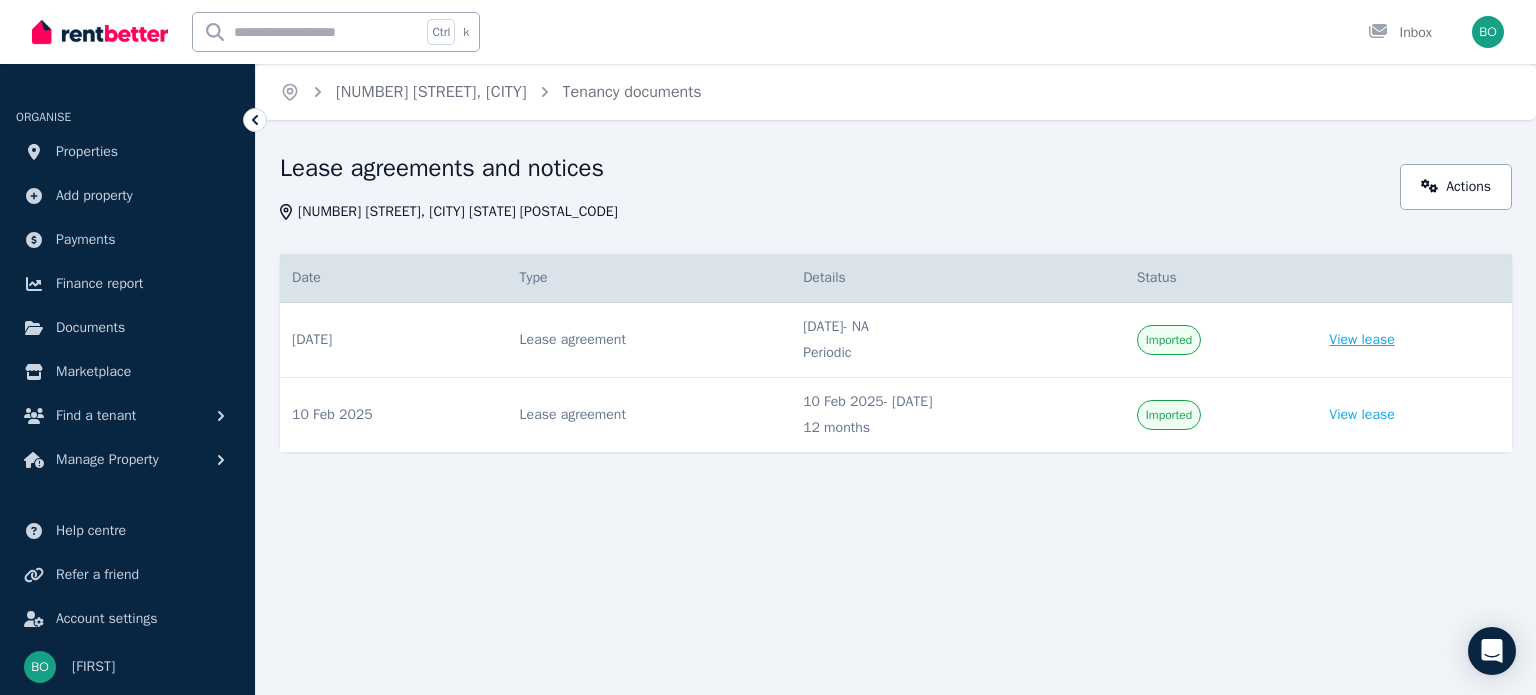 click on "View lease" at bounding box center (1361, 340) 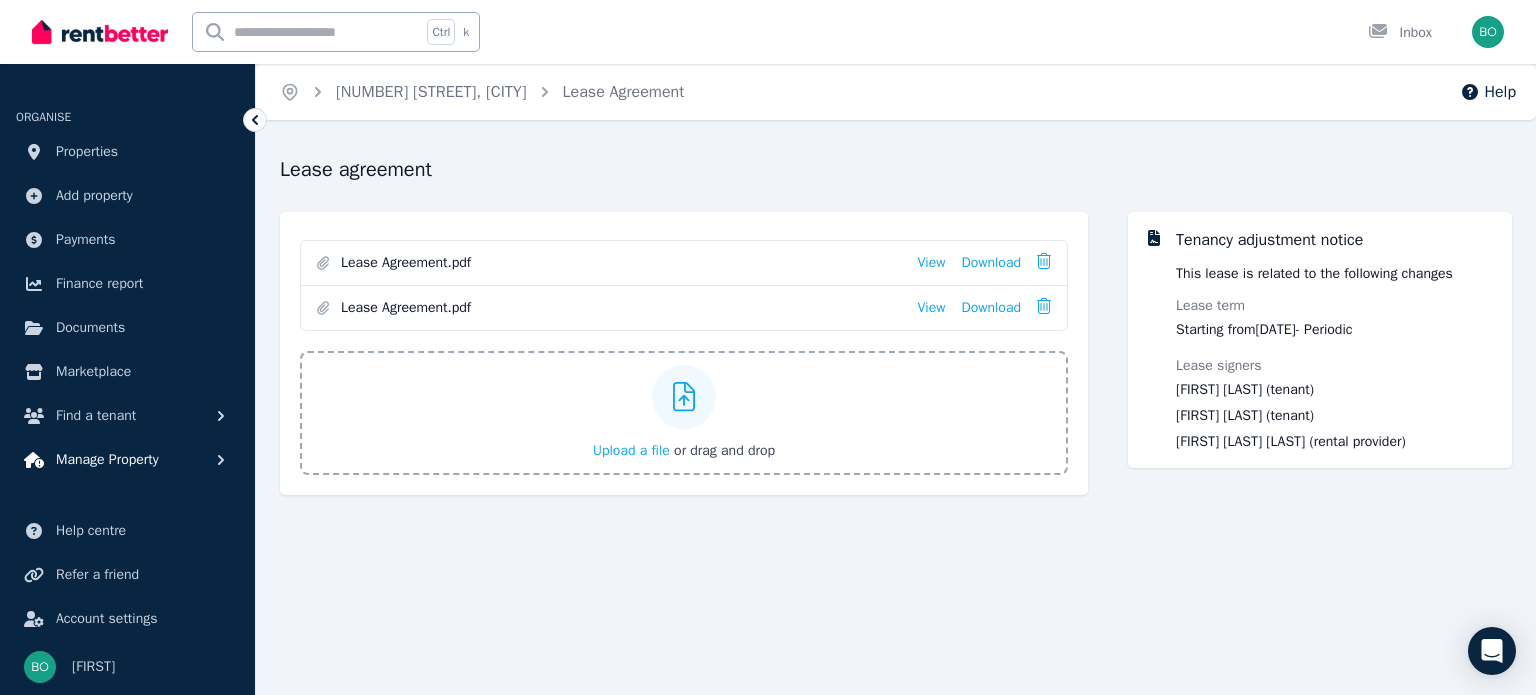 click on "Manage Property" at bounding box center (107, 460) 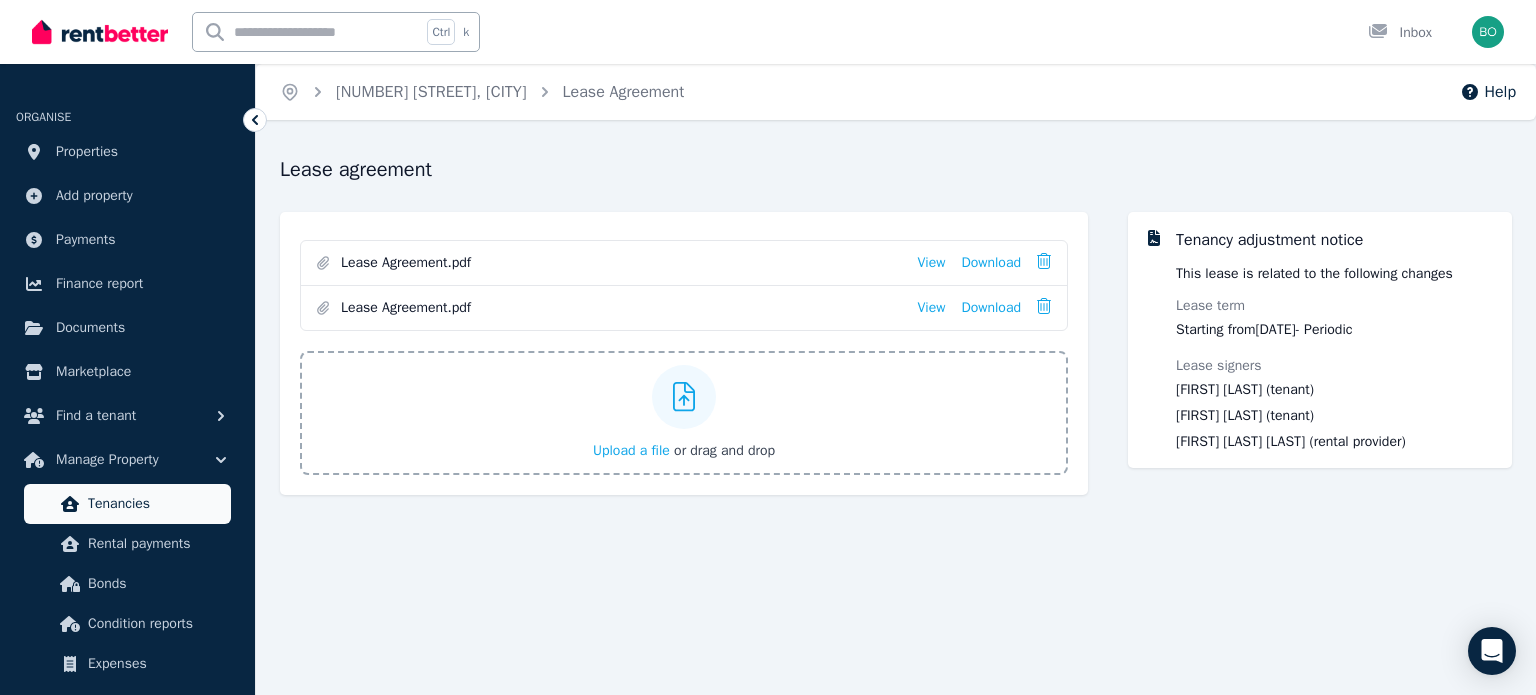 click on "Tenancies" at bounding box center (155, 504) 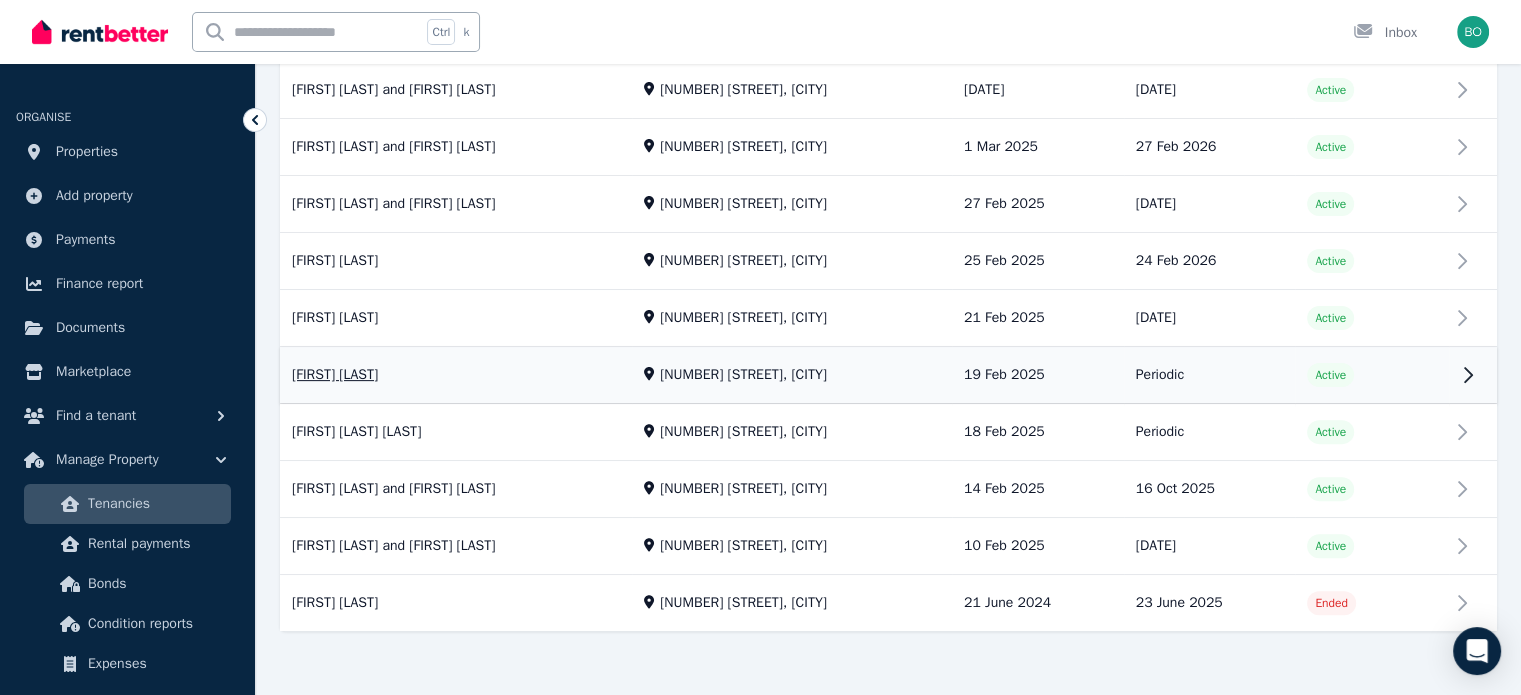 scroll, scrollTop: 537, scrollLeft: 0, axis: vertical 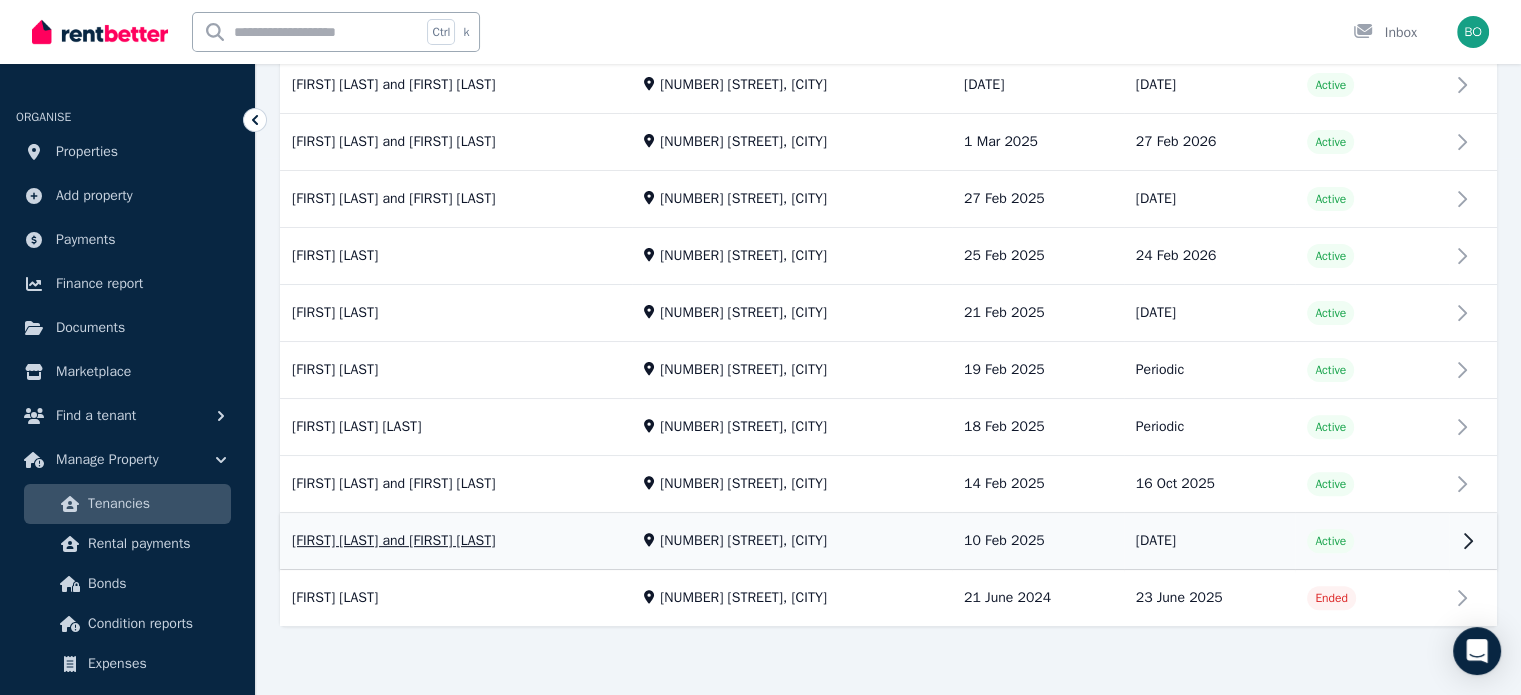 click on "View property details" at bounding box center [888, 542] 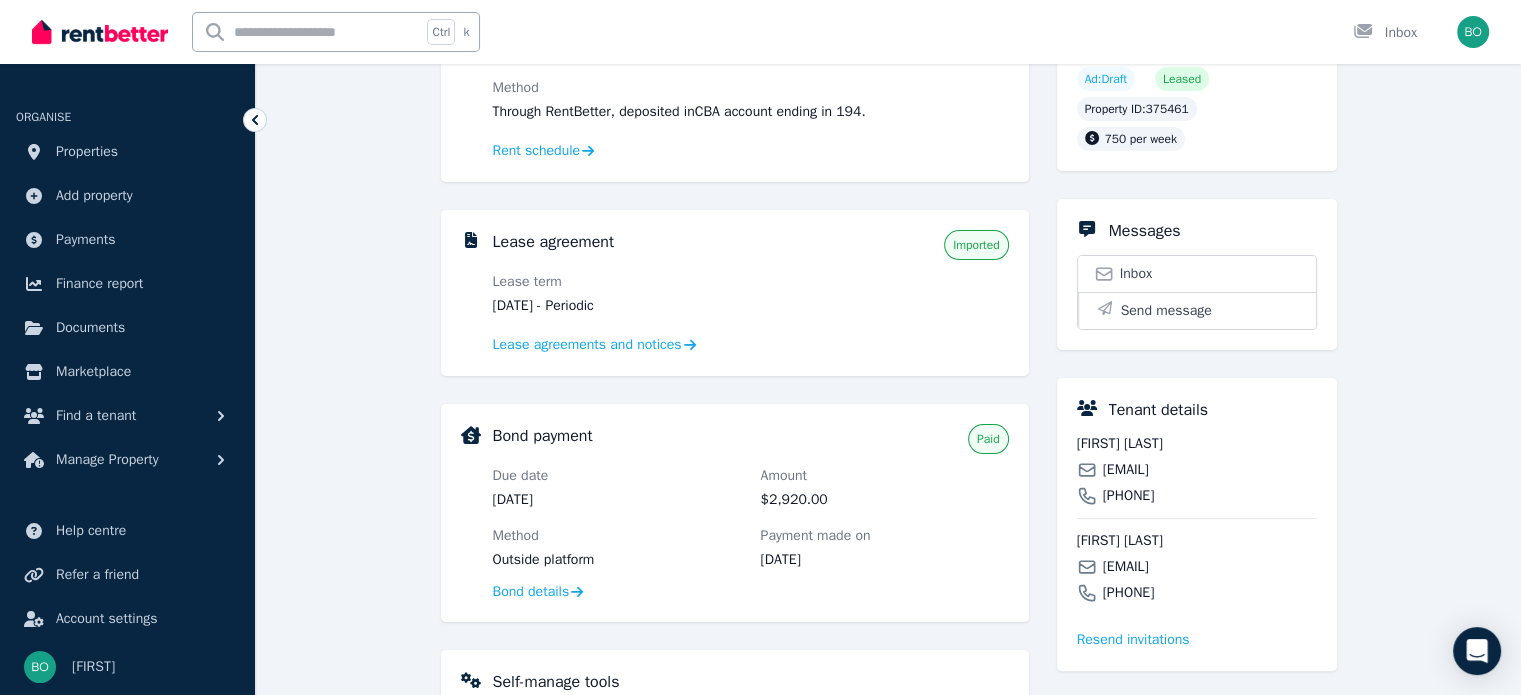 scroll, scrollTop: 246, scrollLeft: 0, axis: vertical 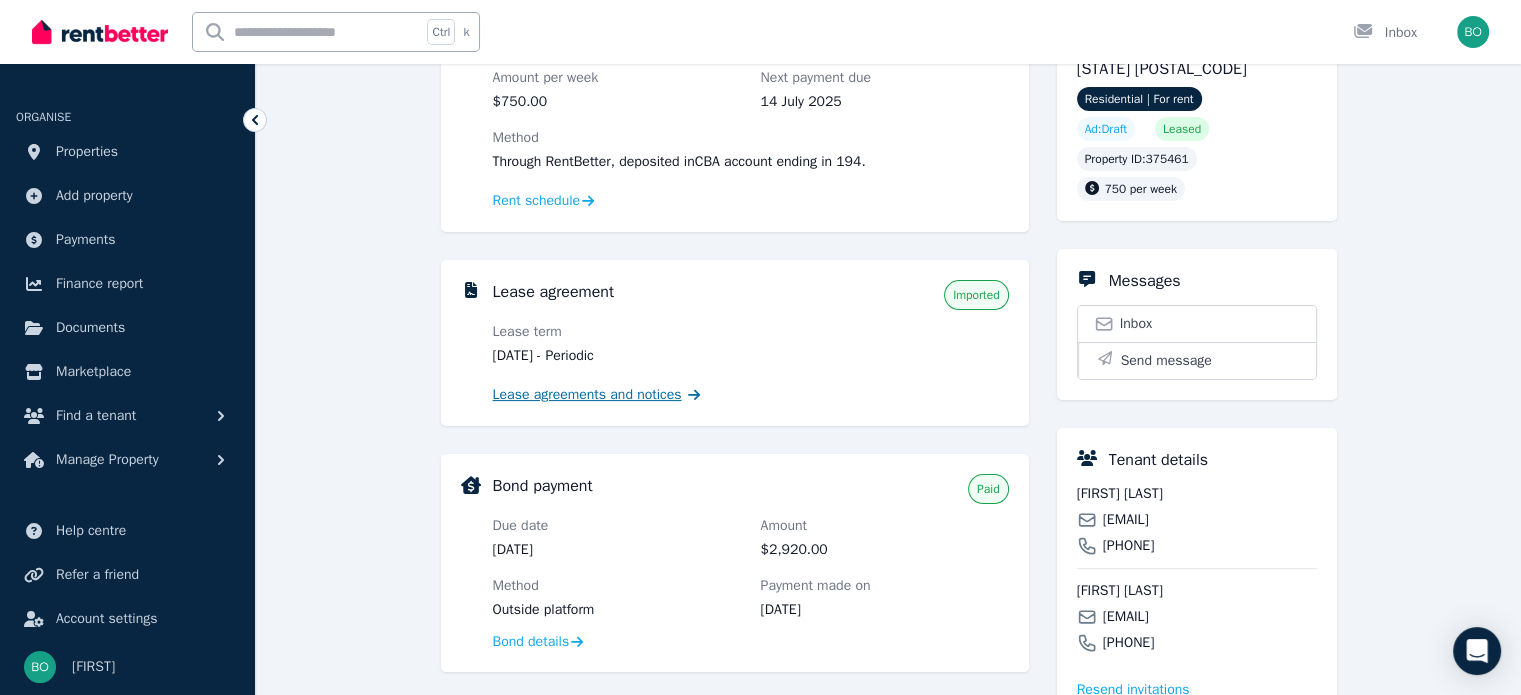 click on "Lease agreements and notices" at bounding box center (587, 395) 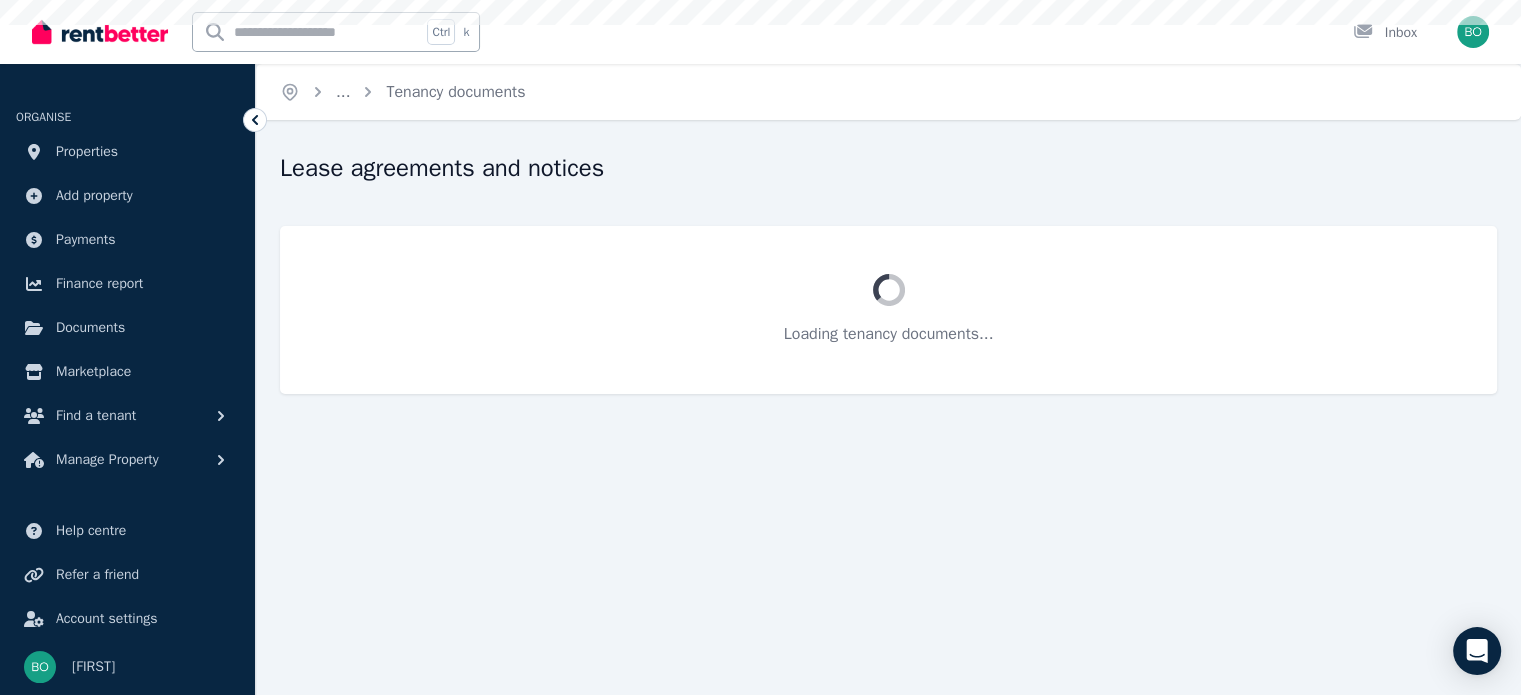 scroll, scrollTop: 0, scrollLeft: 0, axis: both 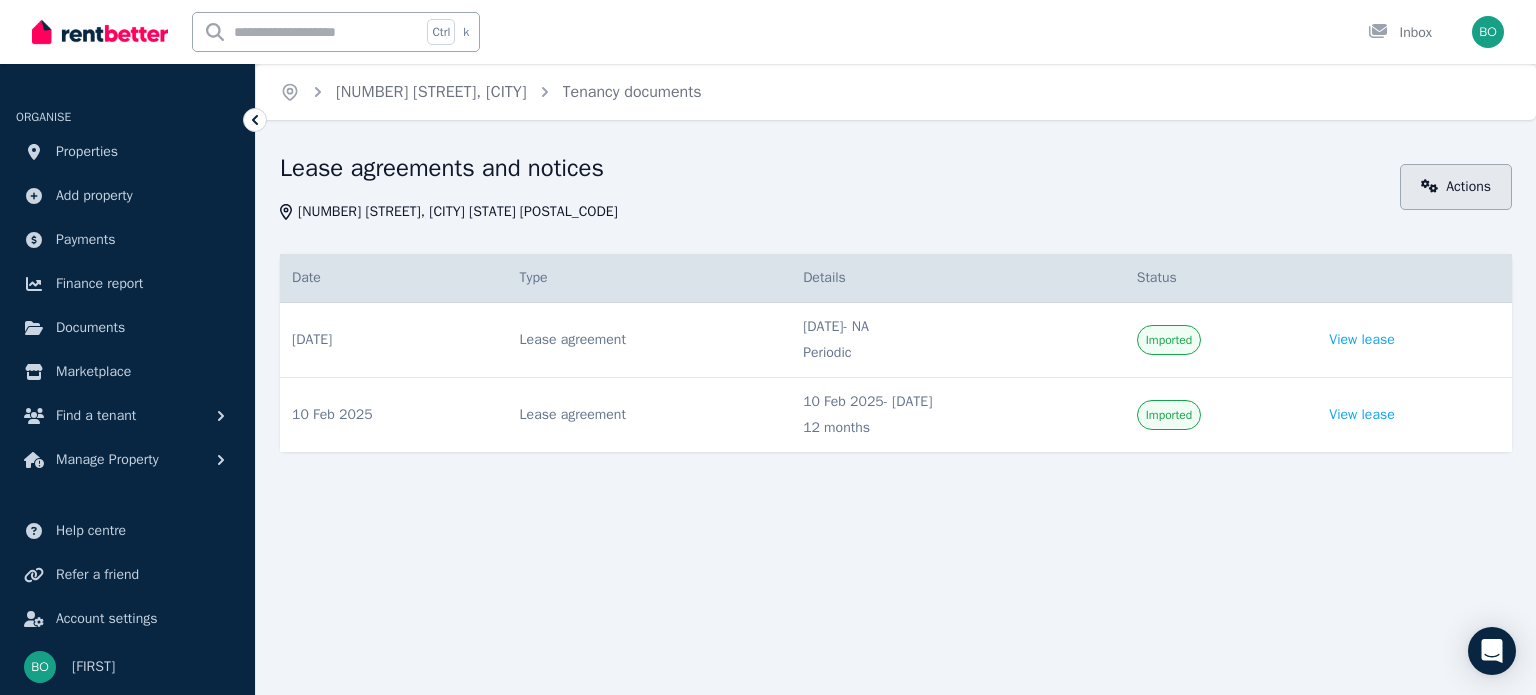 click on "Actions" at bounding box center [1456, 187] 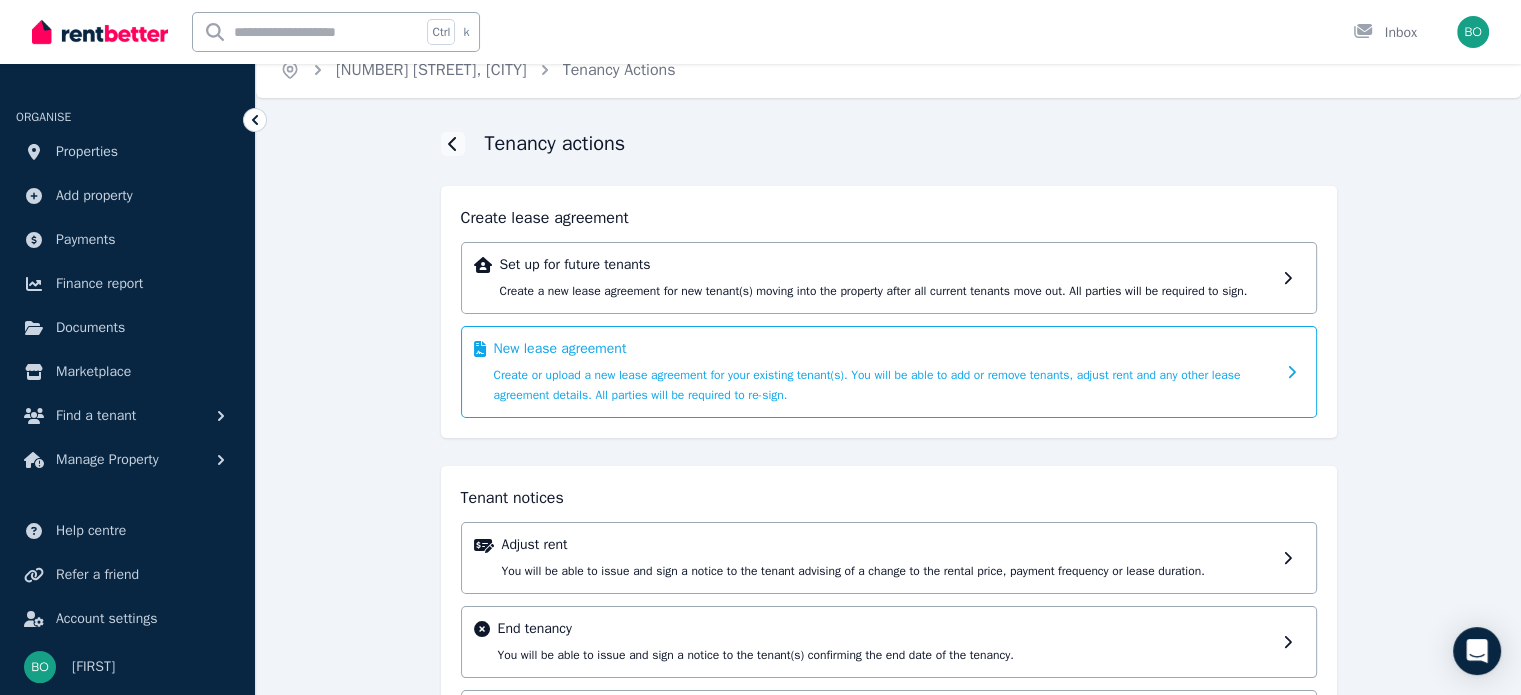 scroll, scrollTop: 0, scrollLeft: 0, axis: both 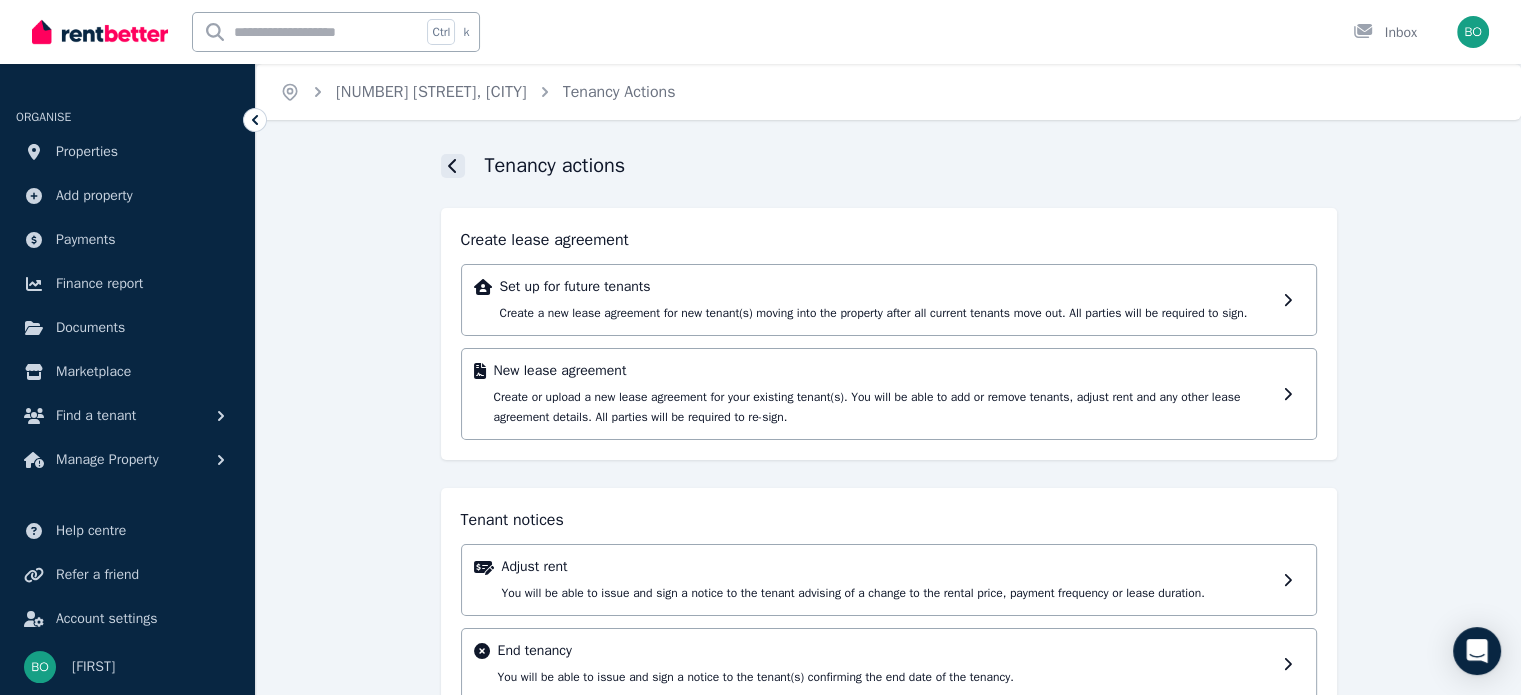 click 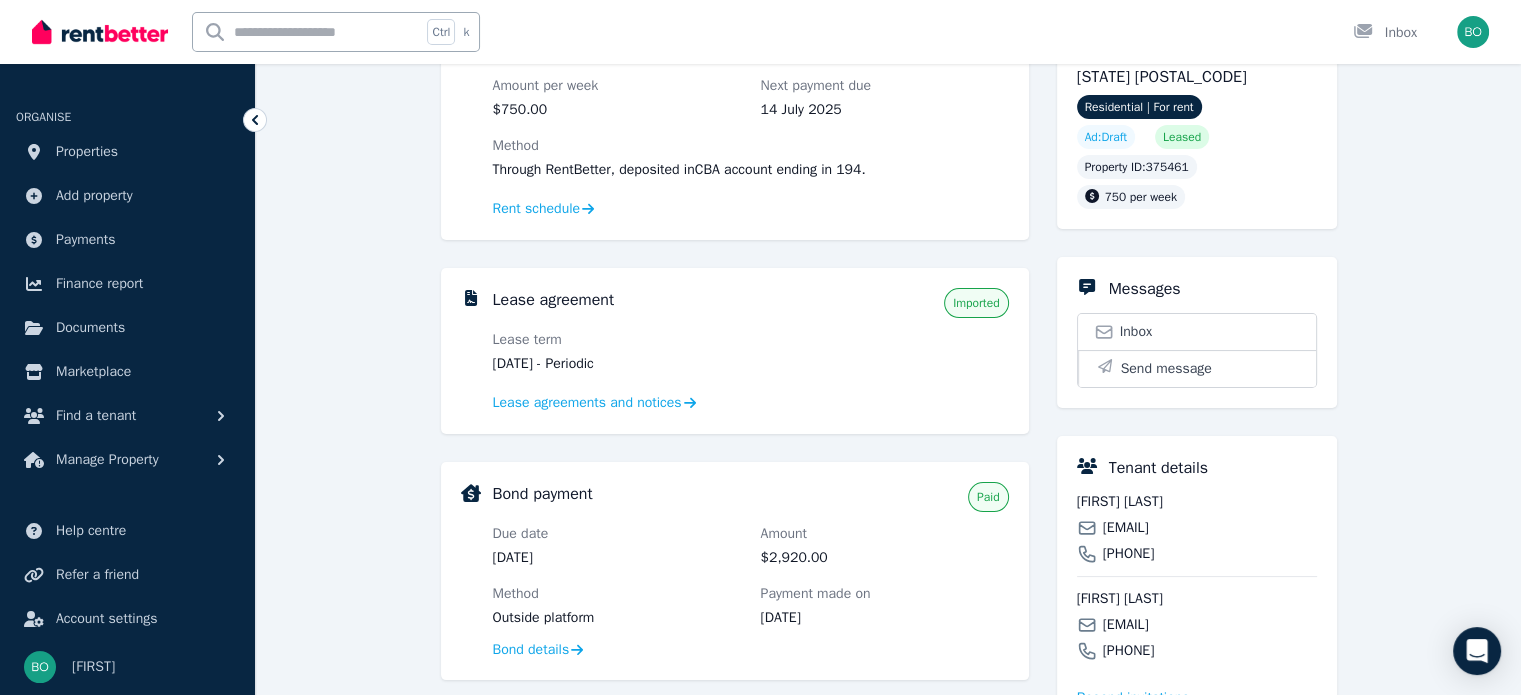 scroll, scrollTop: 200, scrollLeft: 0, axis: vertical 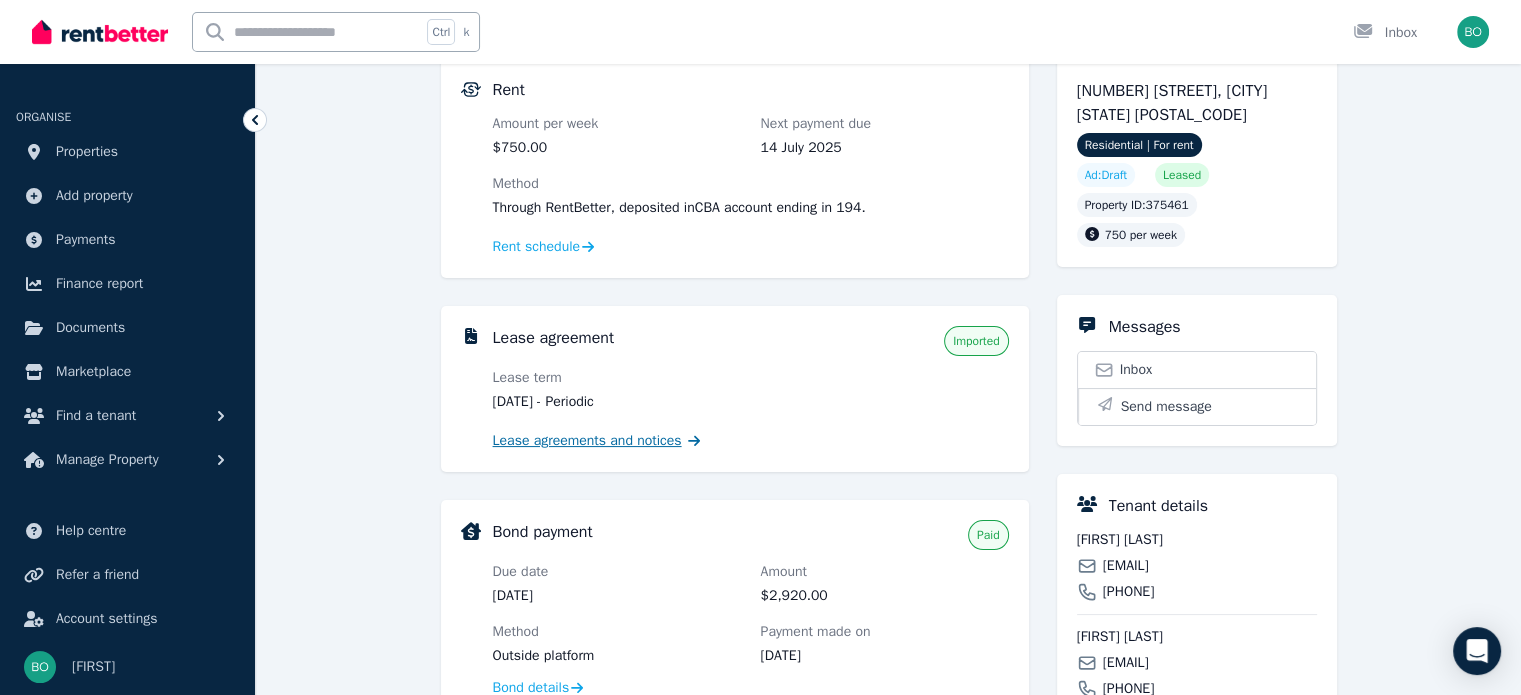 click on "Lease agreements and notices" at bounding box center [587, 441] 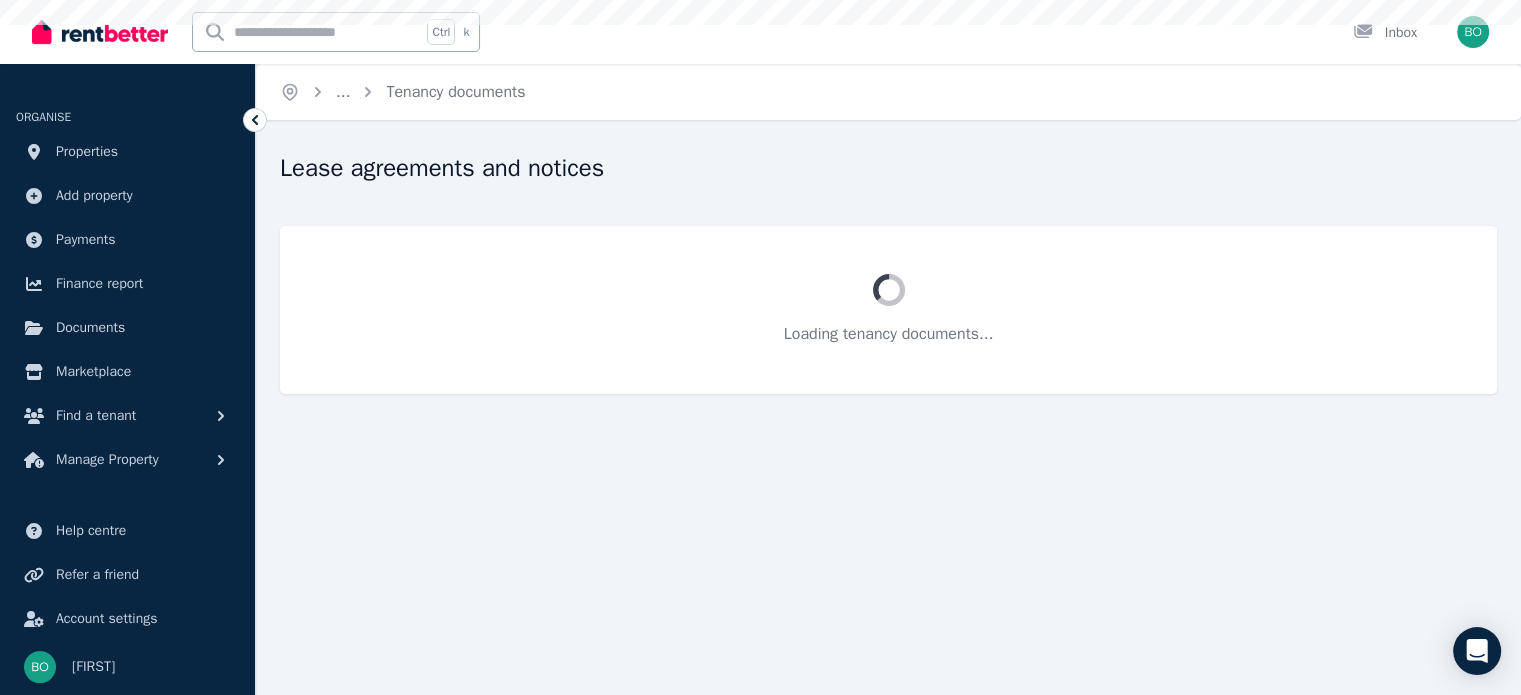 scroll, scrollTop: 0, scrollLeft: 0, axis: both 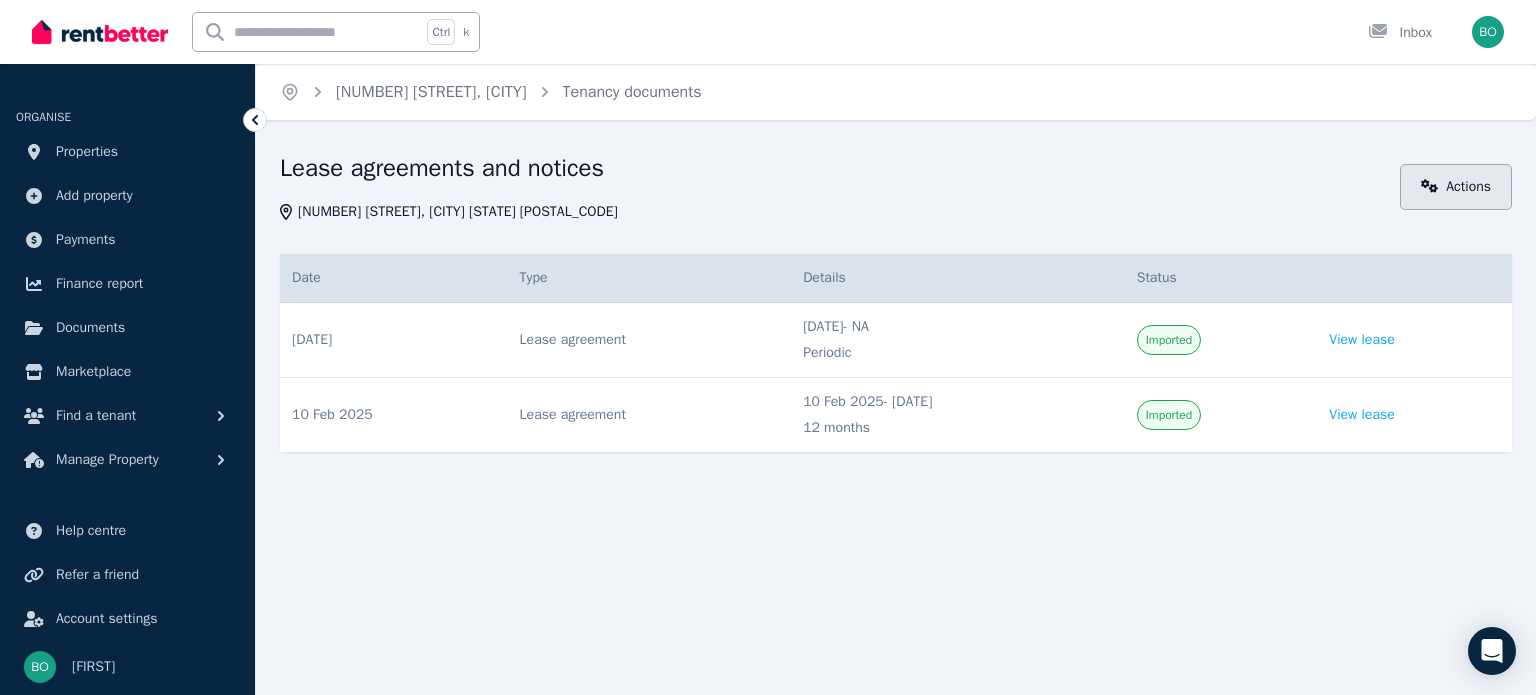 click on "Actions" at bounding box center (1456, 187) 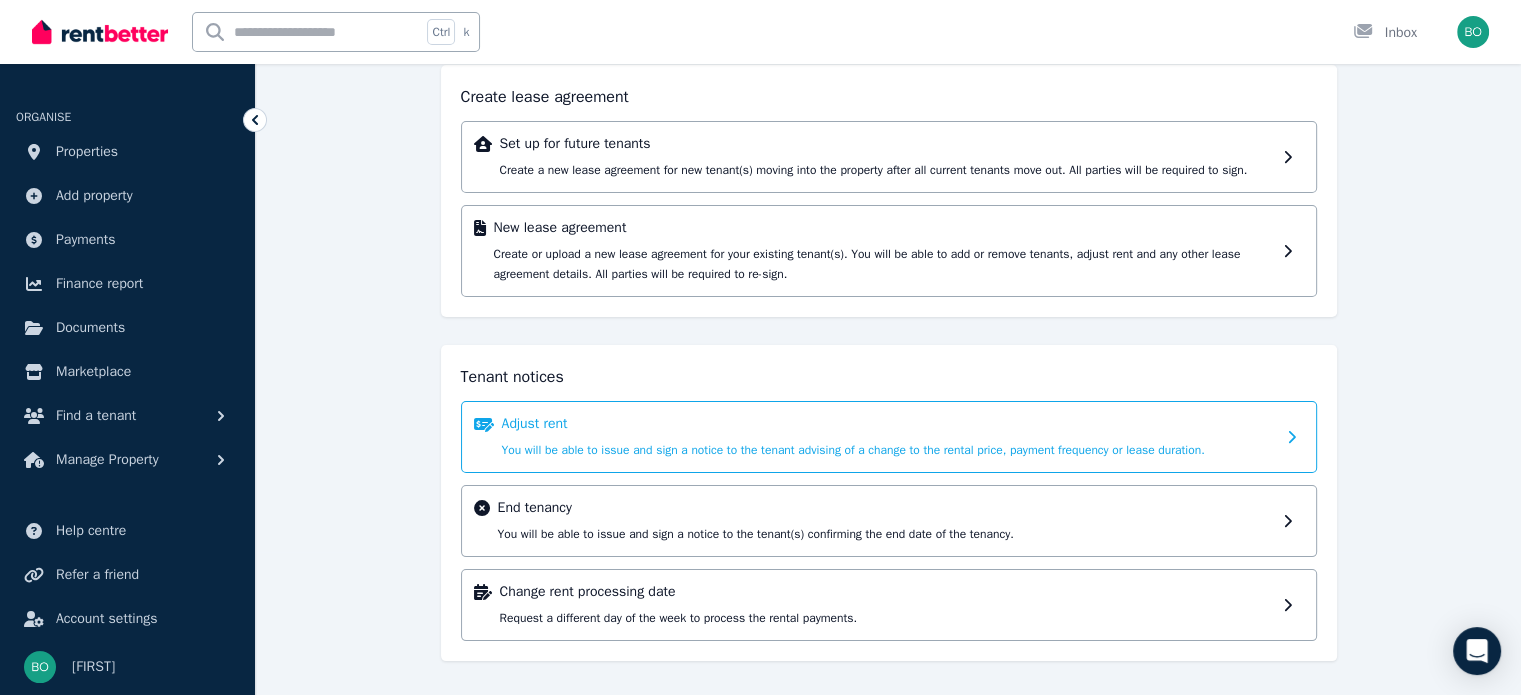 scroll, scrollTop: 0, scrollLeft: 0, axis: both 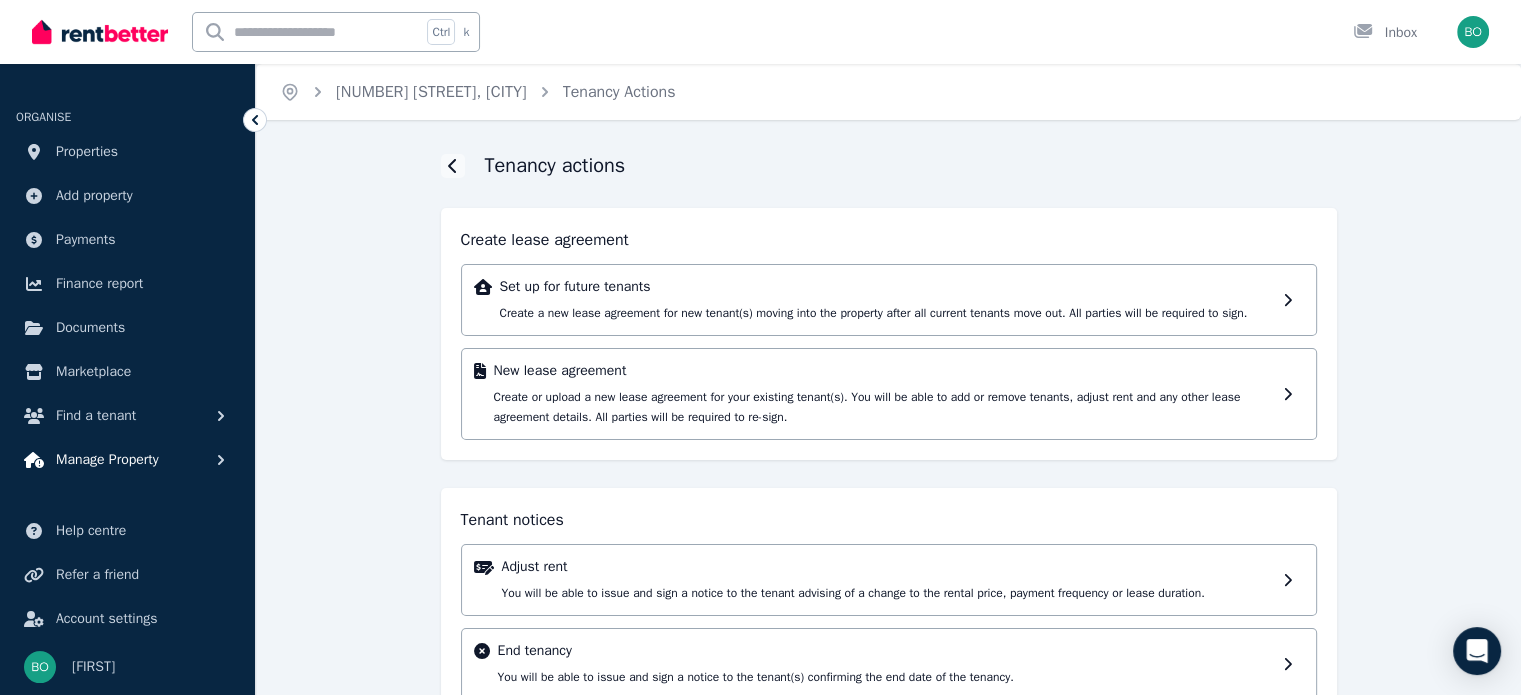 click on "Manage Property" at bounding box center [107, 460] 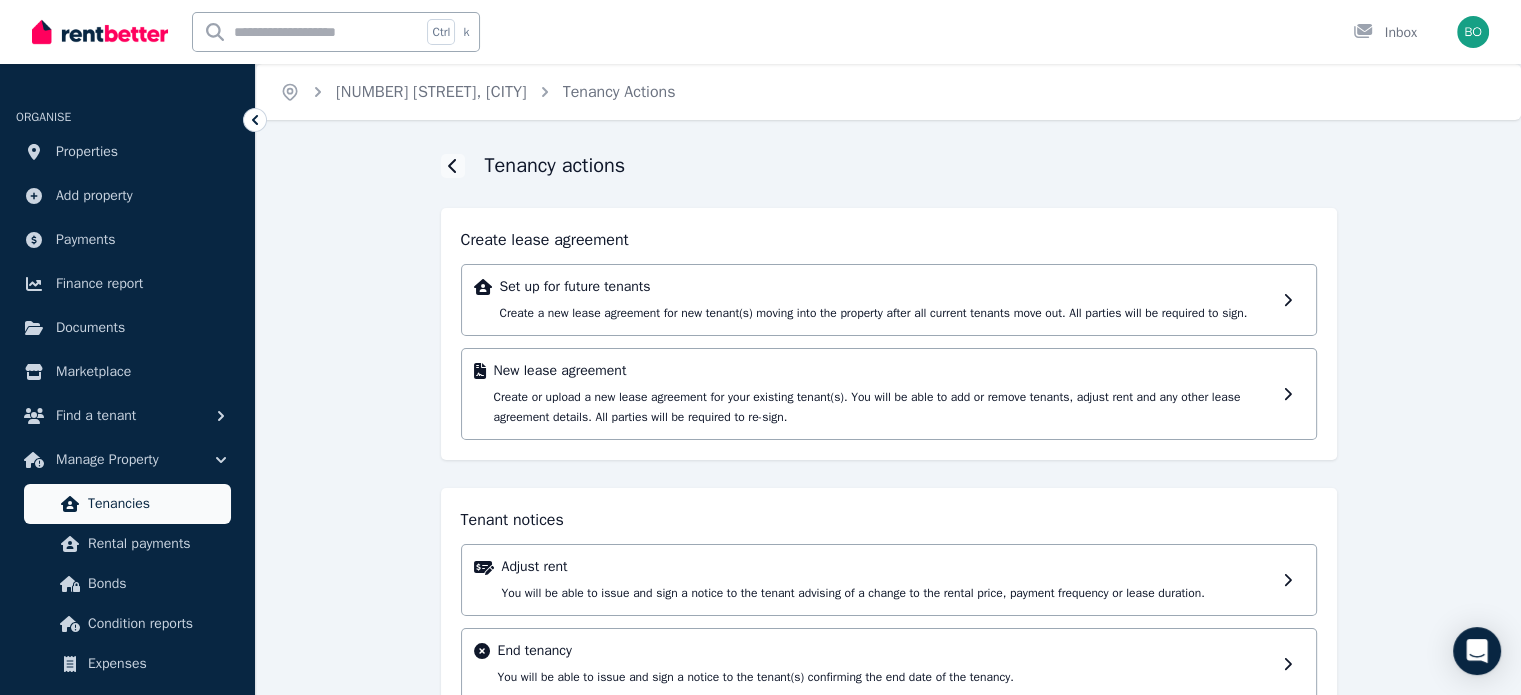 click on "Tenancies" at bounding box center (155, 504) 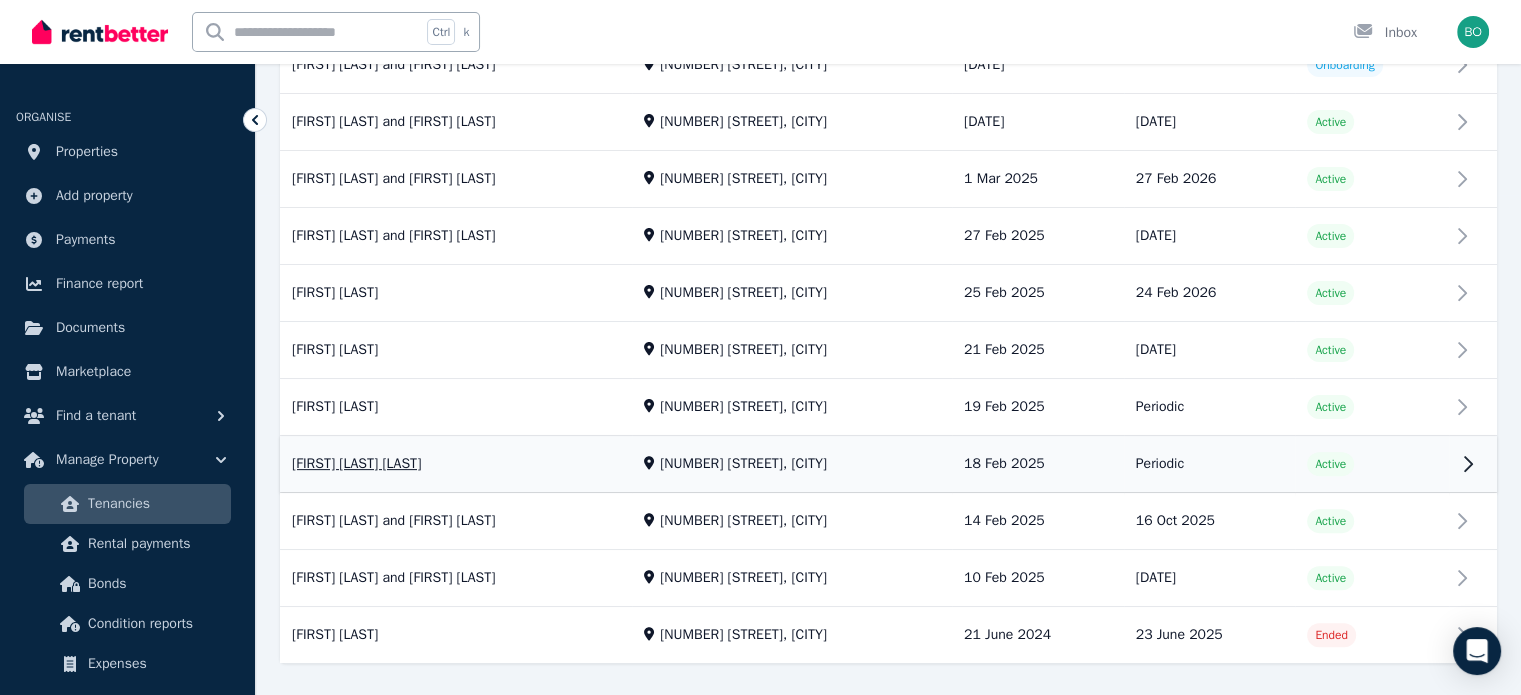 scroll, scrollTop: 537, scrollLeft: 0, axis: vertical 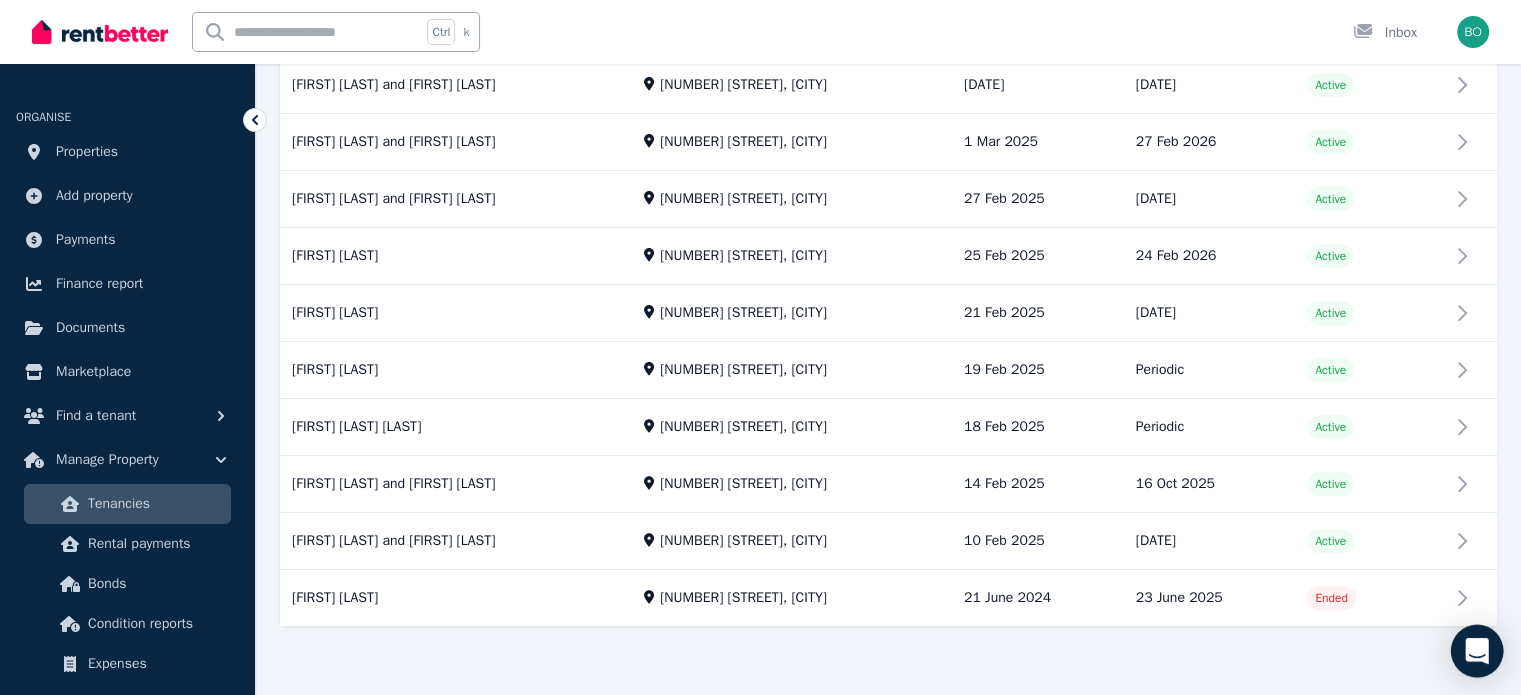 click at bounding box center [1477, 651] 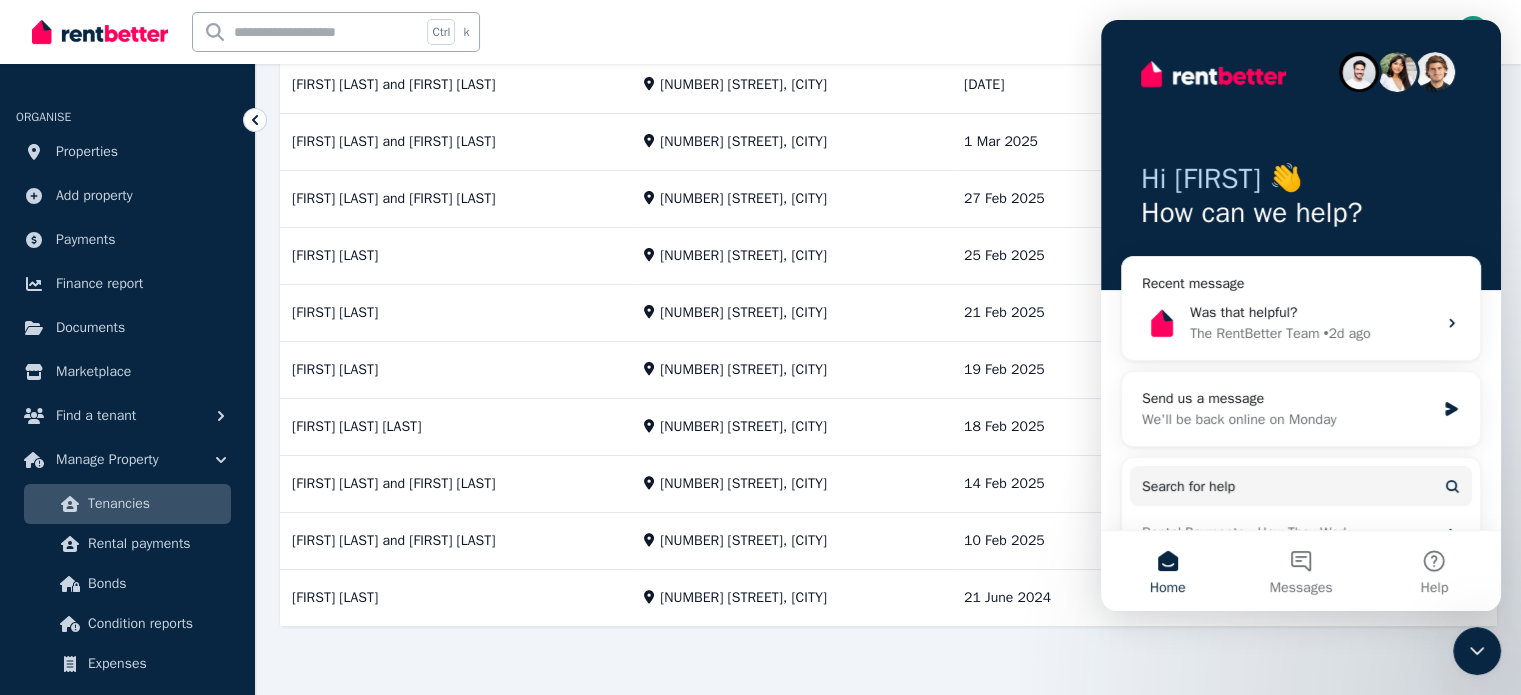 scroll, scrollTop: 0, scrollLeft: 0, axis: both 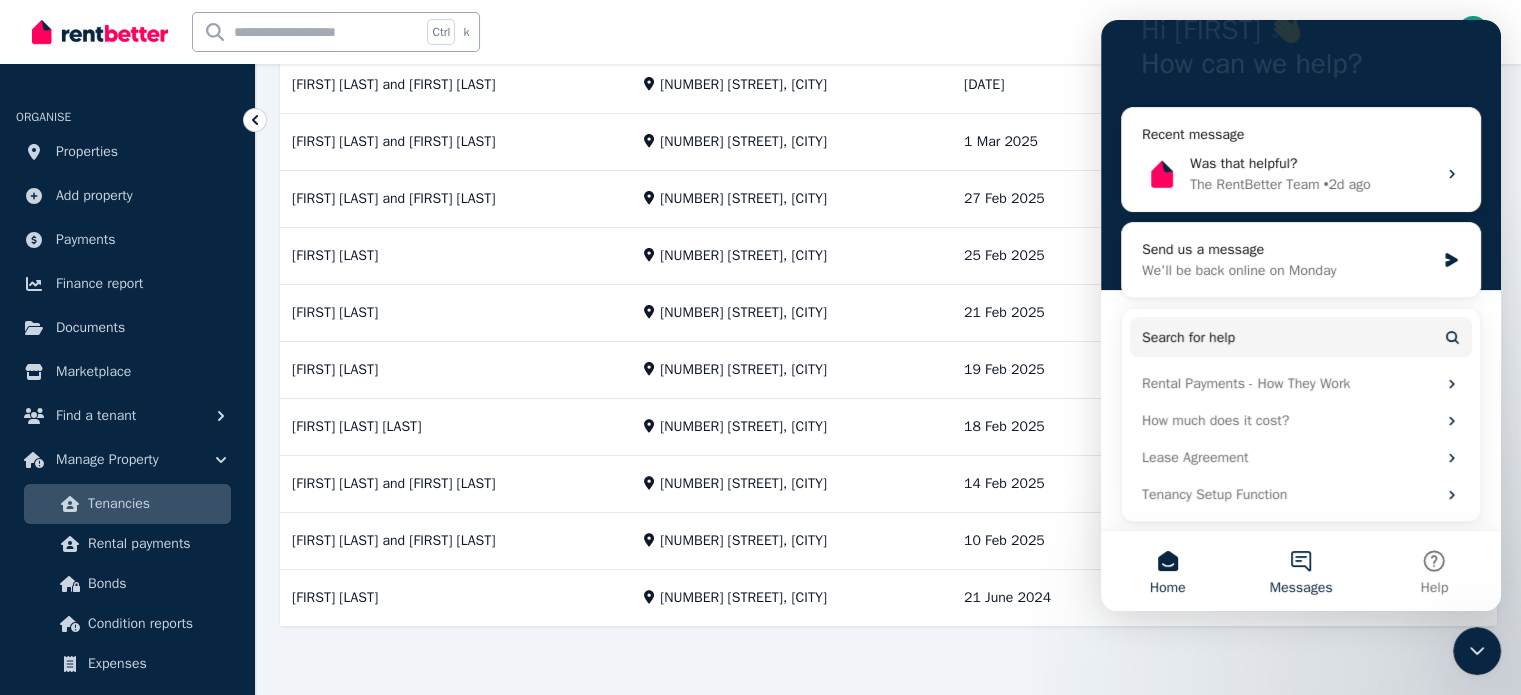 click on "Messages" at bounding box center [1300, 571] 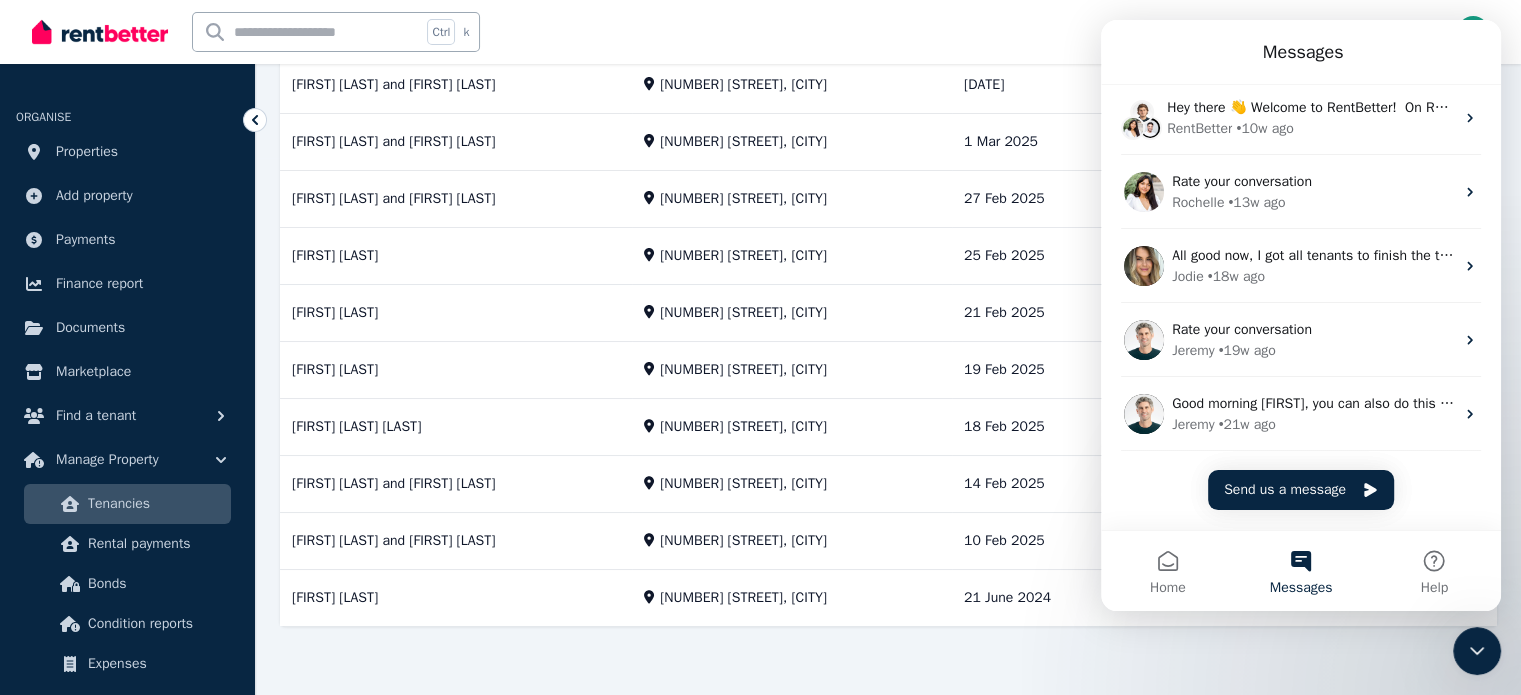scroll, scrollTop: 0, scrollLeft: 0, axis: both 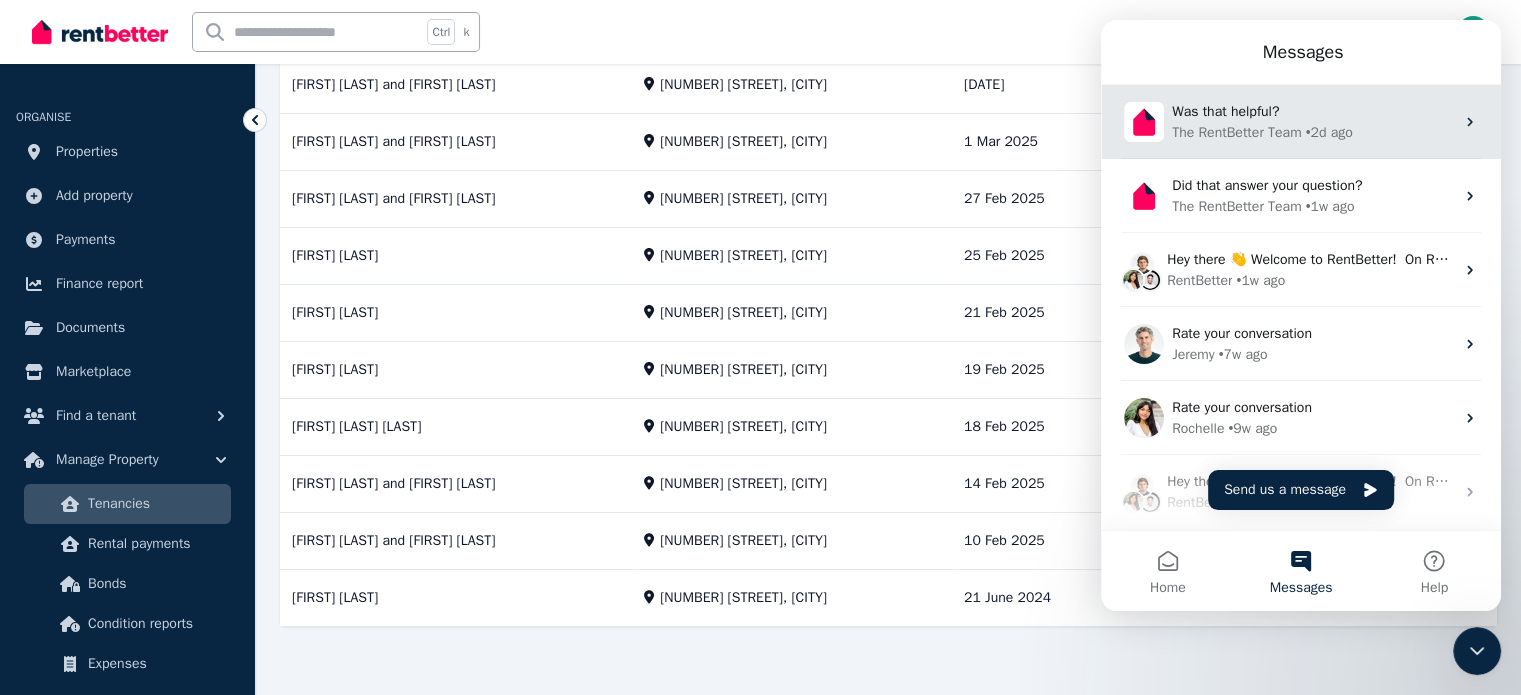 click on "Was that helpful?" at bounding box center [1313, 111] 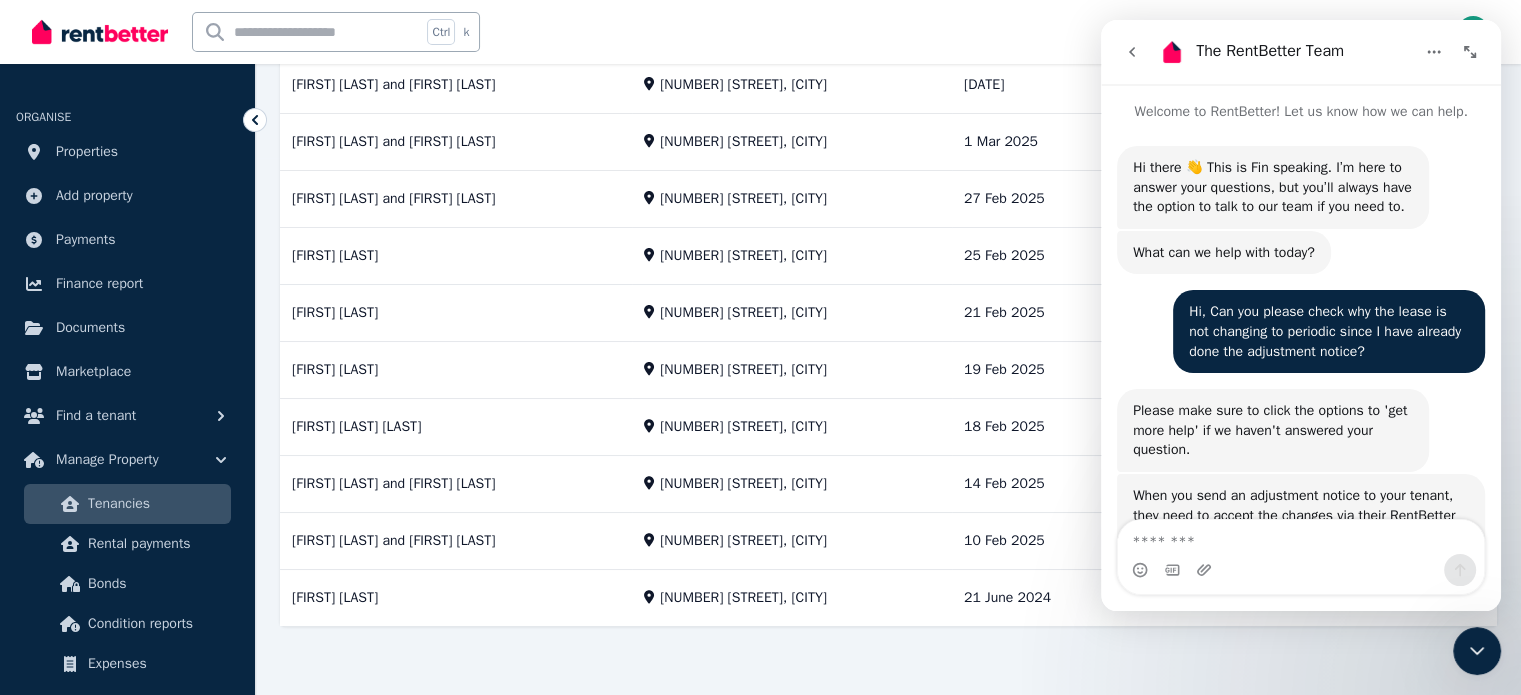 scroll, scrollTop: 3, scrollLeft: 0, axis: vertical 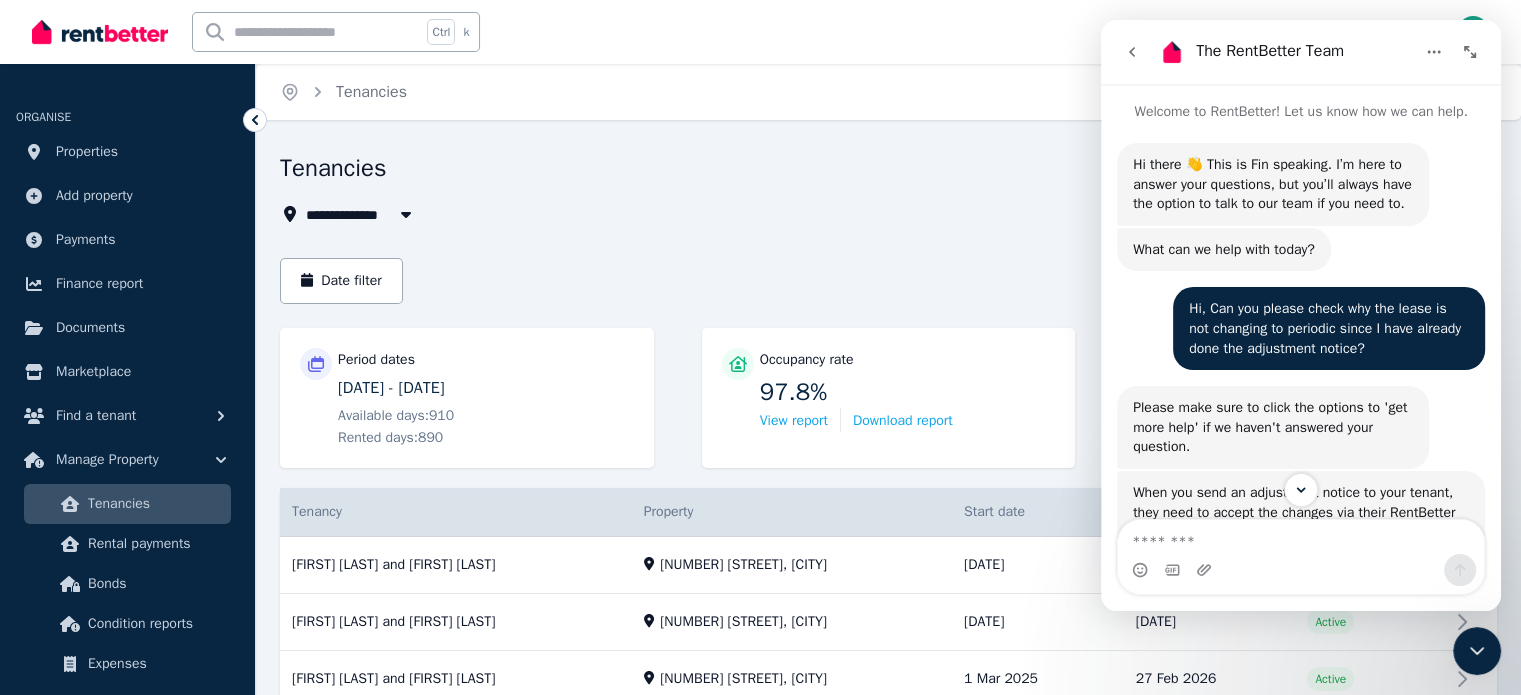 click 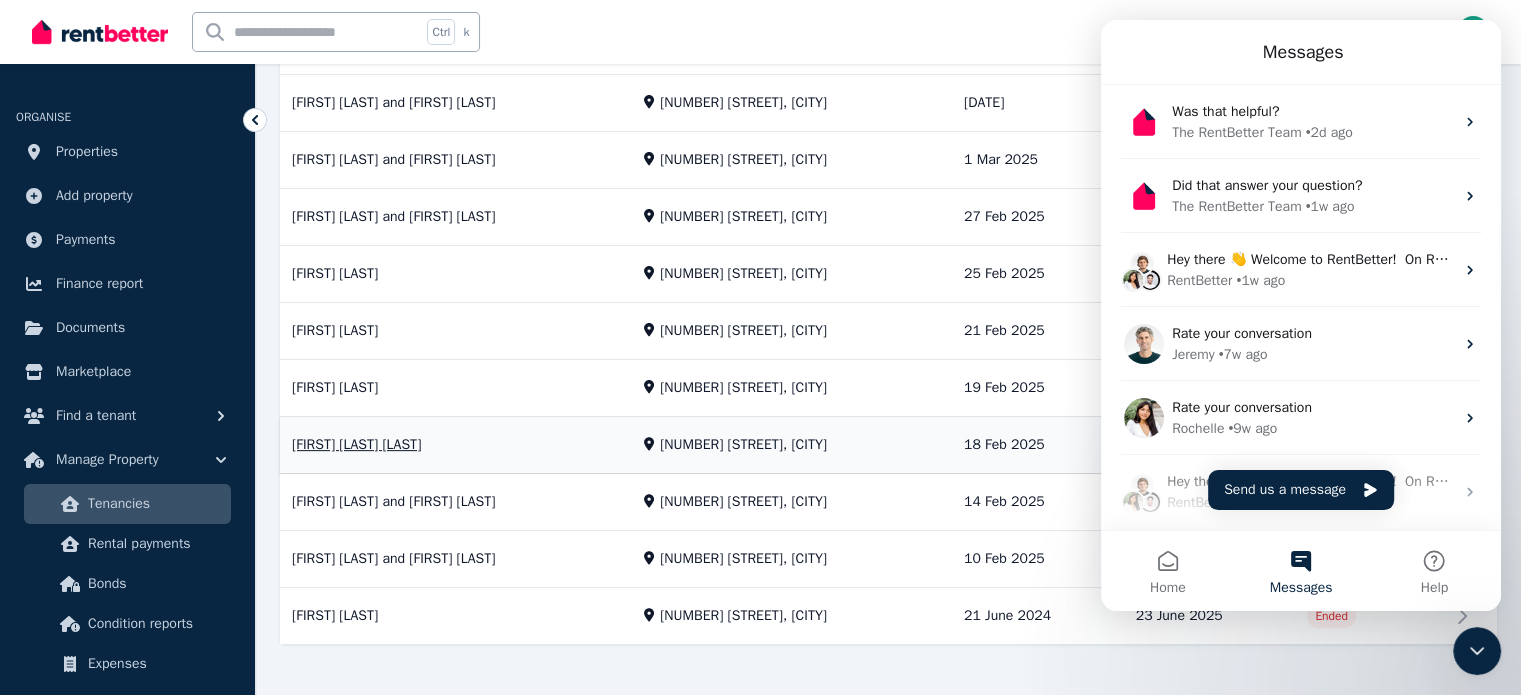 scroll, scrollTop: 537, scrollLeft: 0, axis: vertical 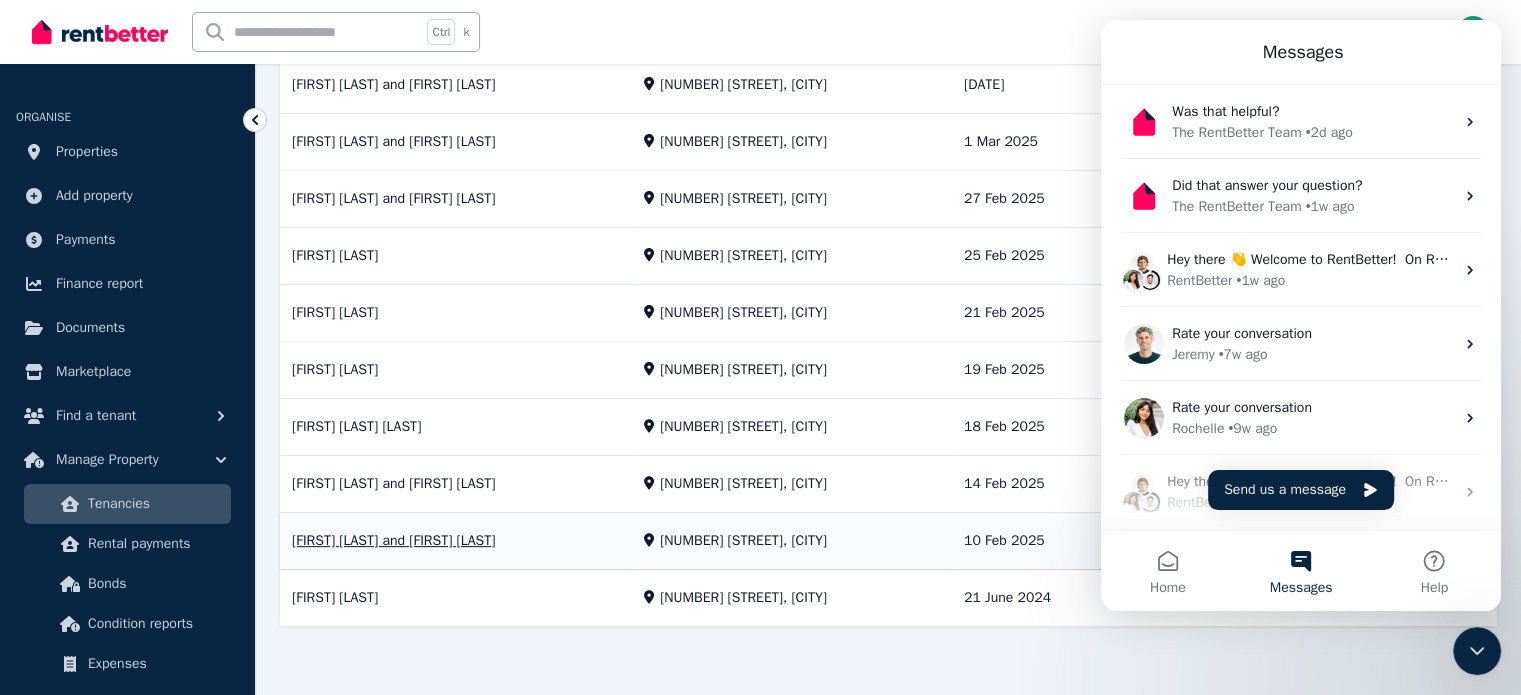 click on "View property details" at bounding box center [888, 542] 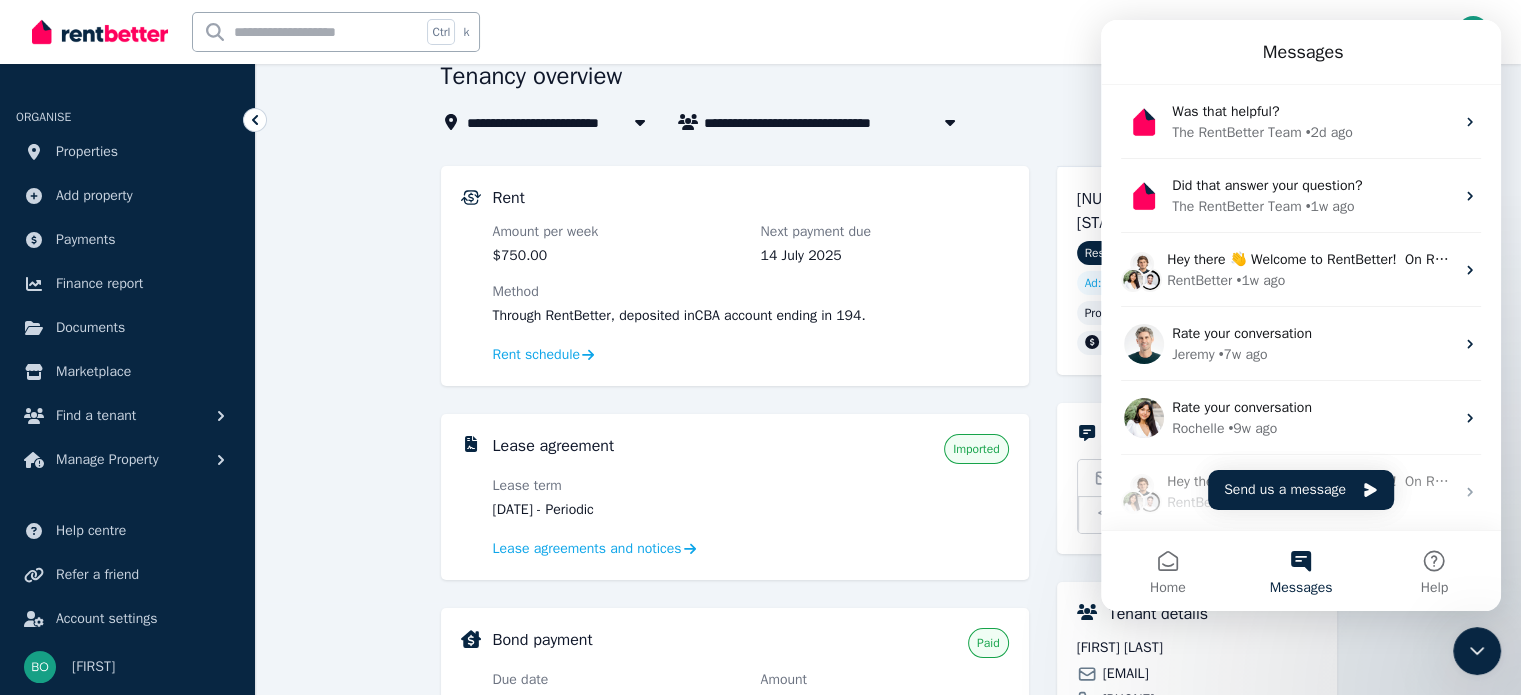 scroll, scrollTop: 200, scrollLeft: 0, axis: vertical 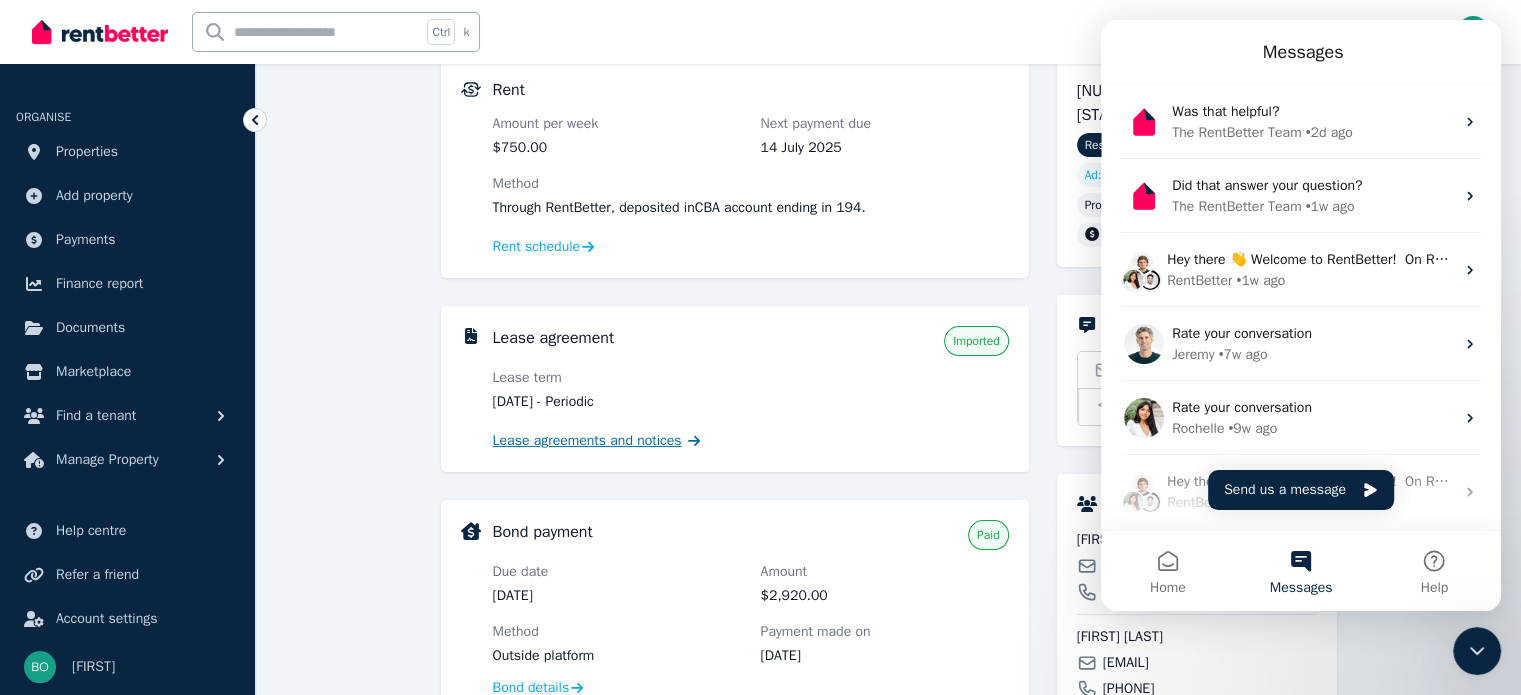 click on "Lease agreements and notices" at bounding box center [587, 441] 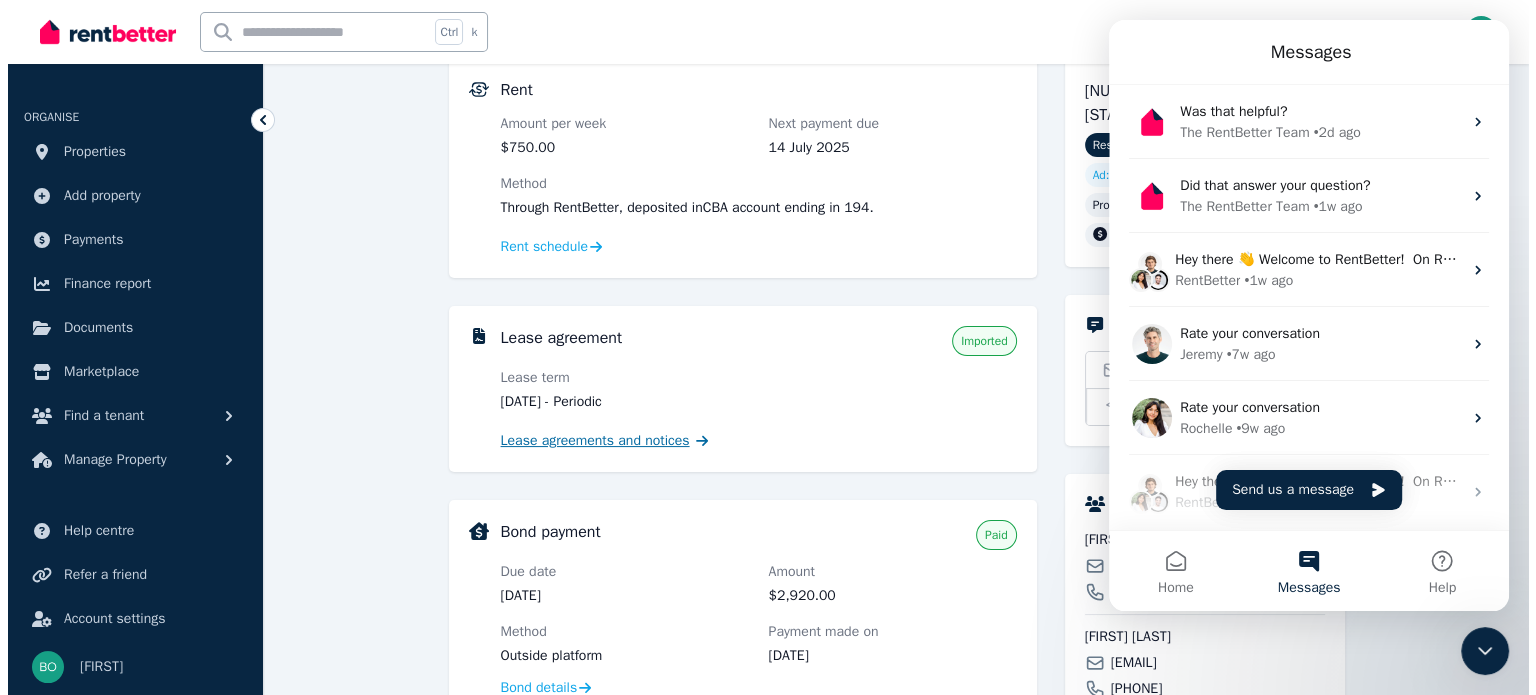 scroll, scrollTop: 0, scrollLeft: 0, axis: both 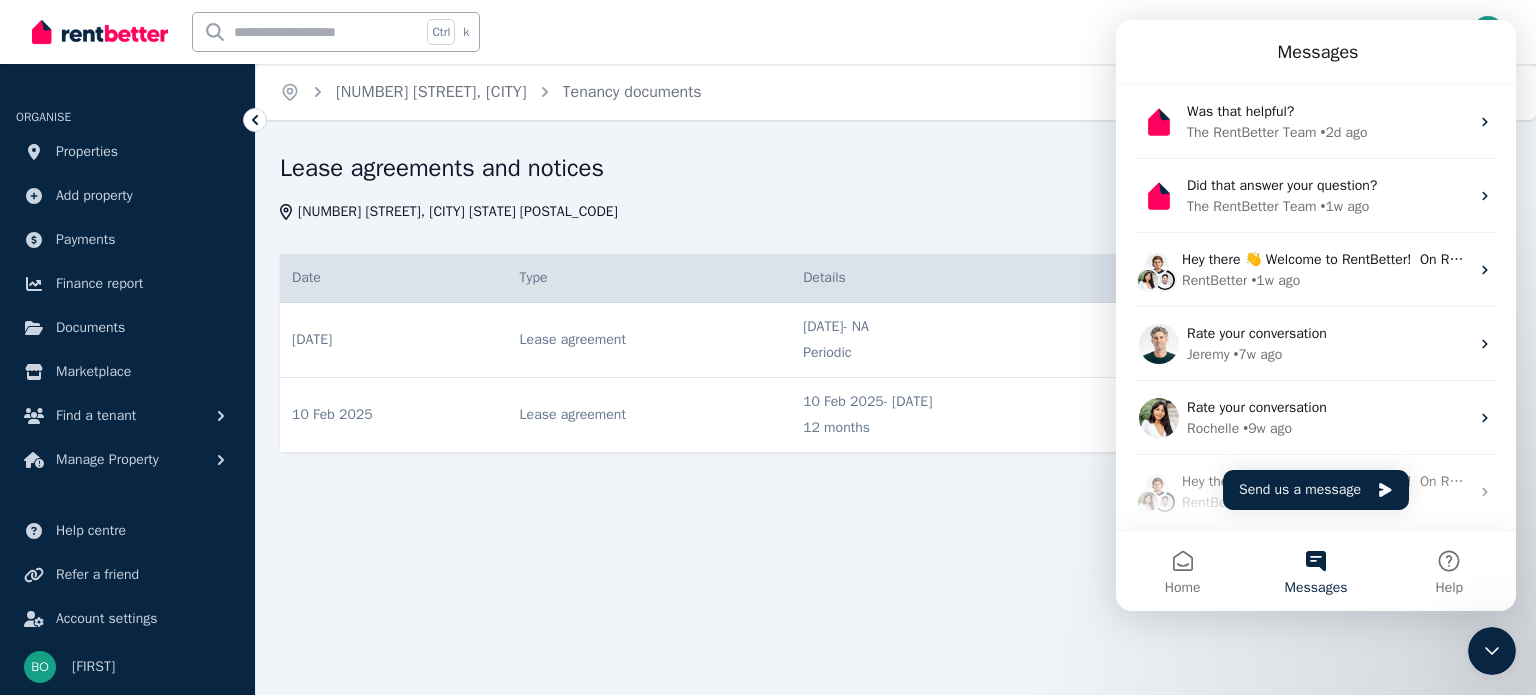 click on "Messages" at bounding box center (1316, 52) 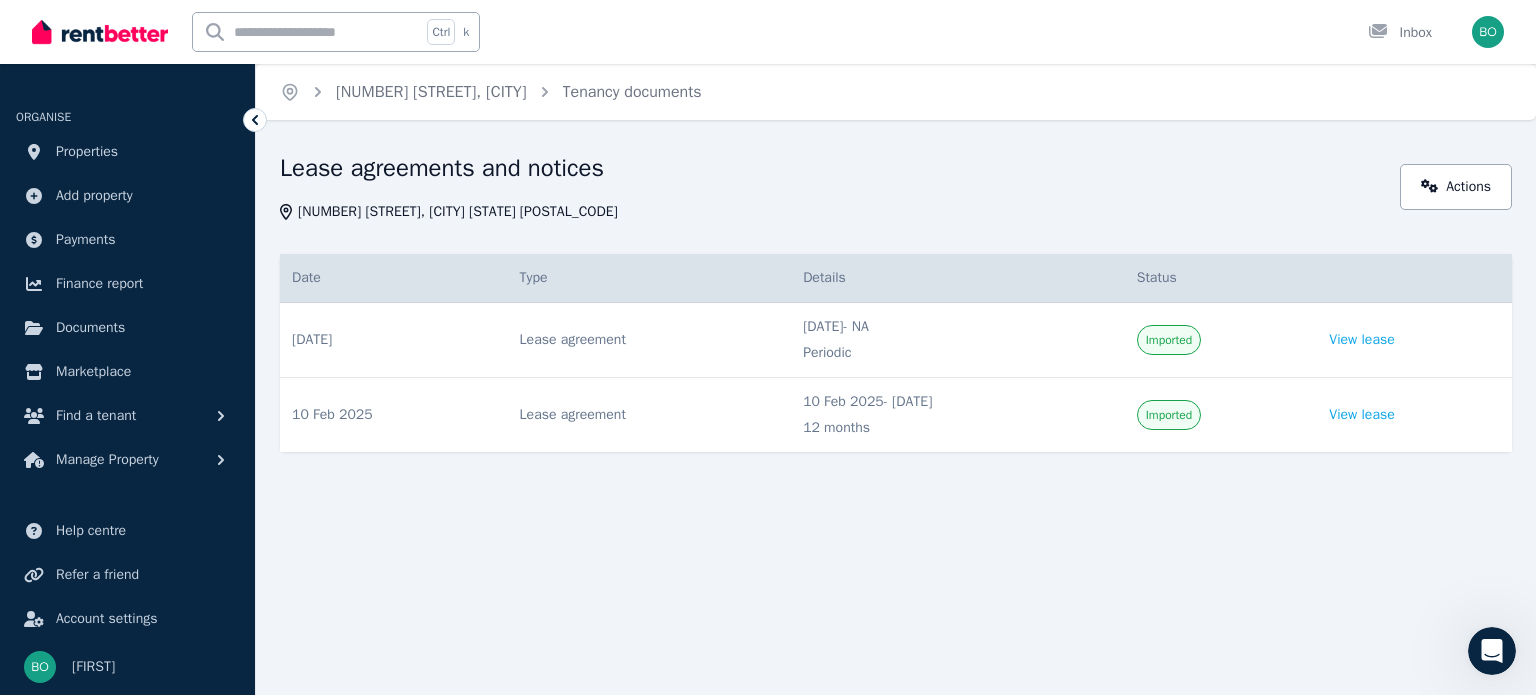 scroll, scrollTop: 0, scrollLeft: 0, axis: both 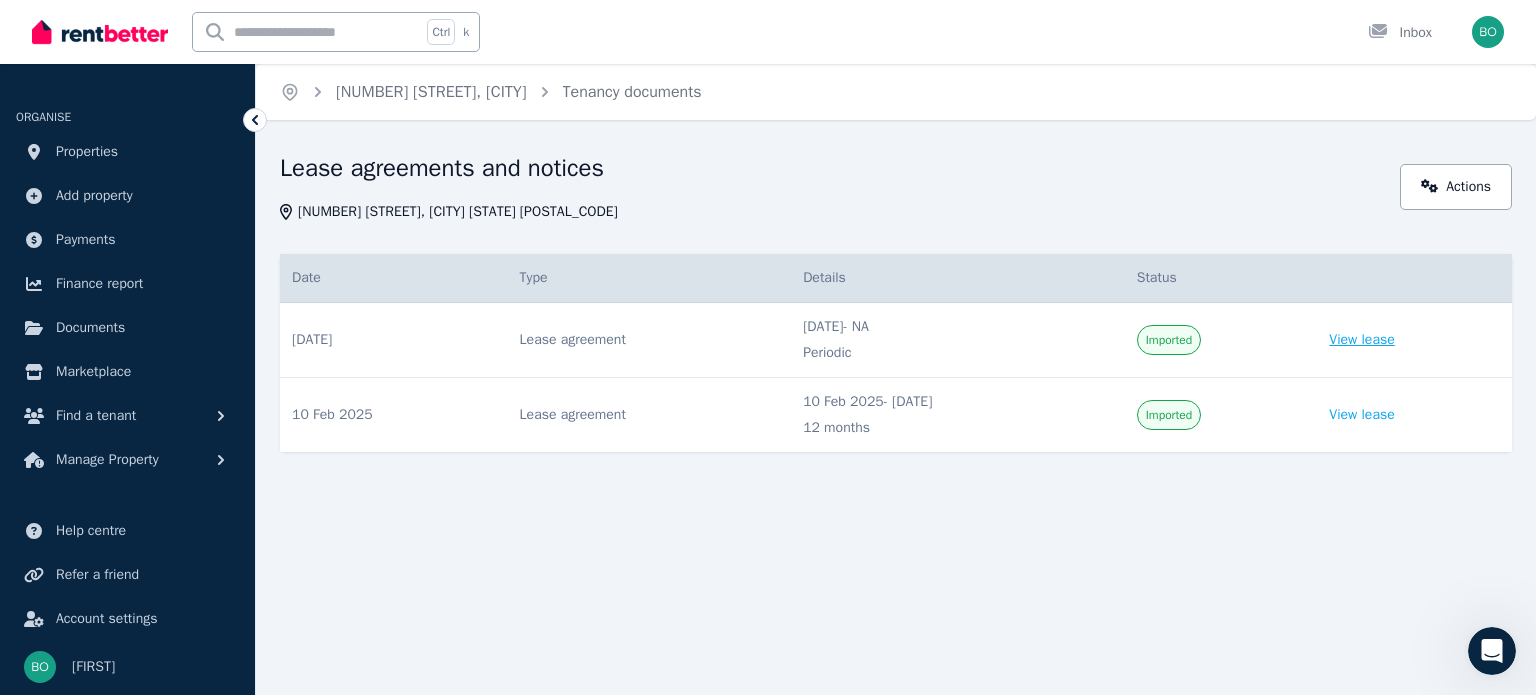 click on "View lease" at bounding box center (1361, 340) 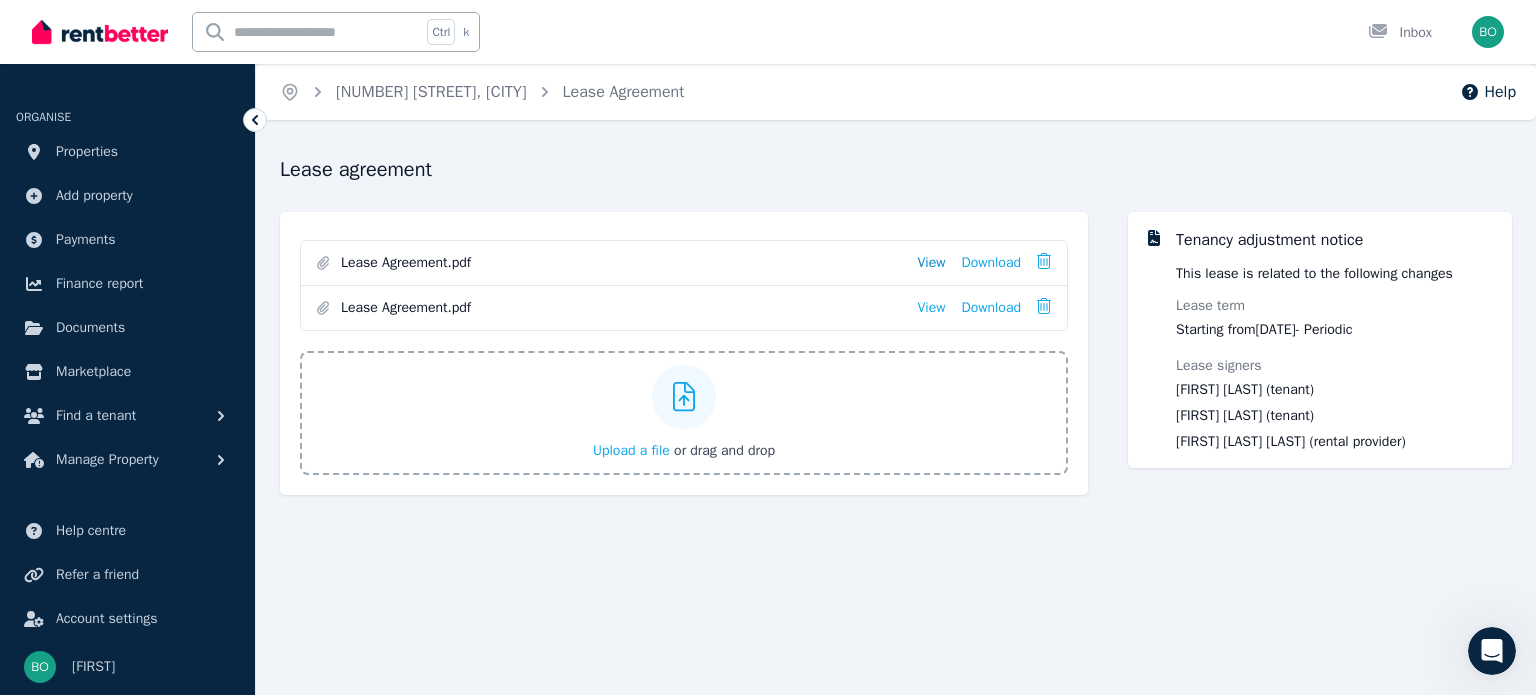 click on "View" at bounding box center [931, 263] 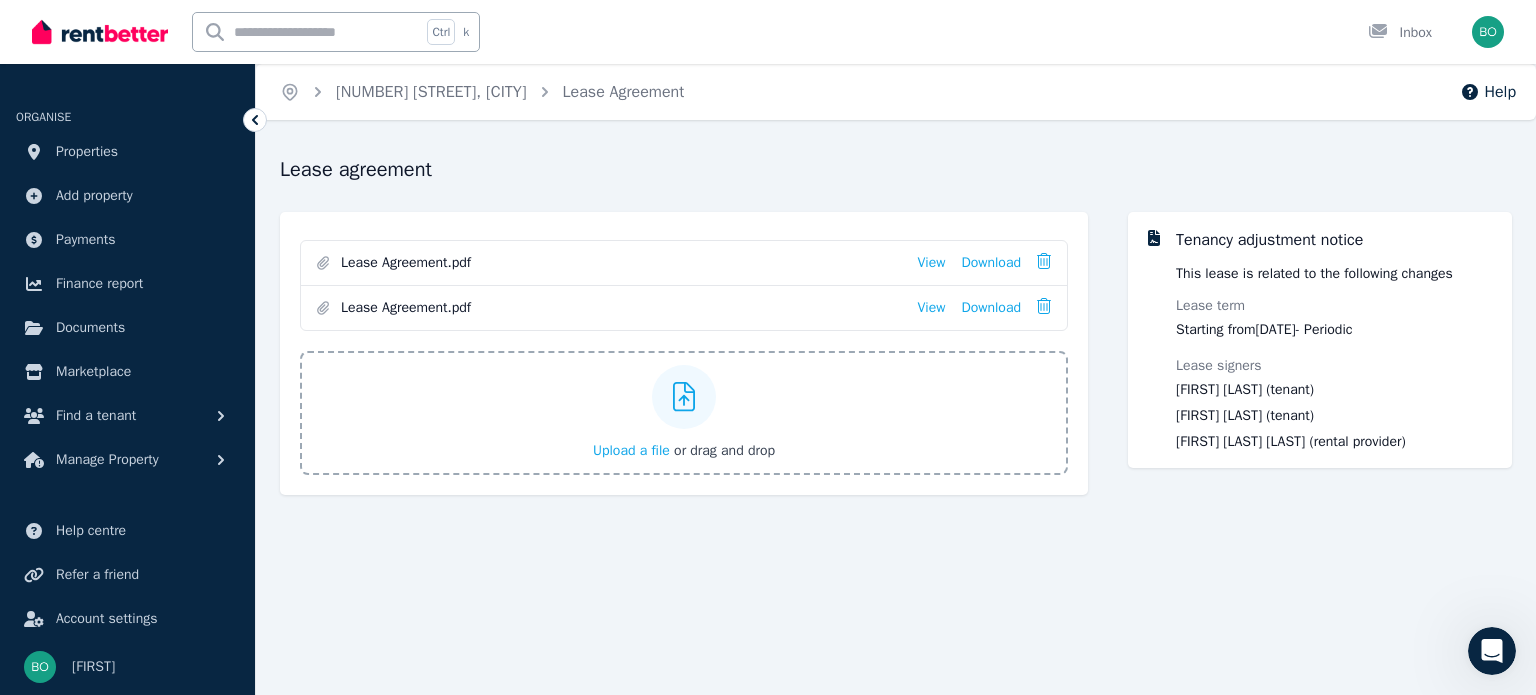 click at bounding box center [1492, 651] 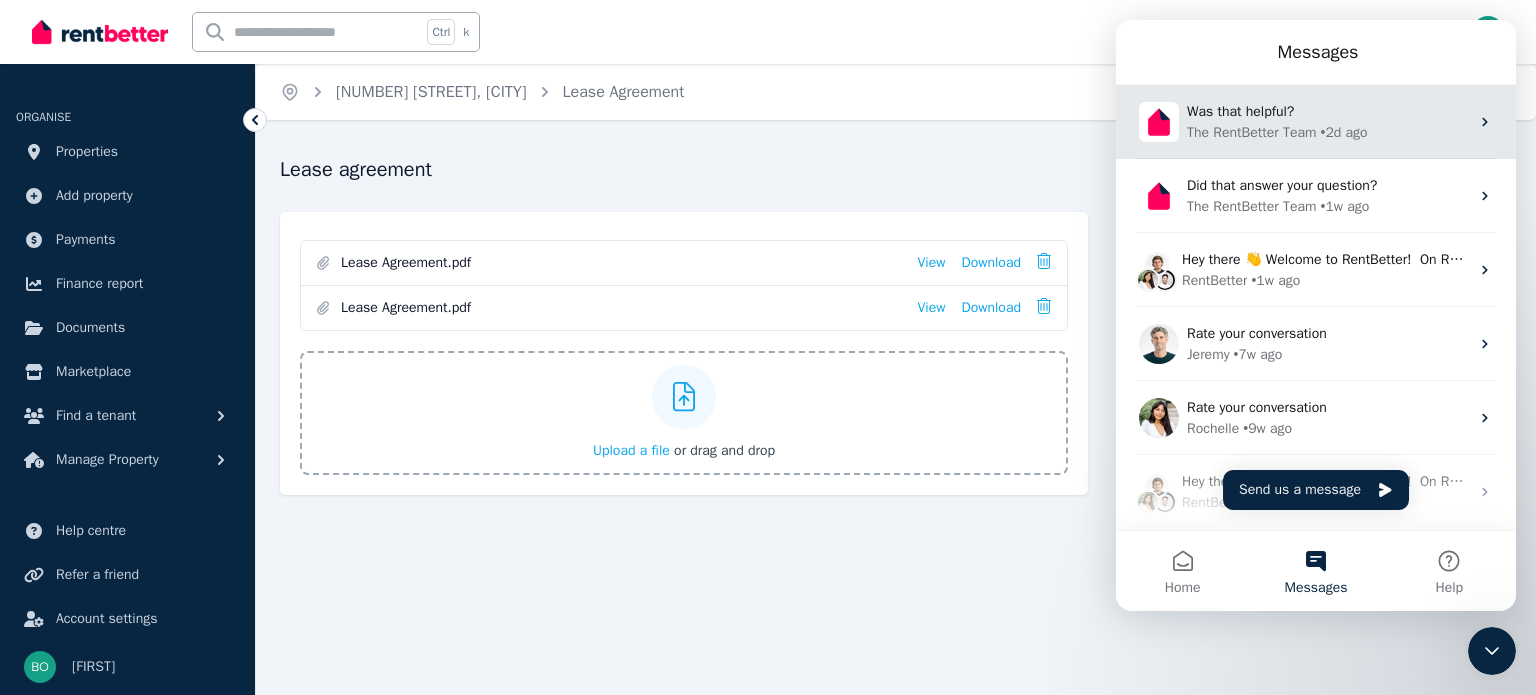 click on "The RentBetter Team •  2d ago" at bounding box center [1328, 132] 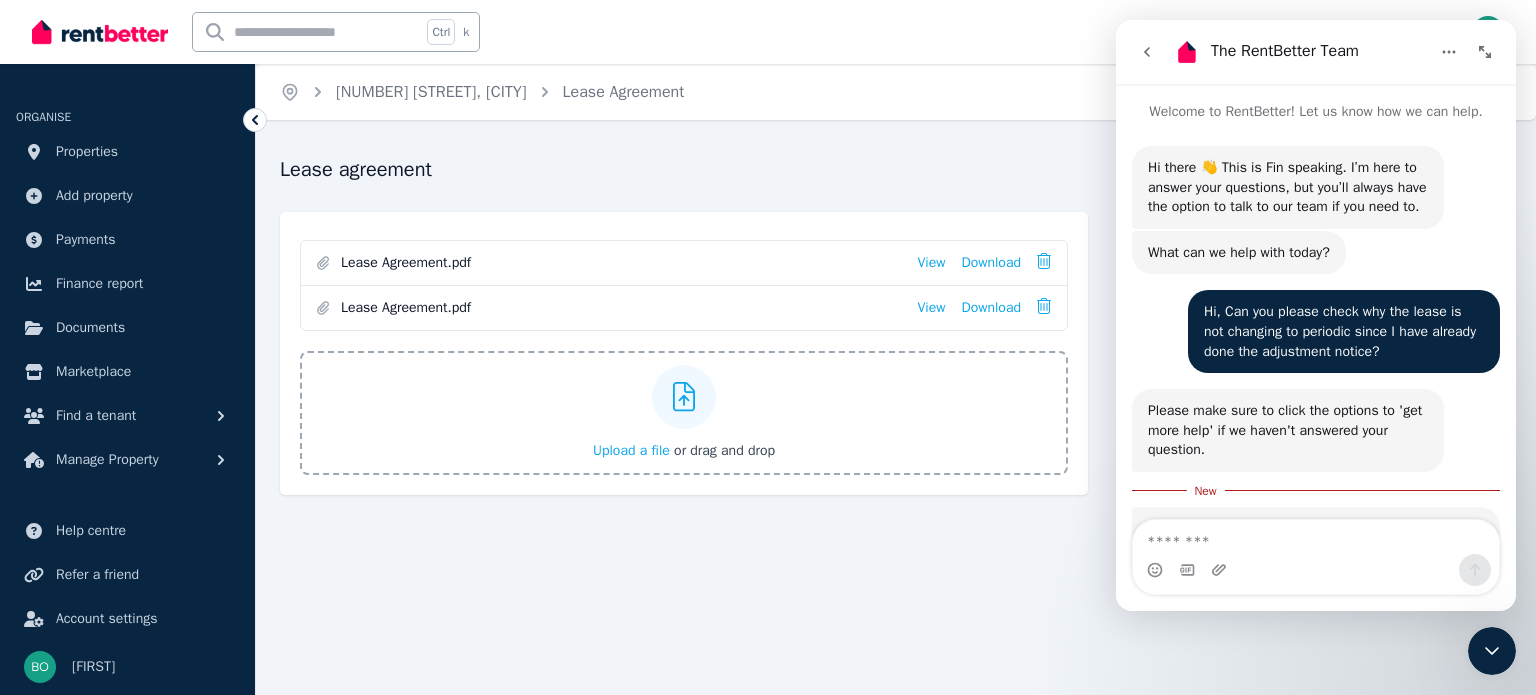 scroll, scrollTop: 3, scrollLeft: 0, axis: vertical 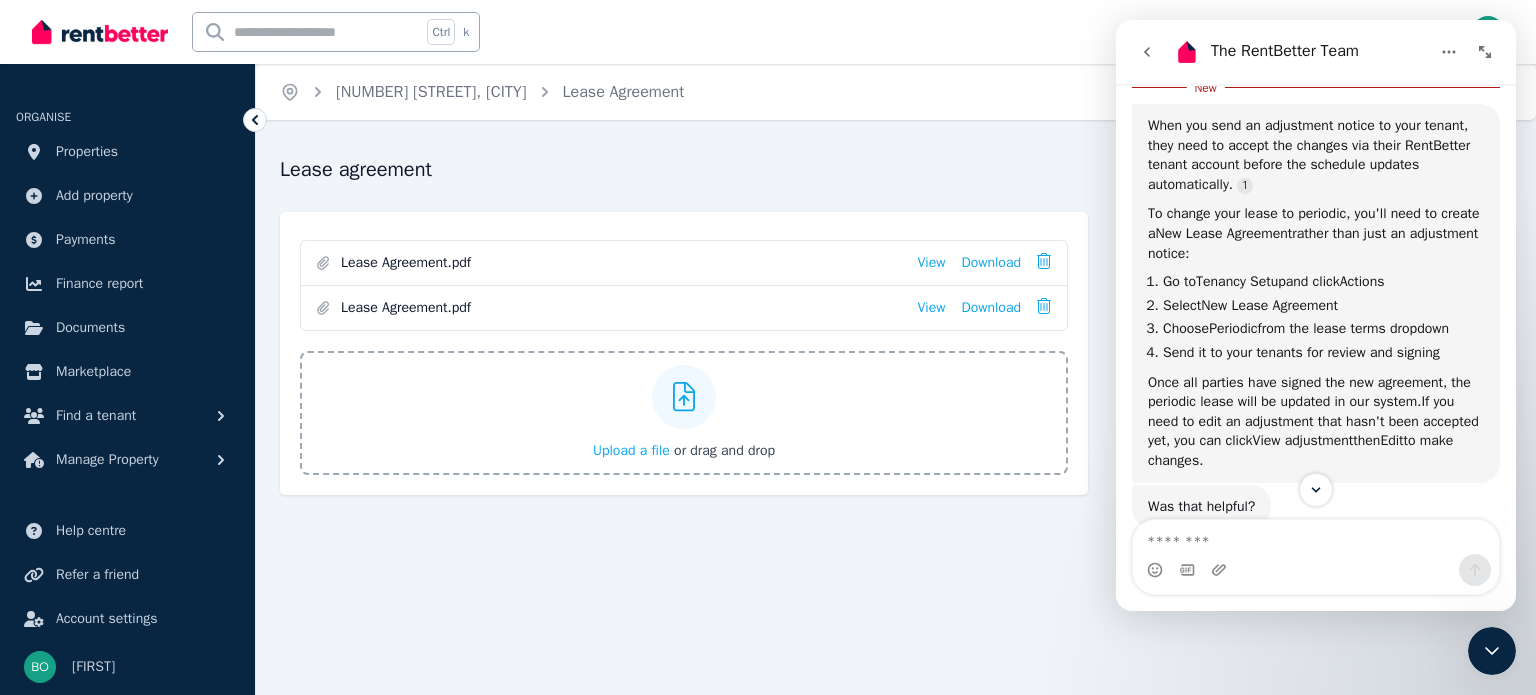 click on "Home [NUMBER] [STREET], [CITY] Lease Agreement Help Lease agreement Lease Agreement.pdf View Download Lease Agreement.pdf View Download Upload a file   or drag and drop Tenancy adjustment notice This lease is related to the following changes Lease term Starting from  [DATE]  -   Periodic Lease signers [FIRST] [LAST] (tenant) [FIRST] [LAST] (tenant) [FIRST] [LAST] [LAST] (rental provider)" at bounding box center [768, 347] 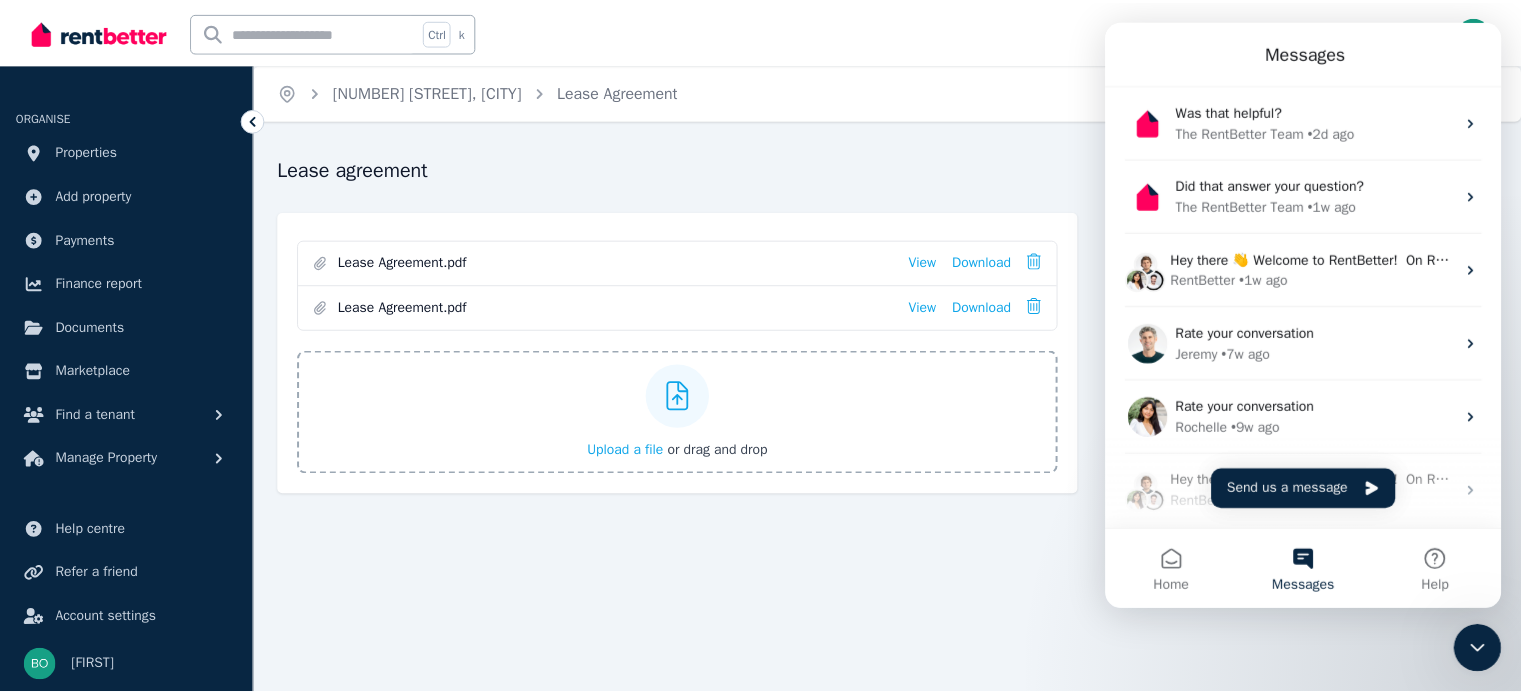 scroll, scrollTop: 0, scrollLeft: 0, axis: both 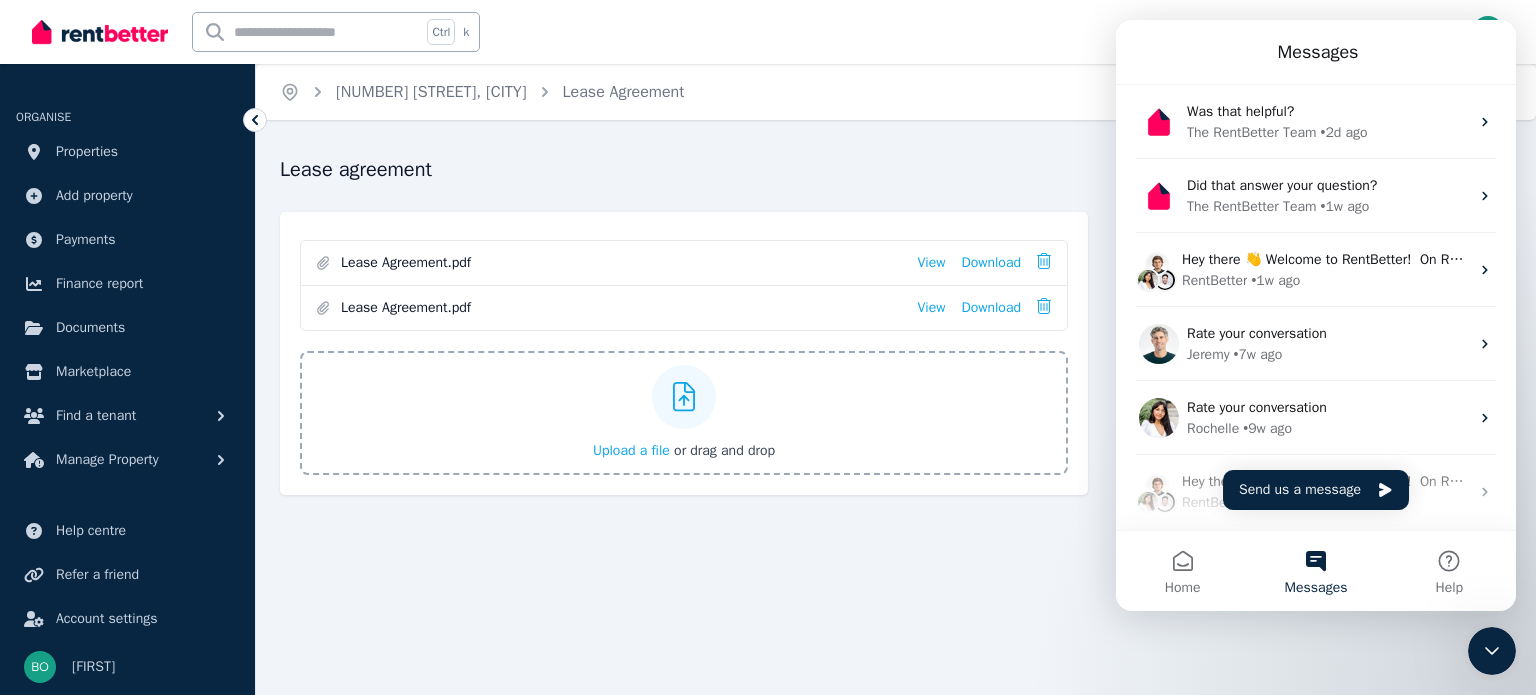 click on "Messages" at bounding box center [1316, 52] 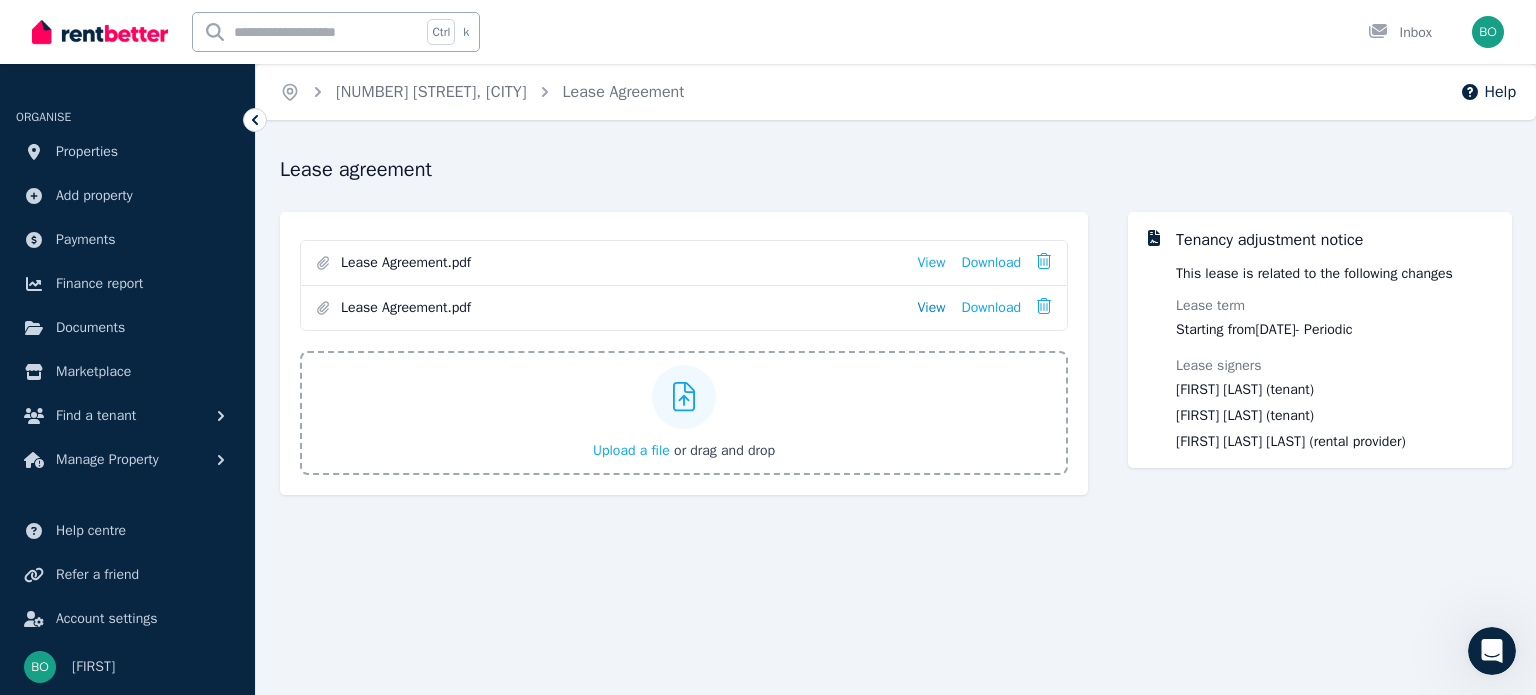 click on "View" at bounding box center (931, 308) 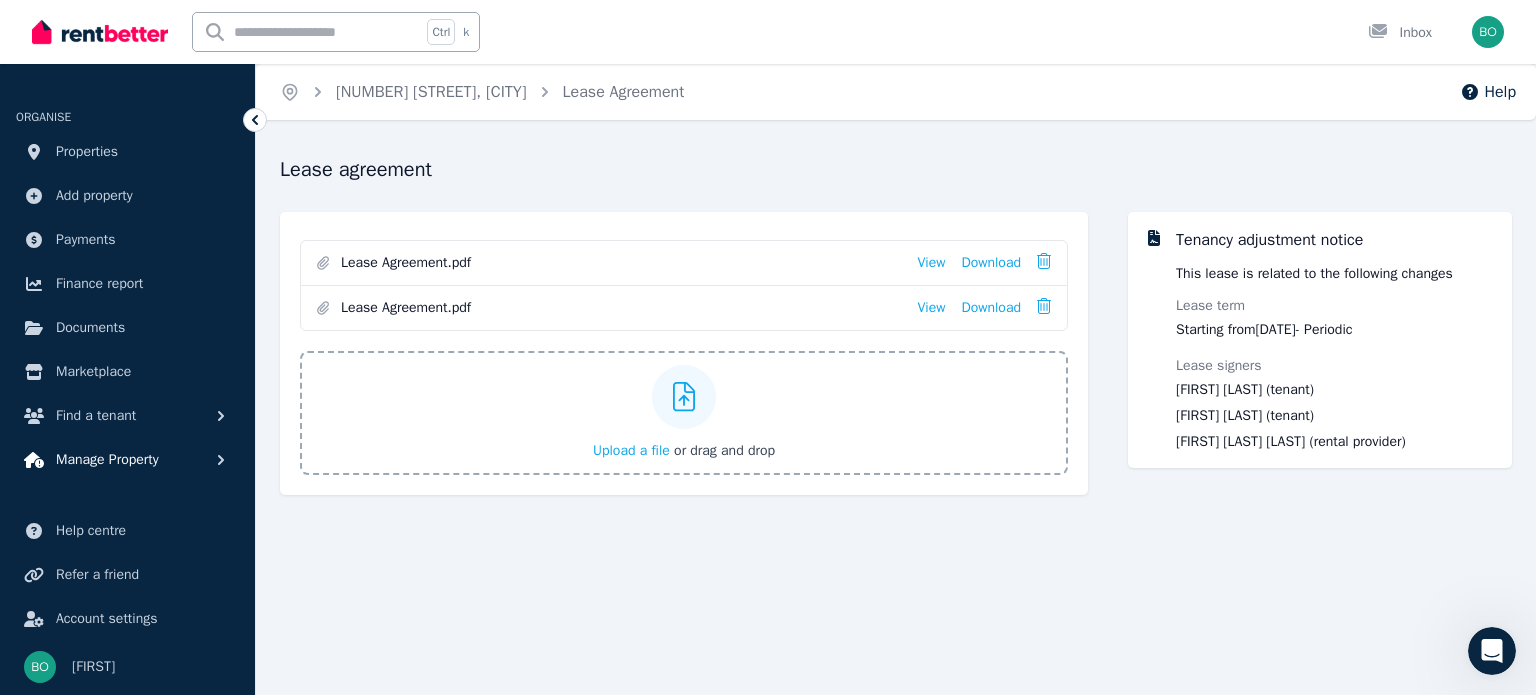 click on "Manage Property" at bounding box center [107, 460] 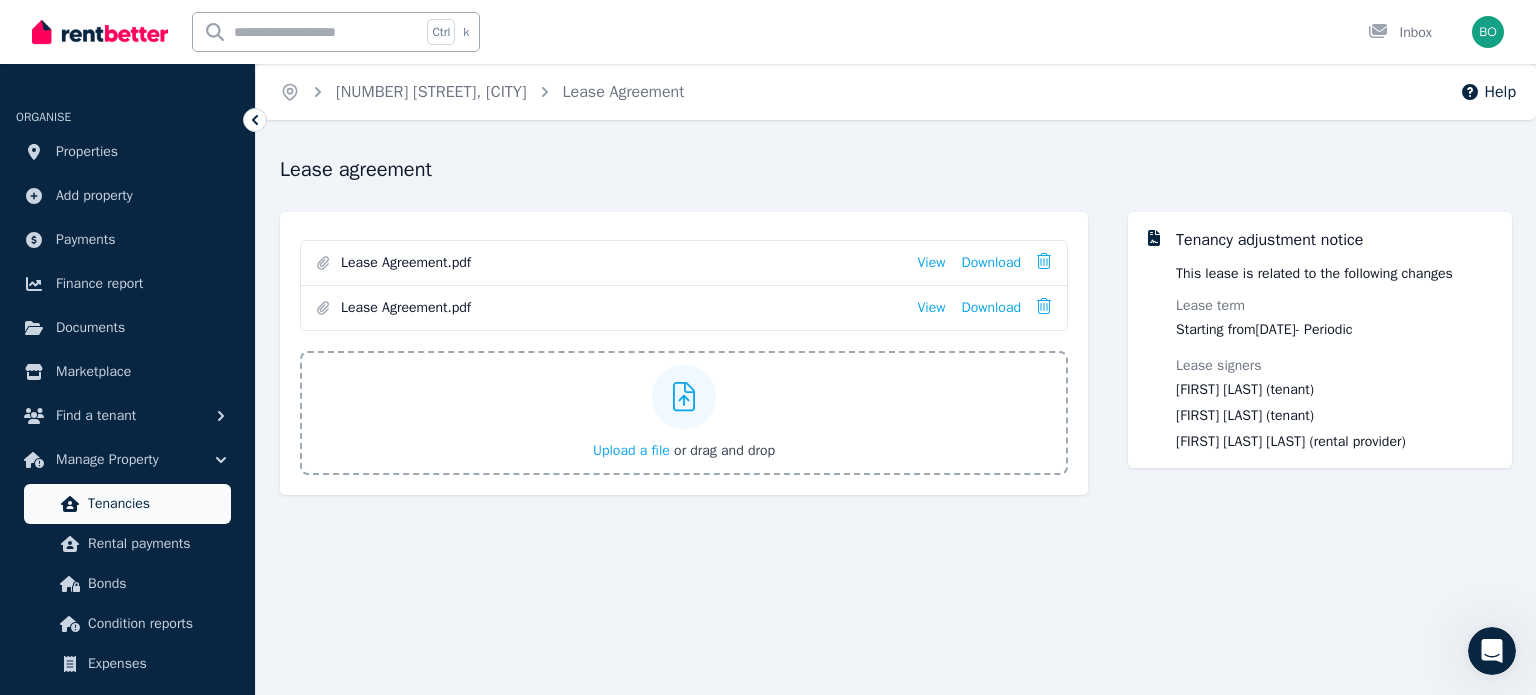 click on "Tenancies" at bounding box center (155, 504) 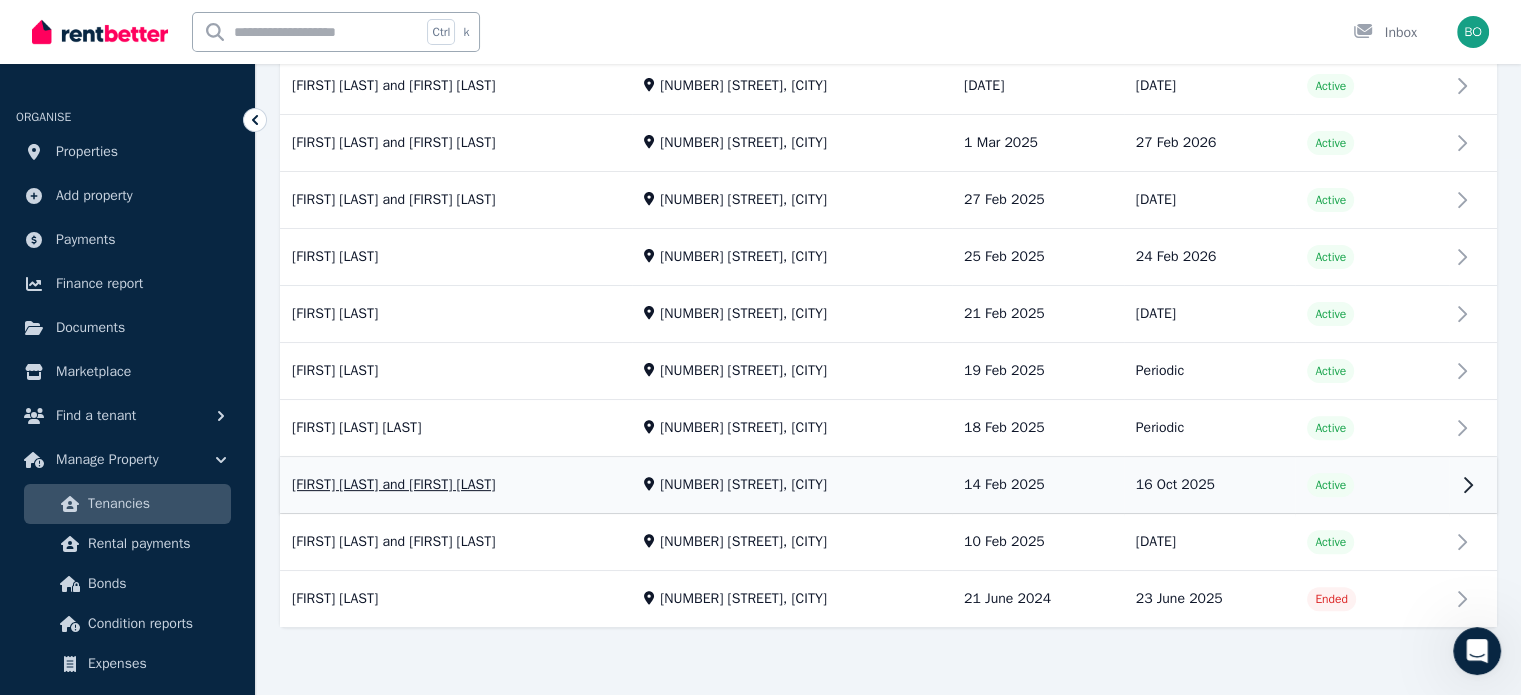 scroll, scrollTop: 537, scrollLeft: 0, axis: vertical 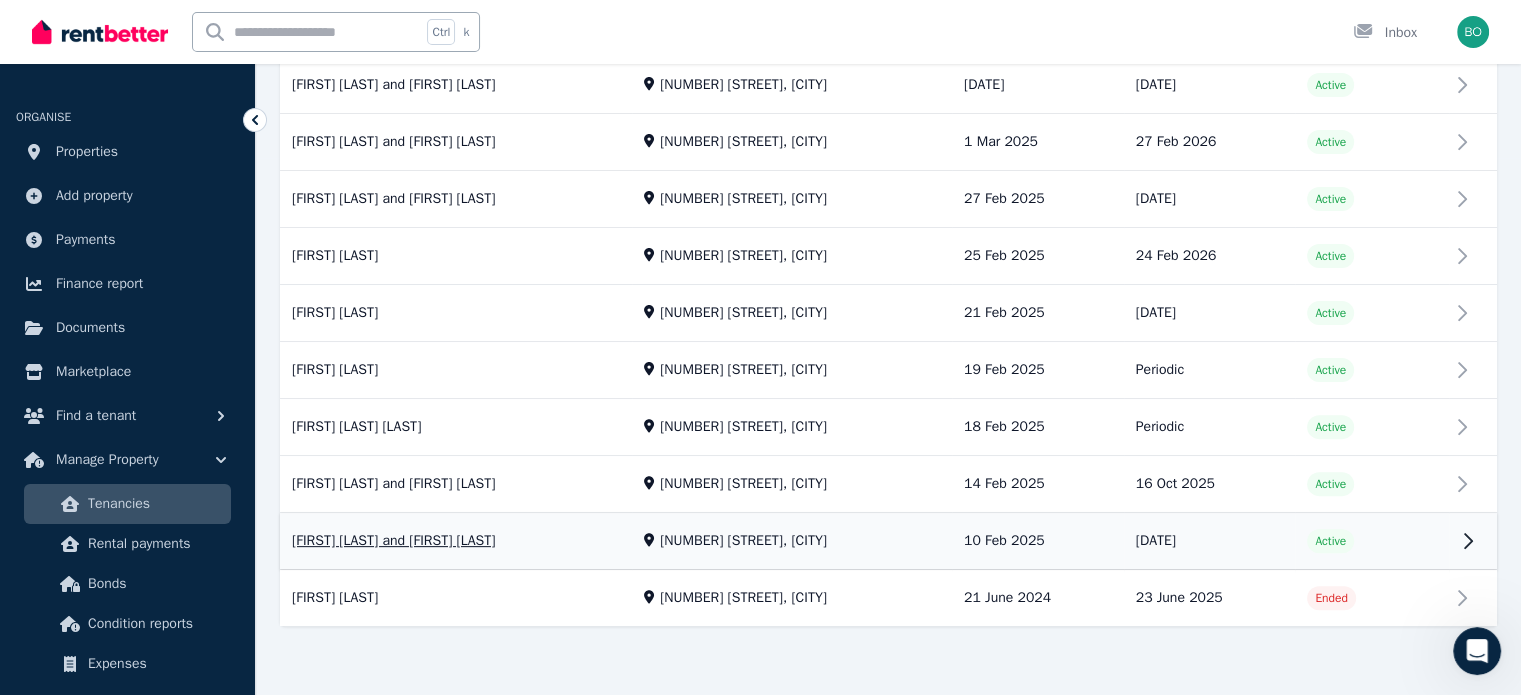 click on "View property details" at bounding box center [888, 542] 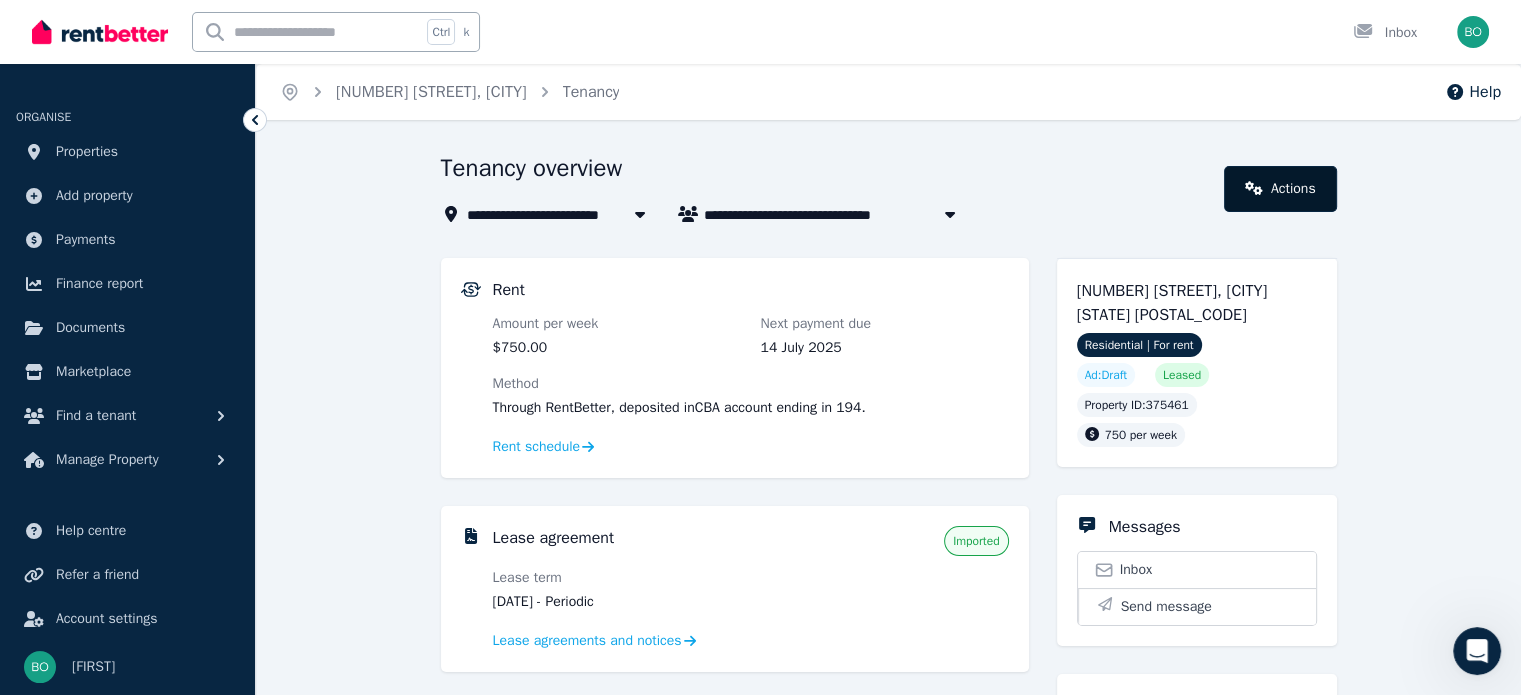 click on "Actions" at bounding box center (1280, 189) 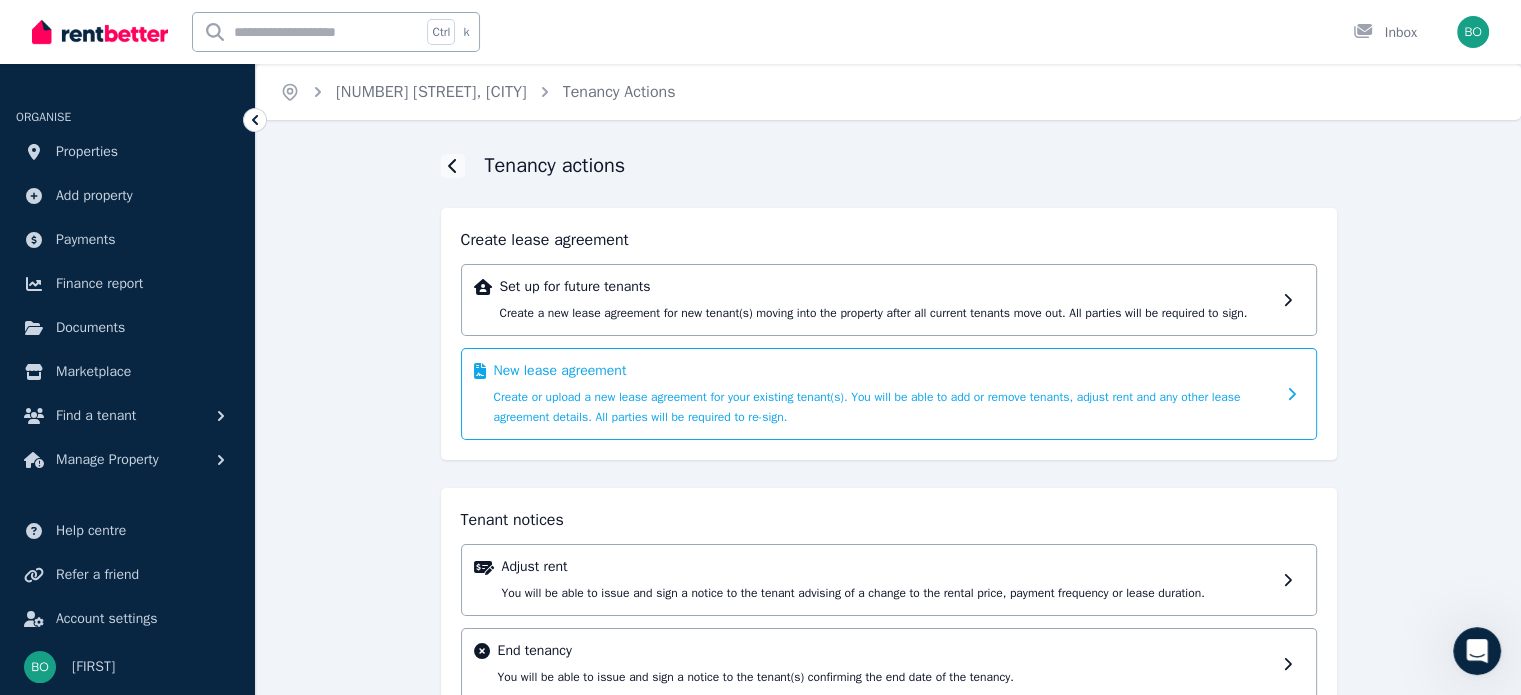 click on "New lease agreement Create or upload a new lease agreement for your existing tenant(s). You will be able to add or remove tenants, adjust rent and any other lease agreement details. All parties will be required to re-sign." at bounding box center [884, 394] 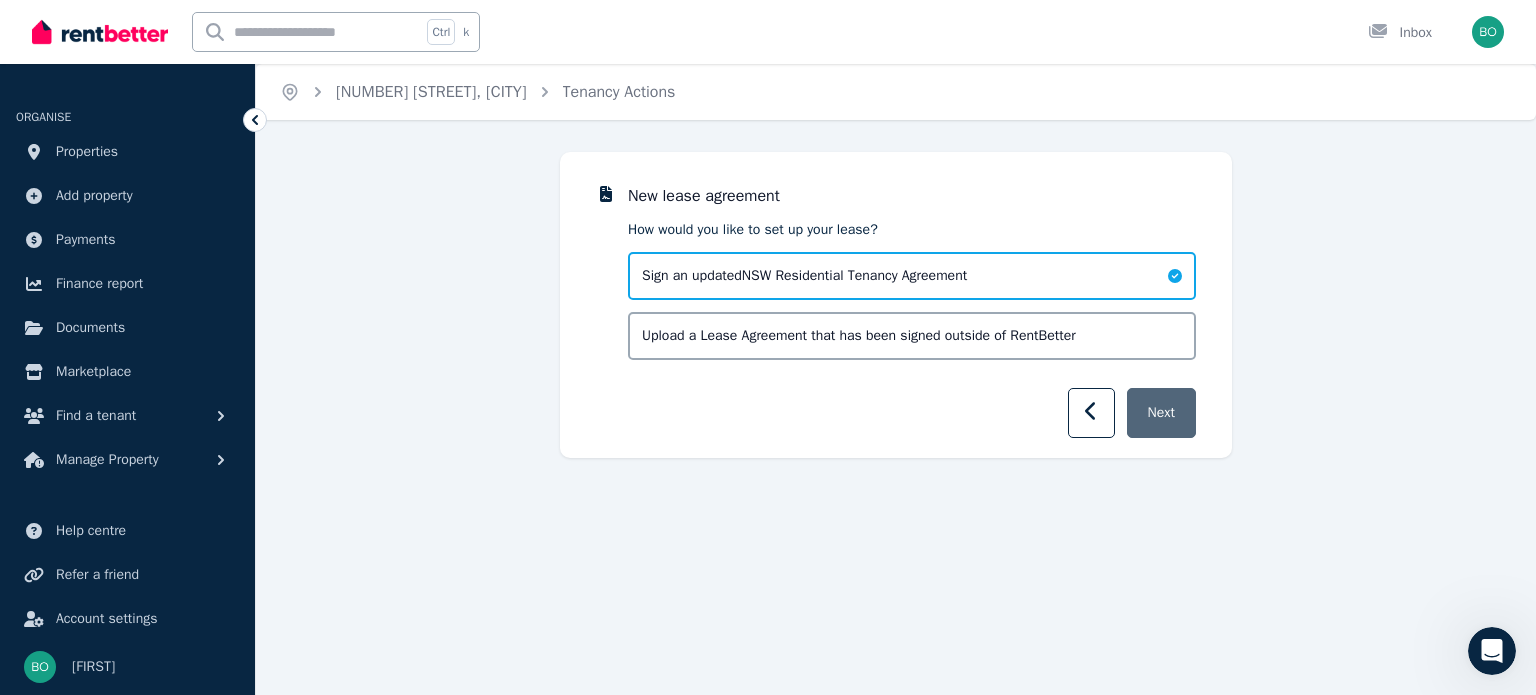click on "Next" at bounding box center [1161, 413] 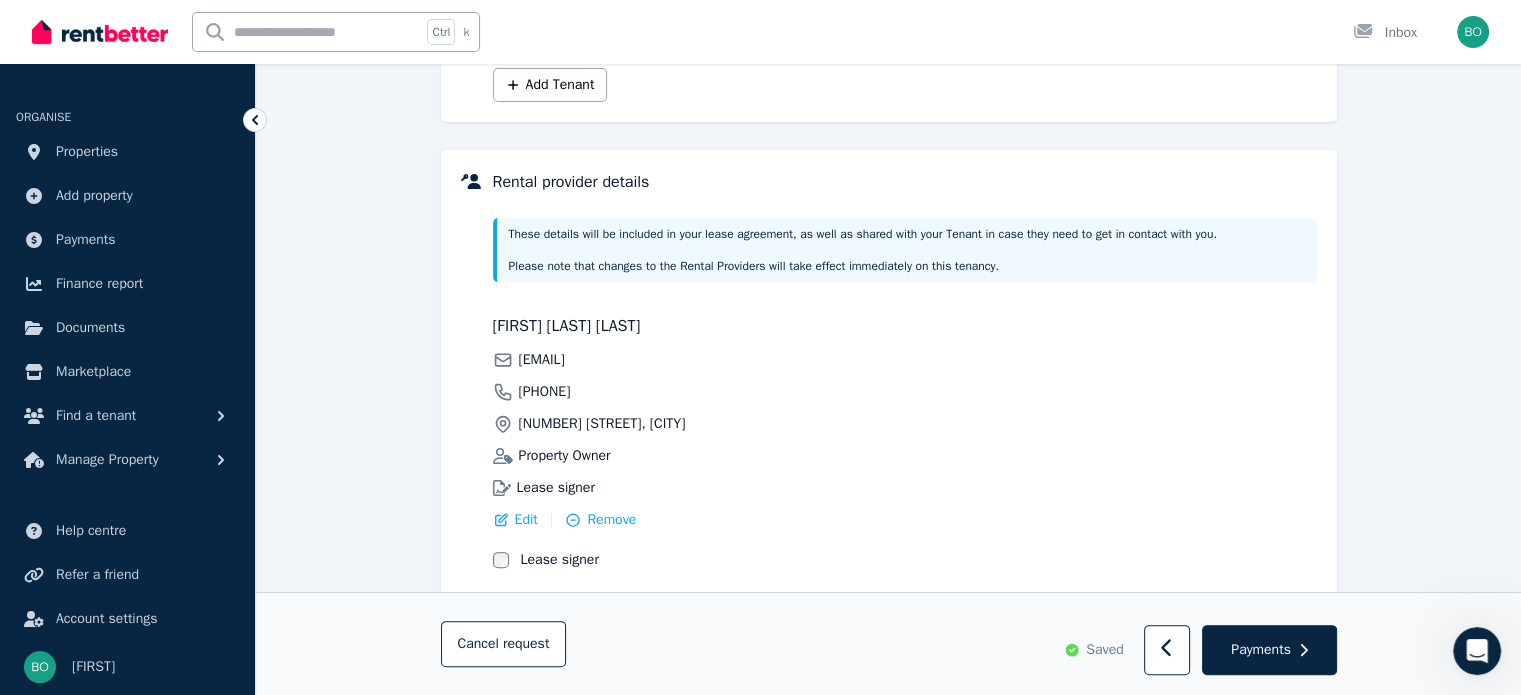scroll, scrollTop: 532, scrollLeft: 0, axis: vertical 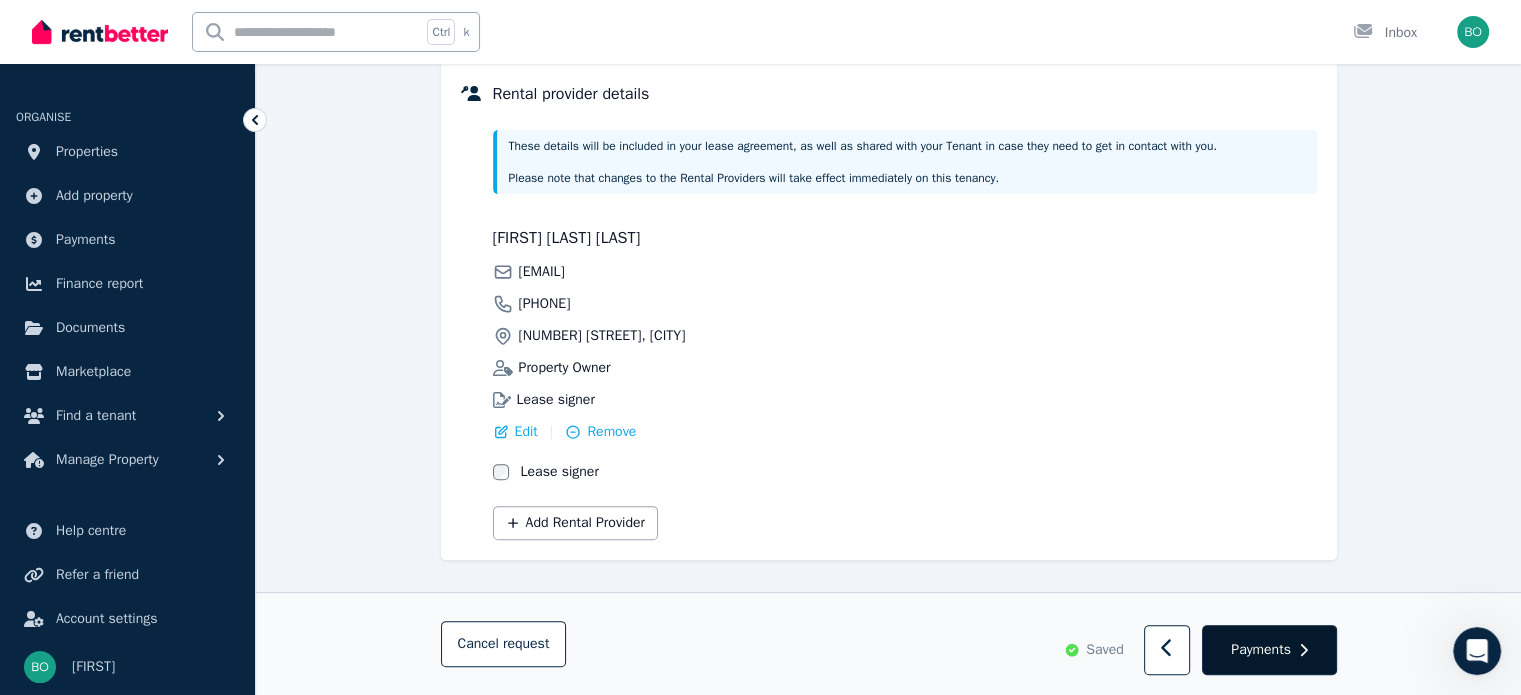 click on "Payments" at bounding box center (1261, 650) 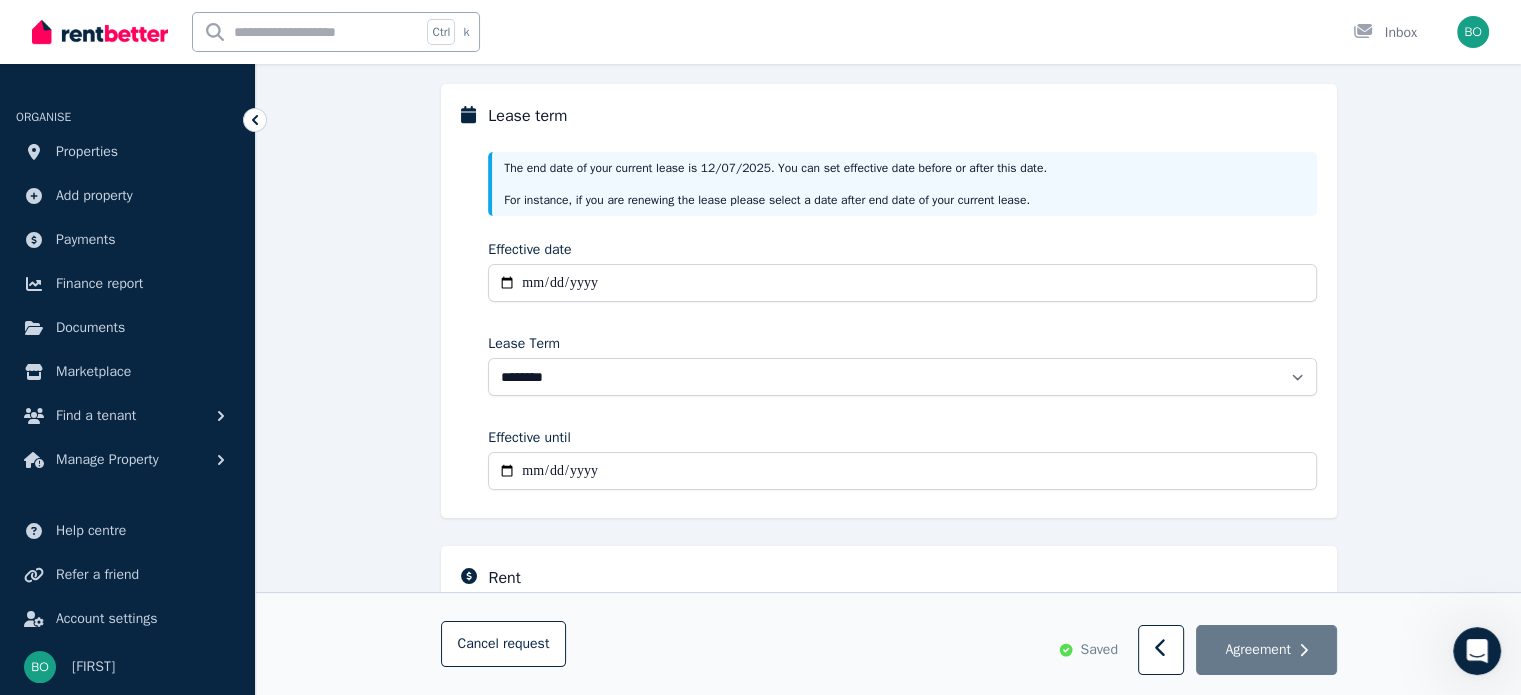 scroll, scrollTop: 132, scrollLeft: 0, axis: vertical 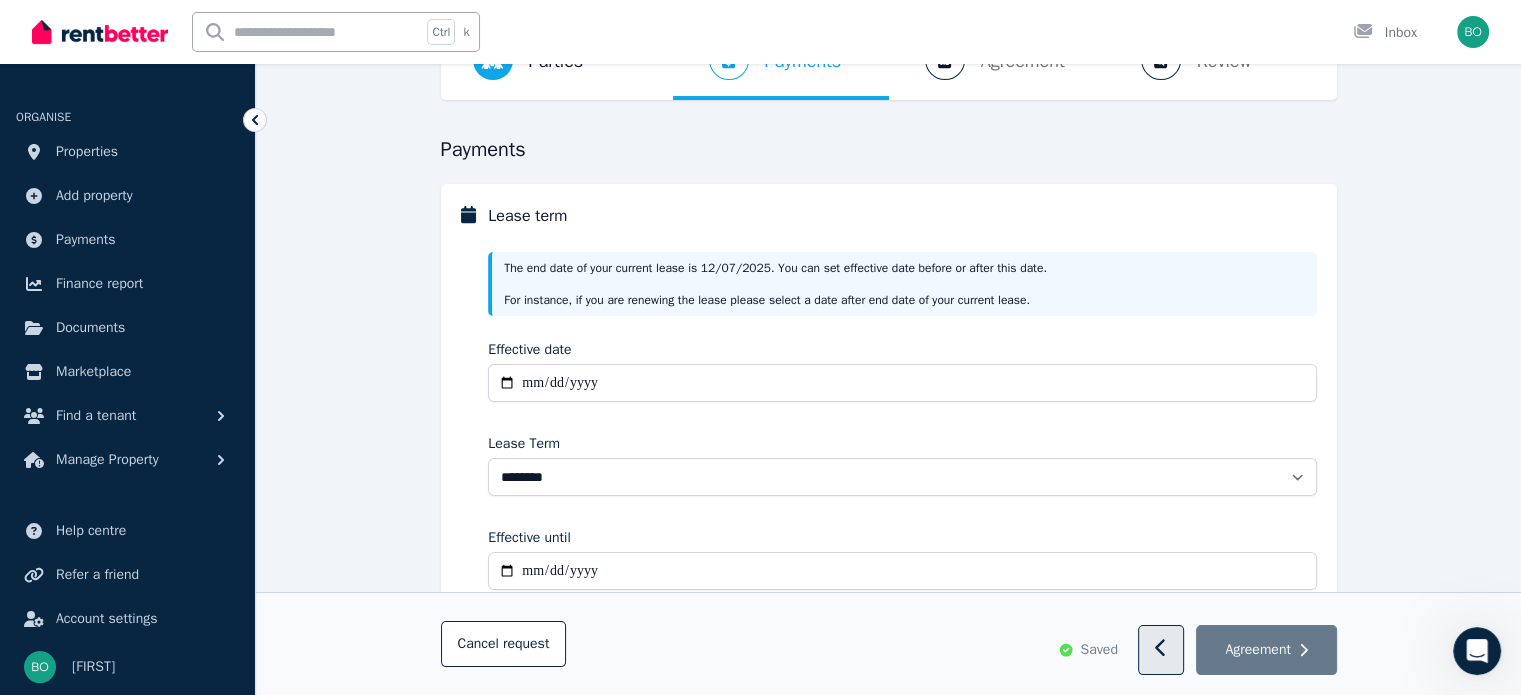 click at bounding box center (1161, 651) 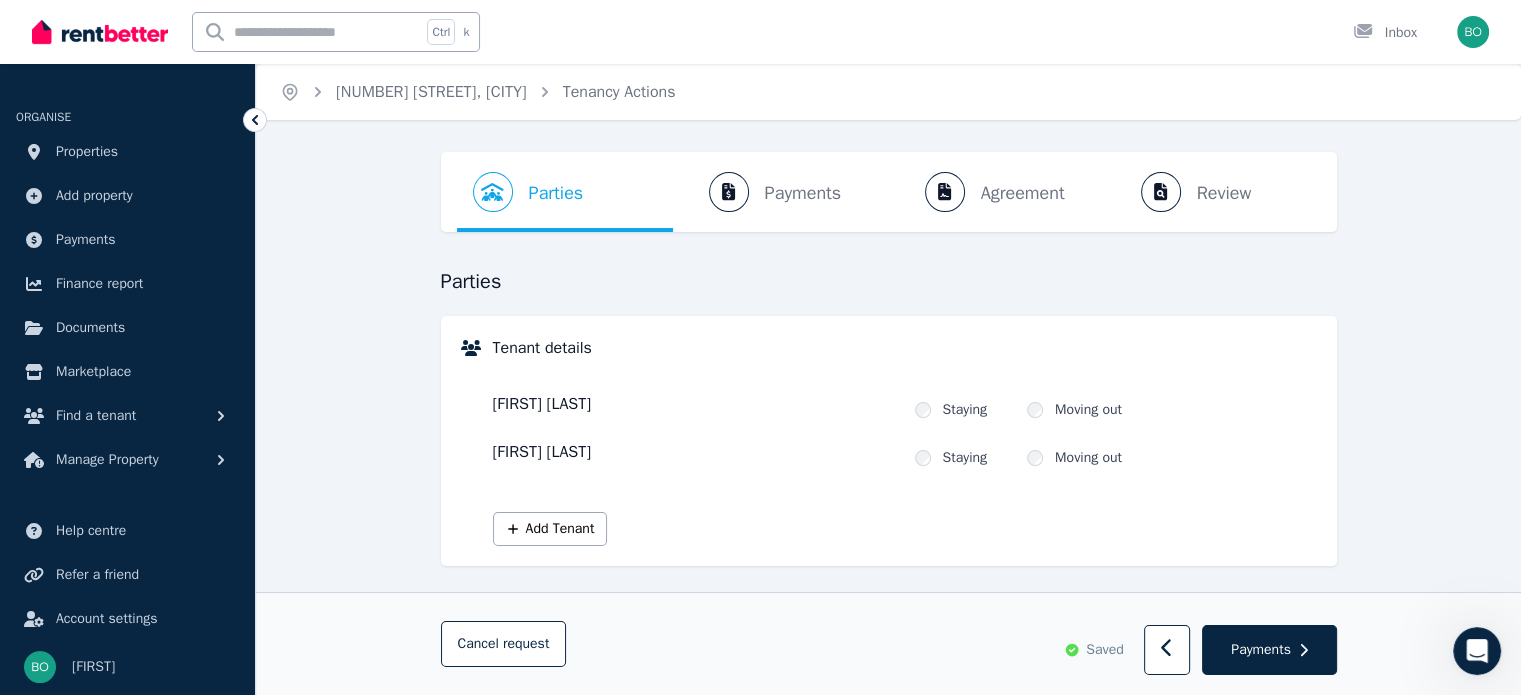click at bounding box center [1167, 651] 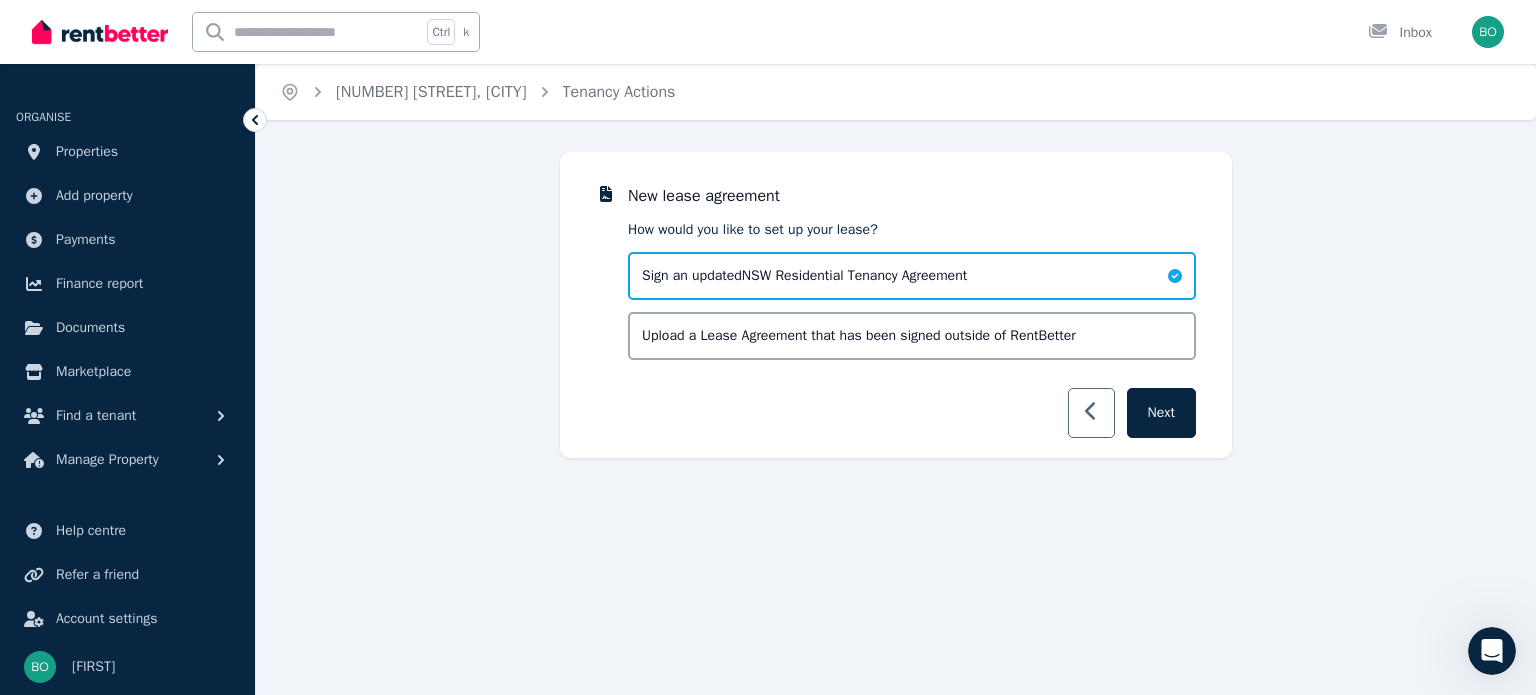 click 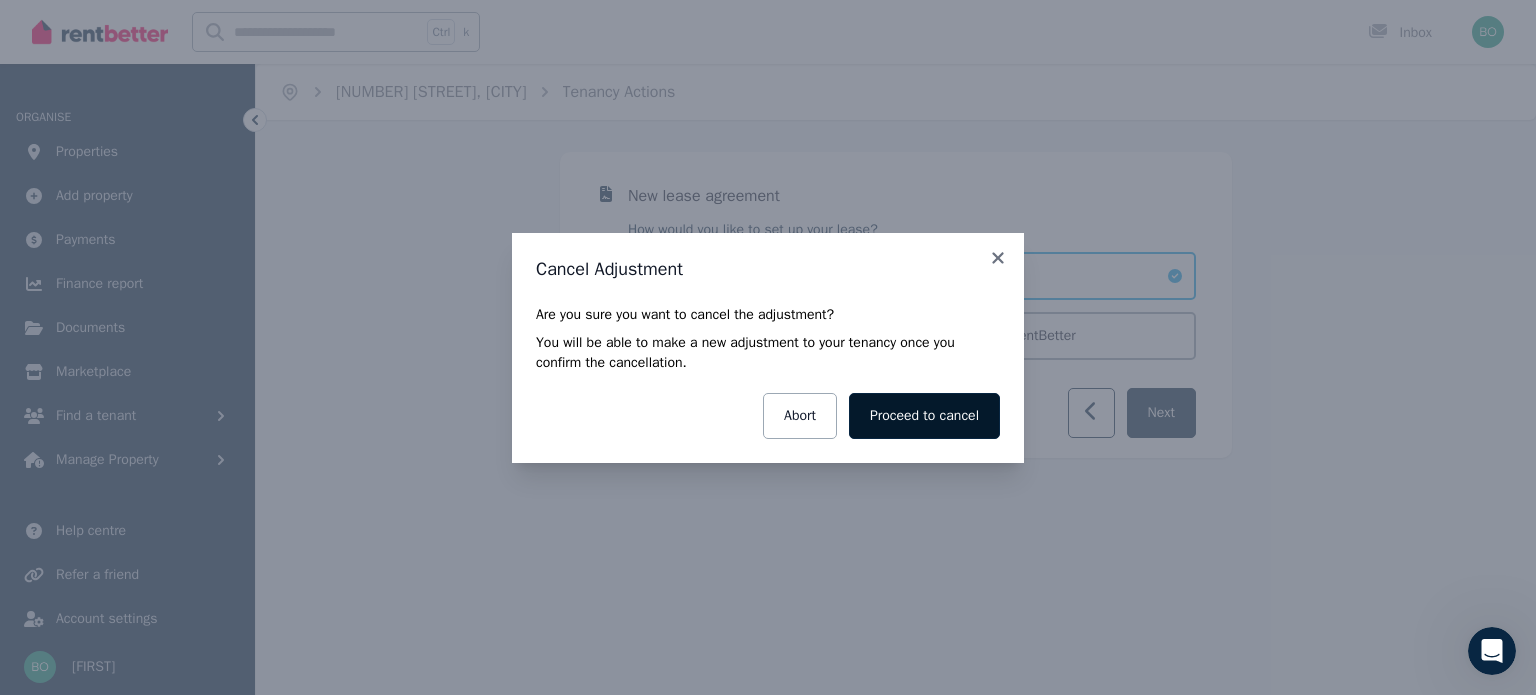 click on "Proceed to cancel" at bounding box center [924, 416] 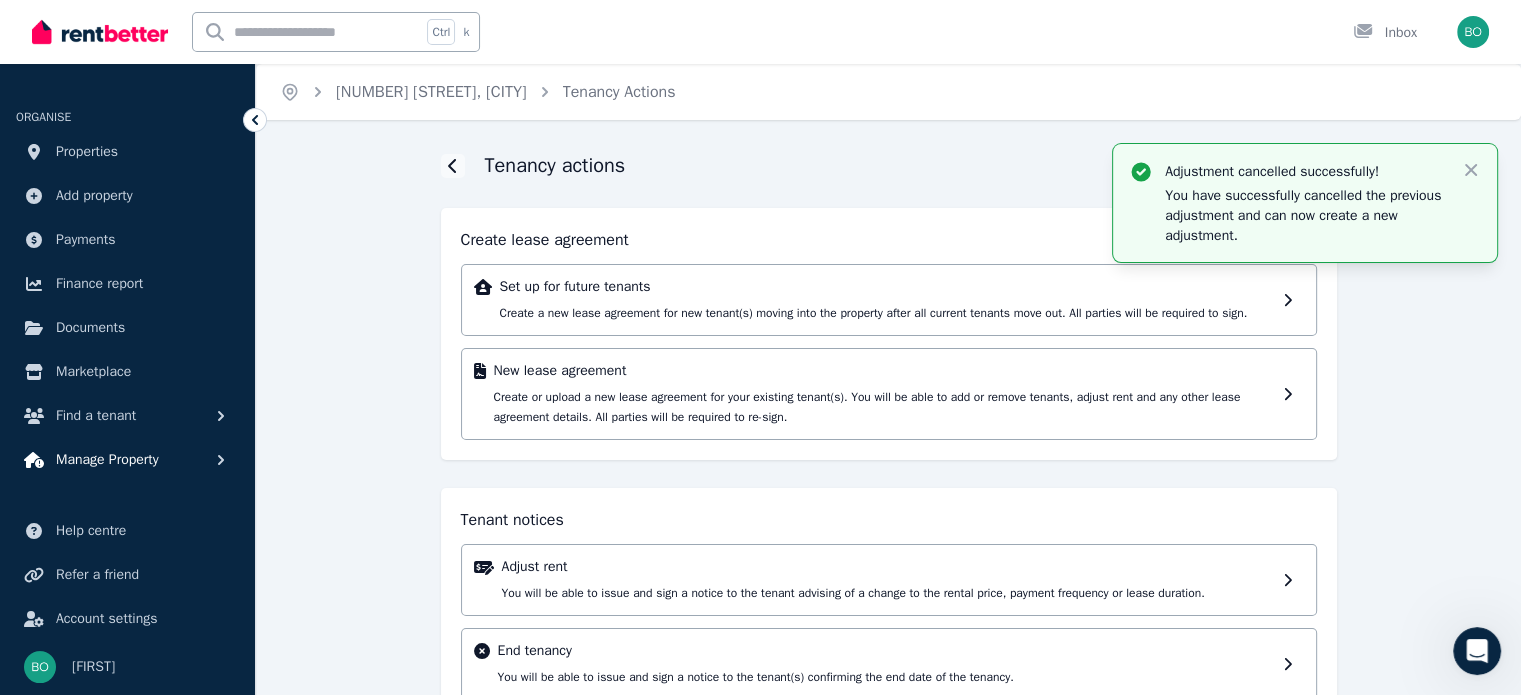 click on "Manage Property" at bounding box center (107, 460) 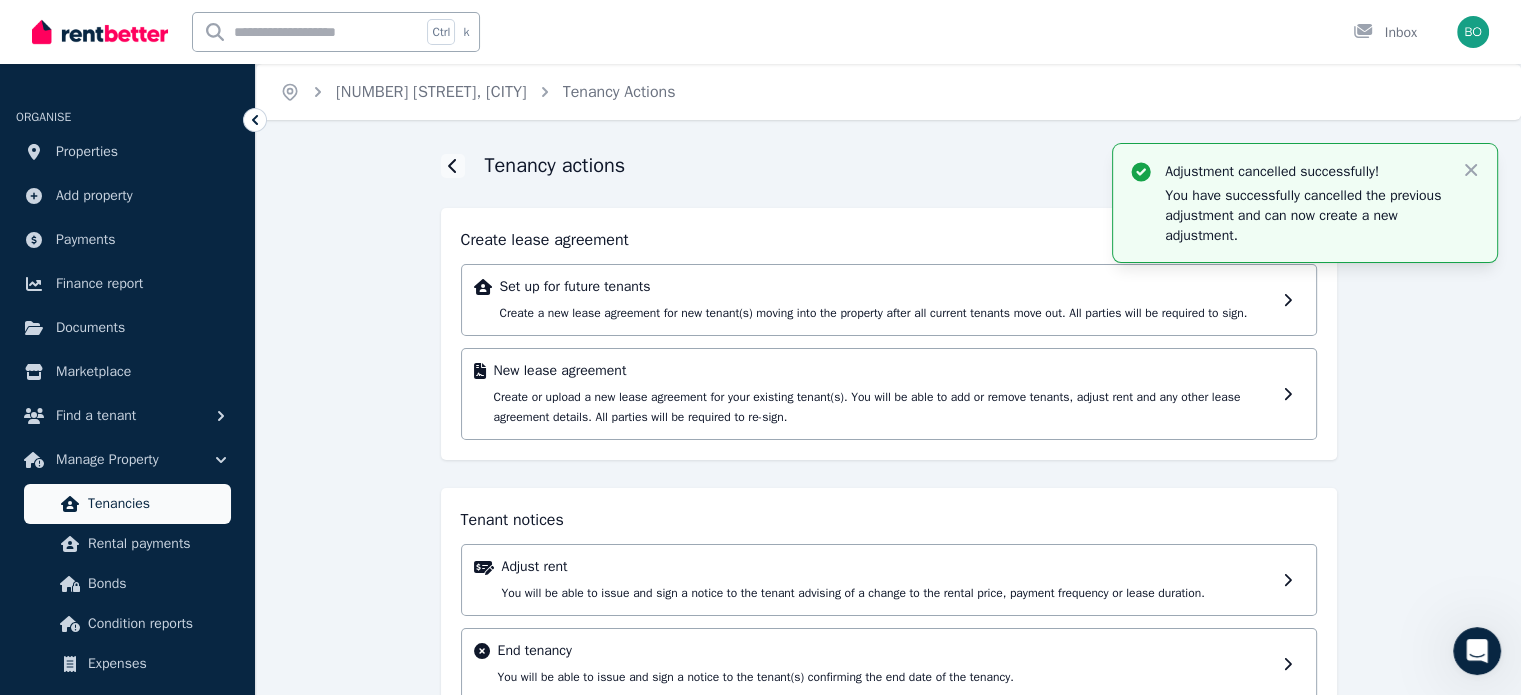 click on "Tenancies" at bounding box center (155, 504) 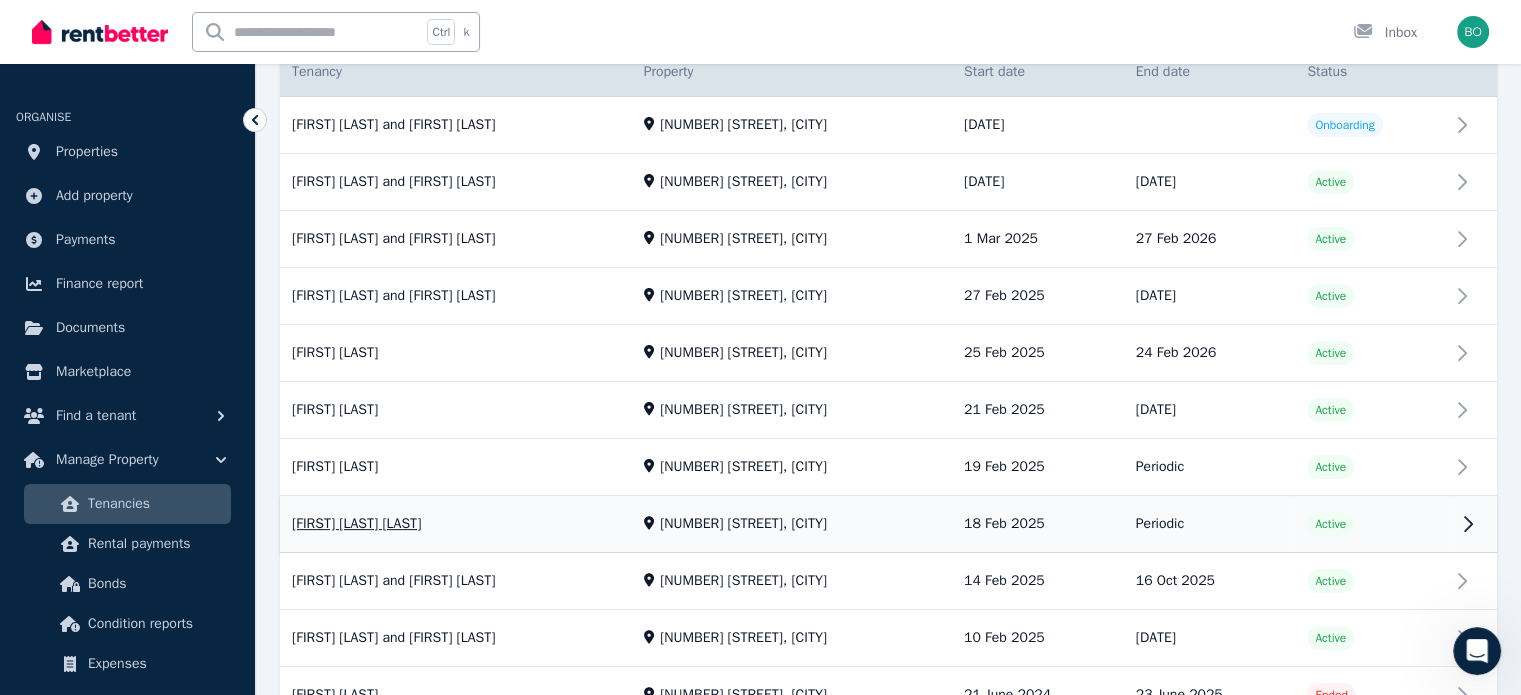scroll, scrollTop: 500, scrollLeft: 0, axis: vertical 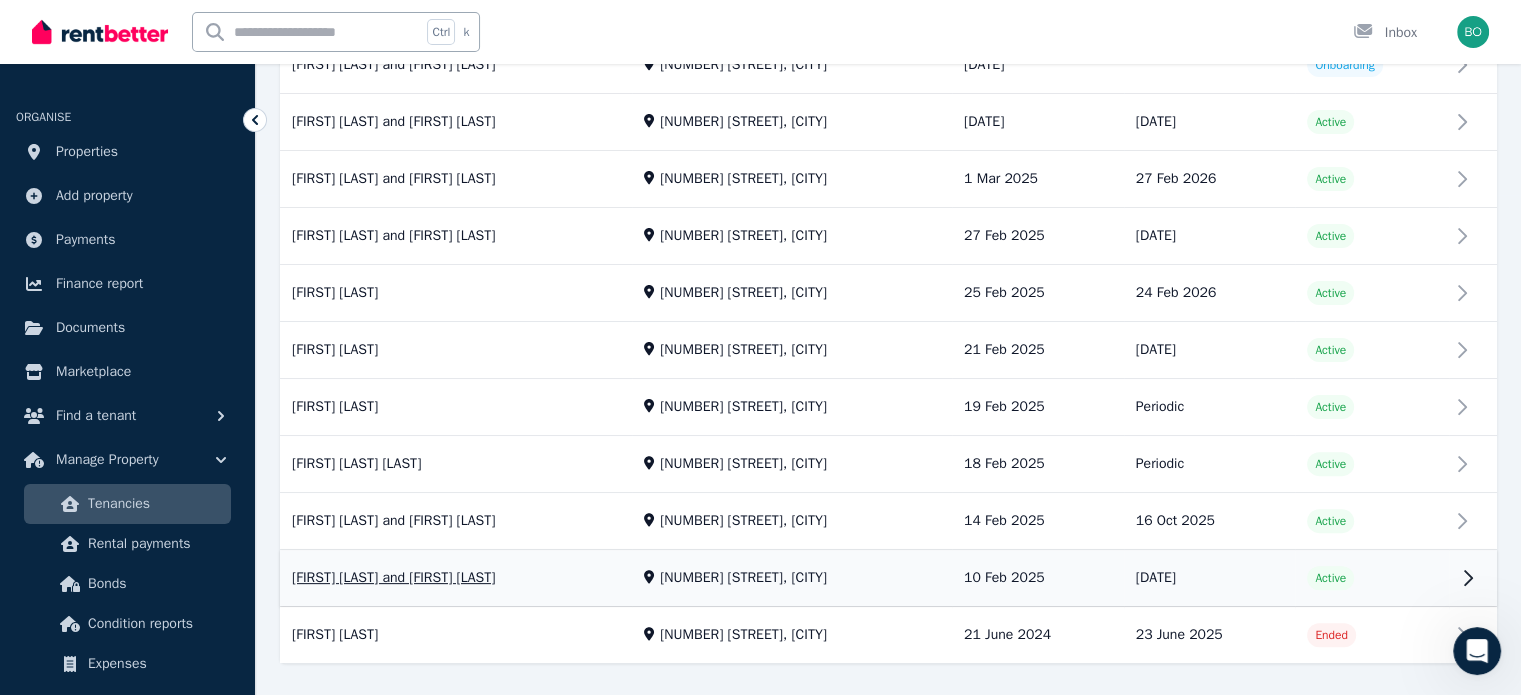 click on "View property details" at bounding box center [888, 579] 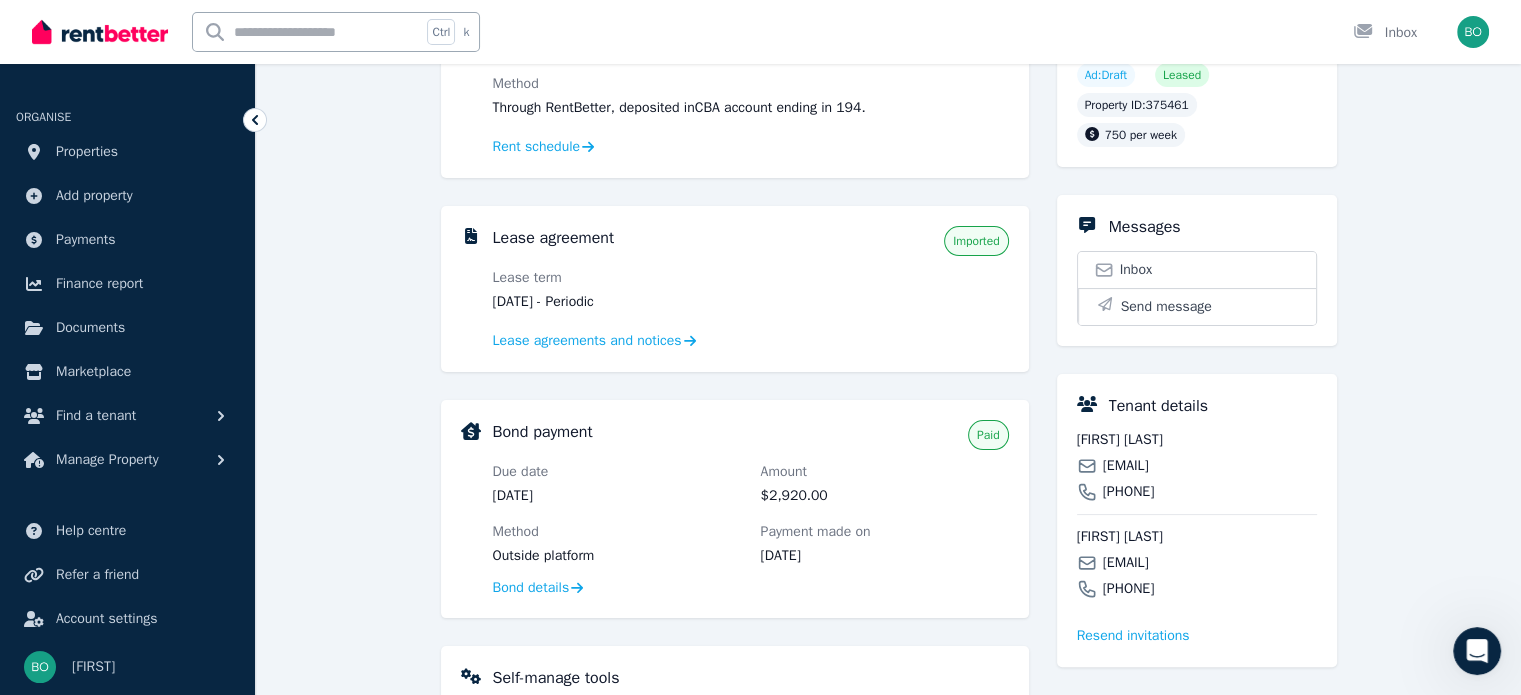 scroll, scrollTop: 400, scrollLeft: 0, axis: vertical 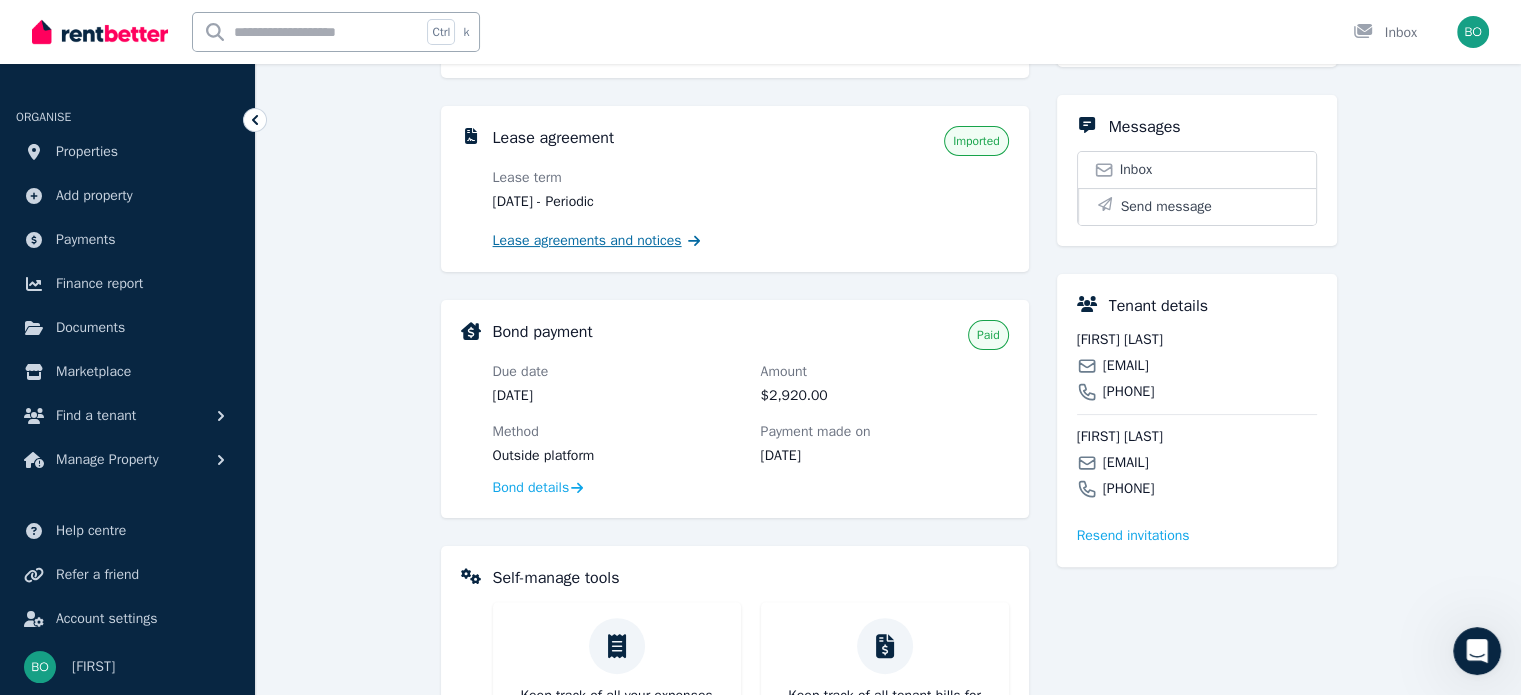 click 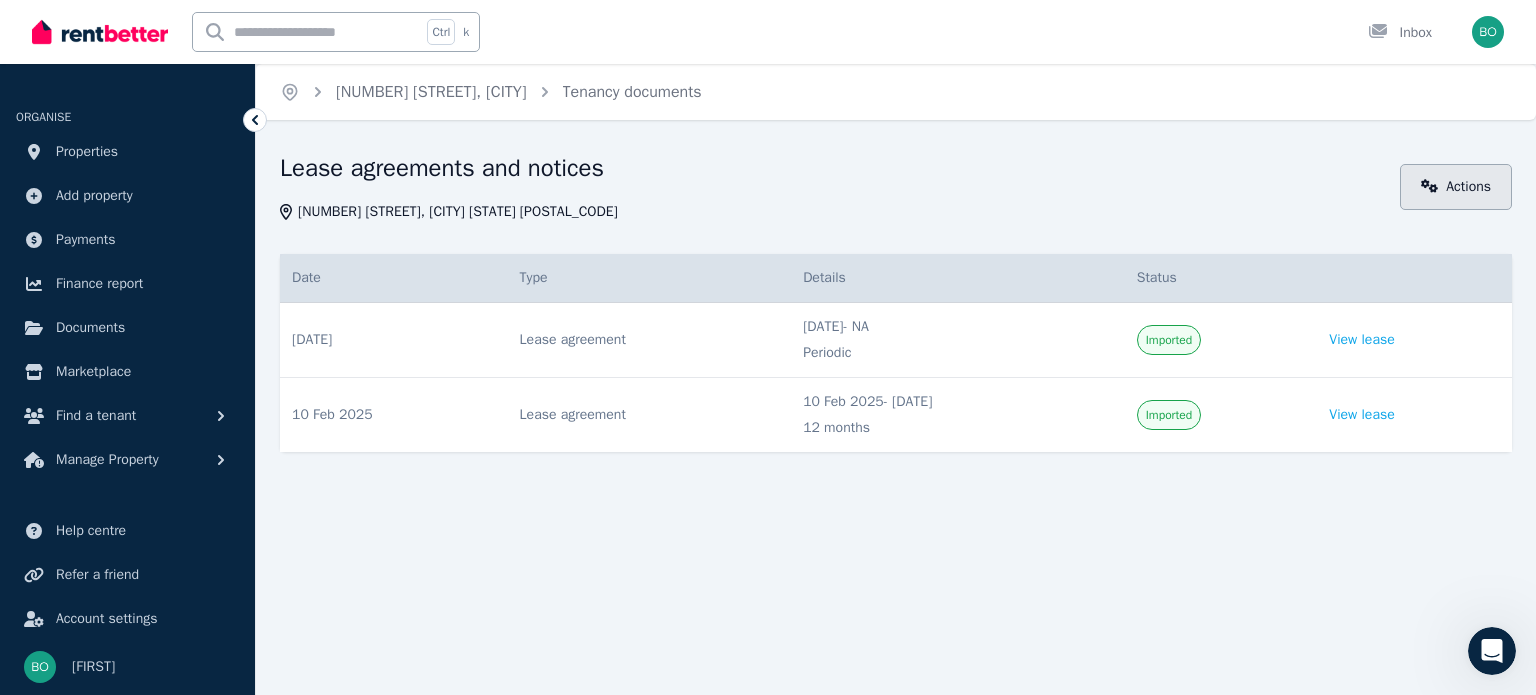 click on "Actions" at bounding box center (1456, 187) 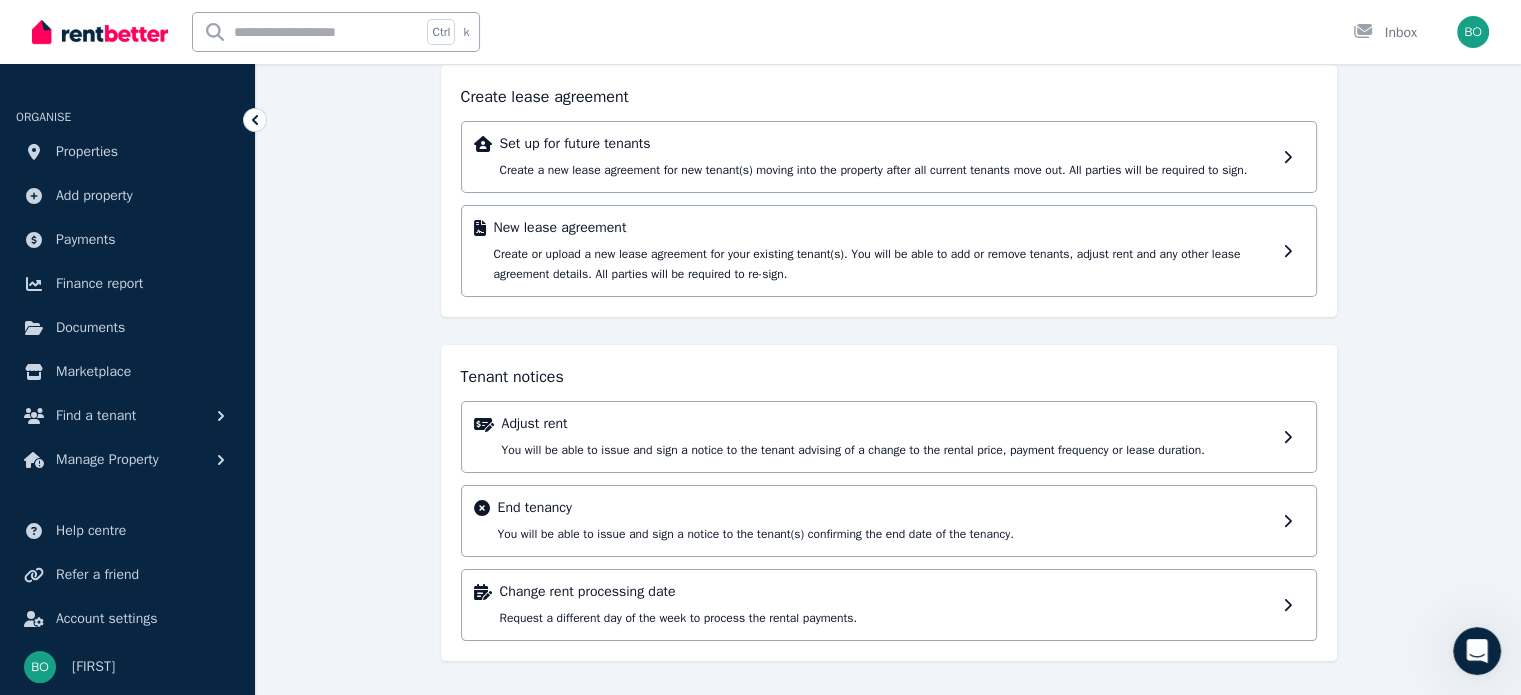 scroll, scrollTop: 0, scrollLeft: 0, axis: both 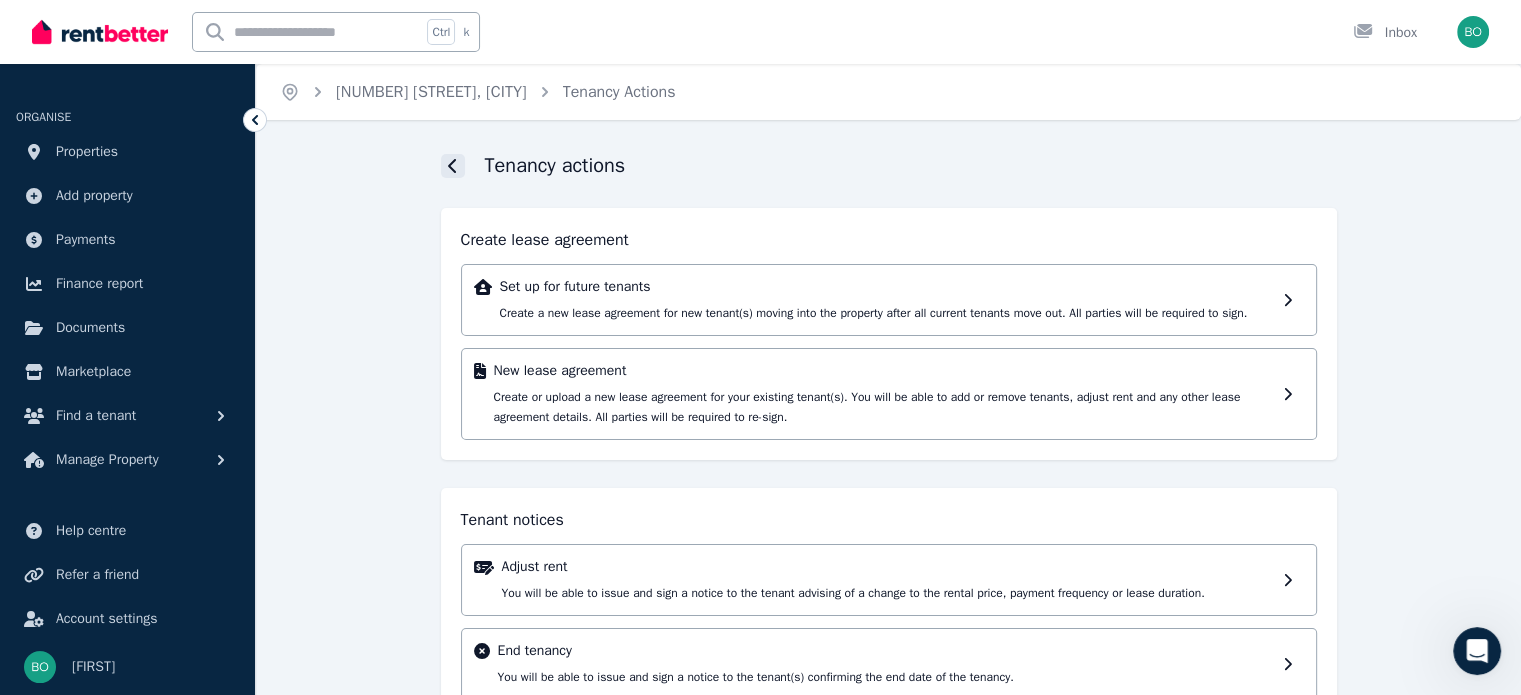 click 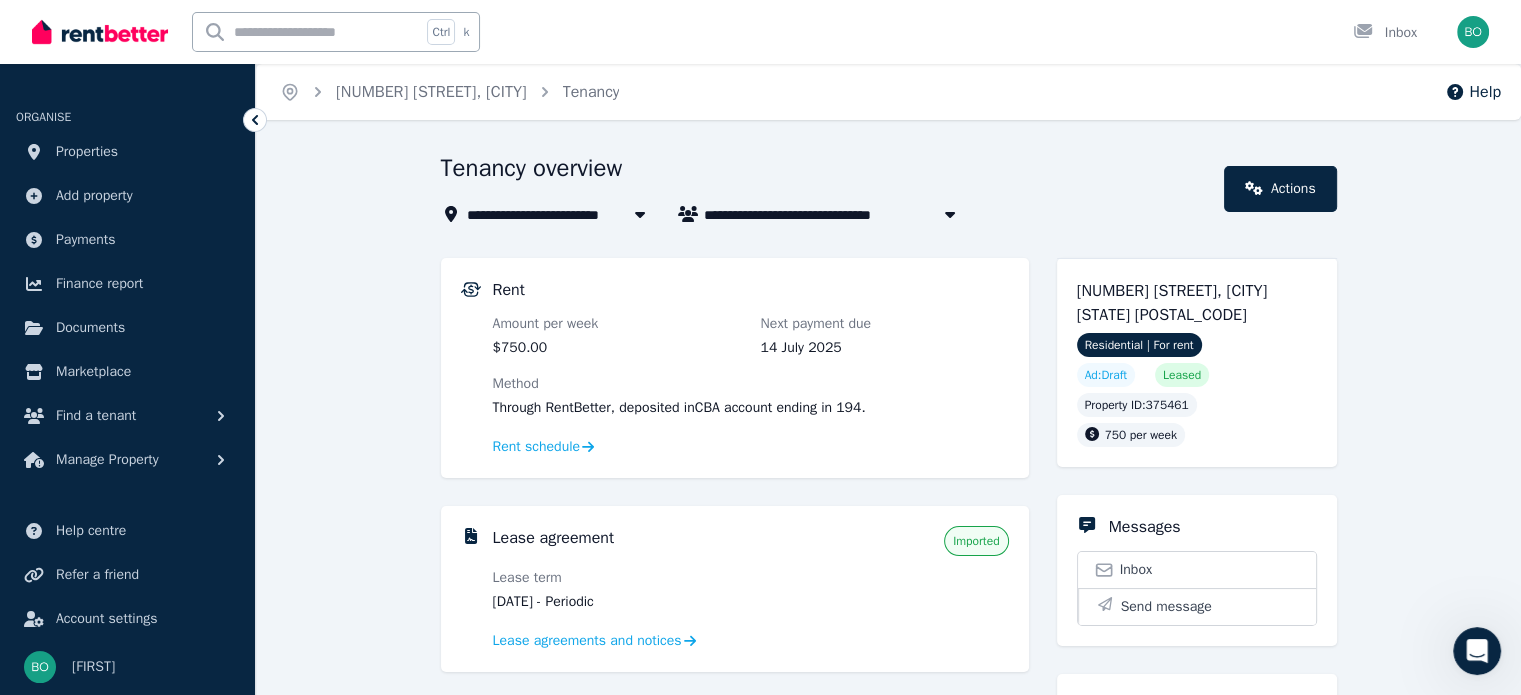 click 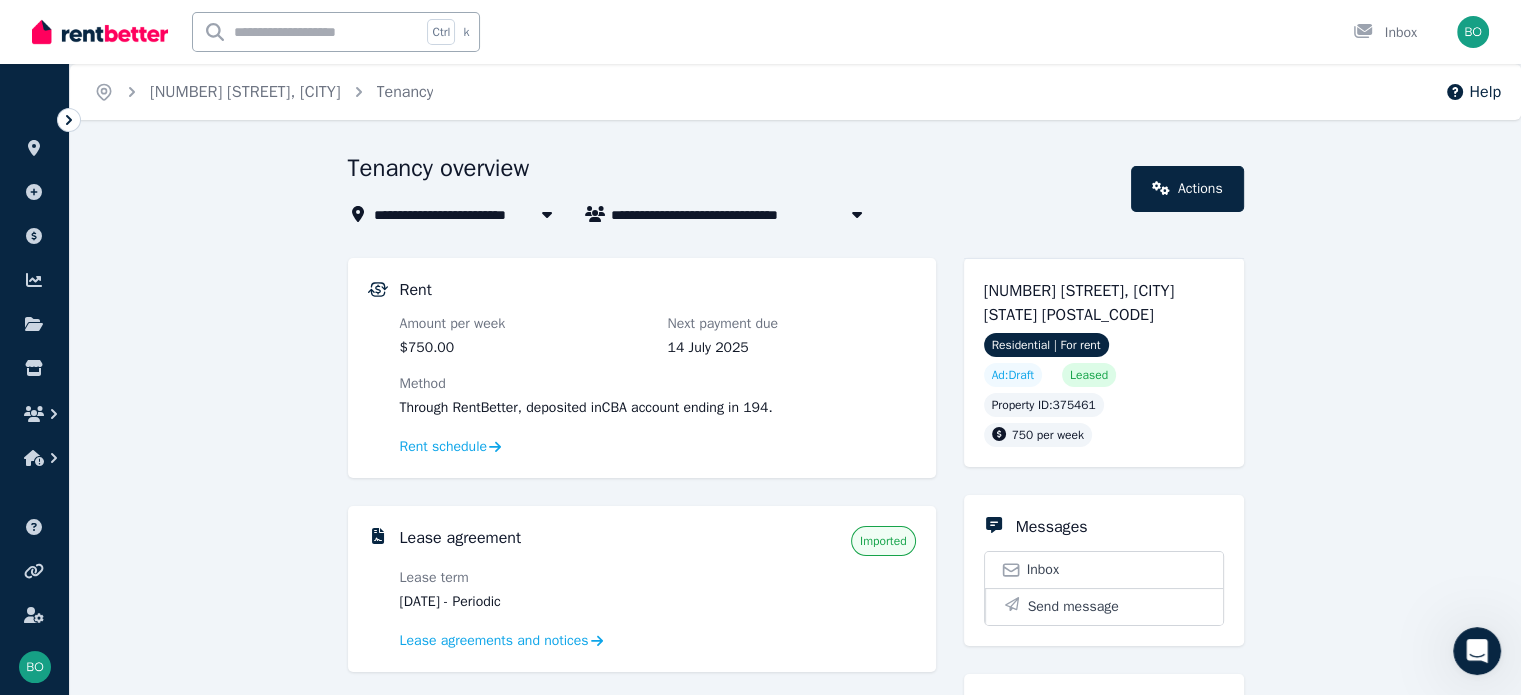 click 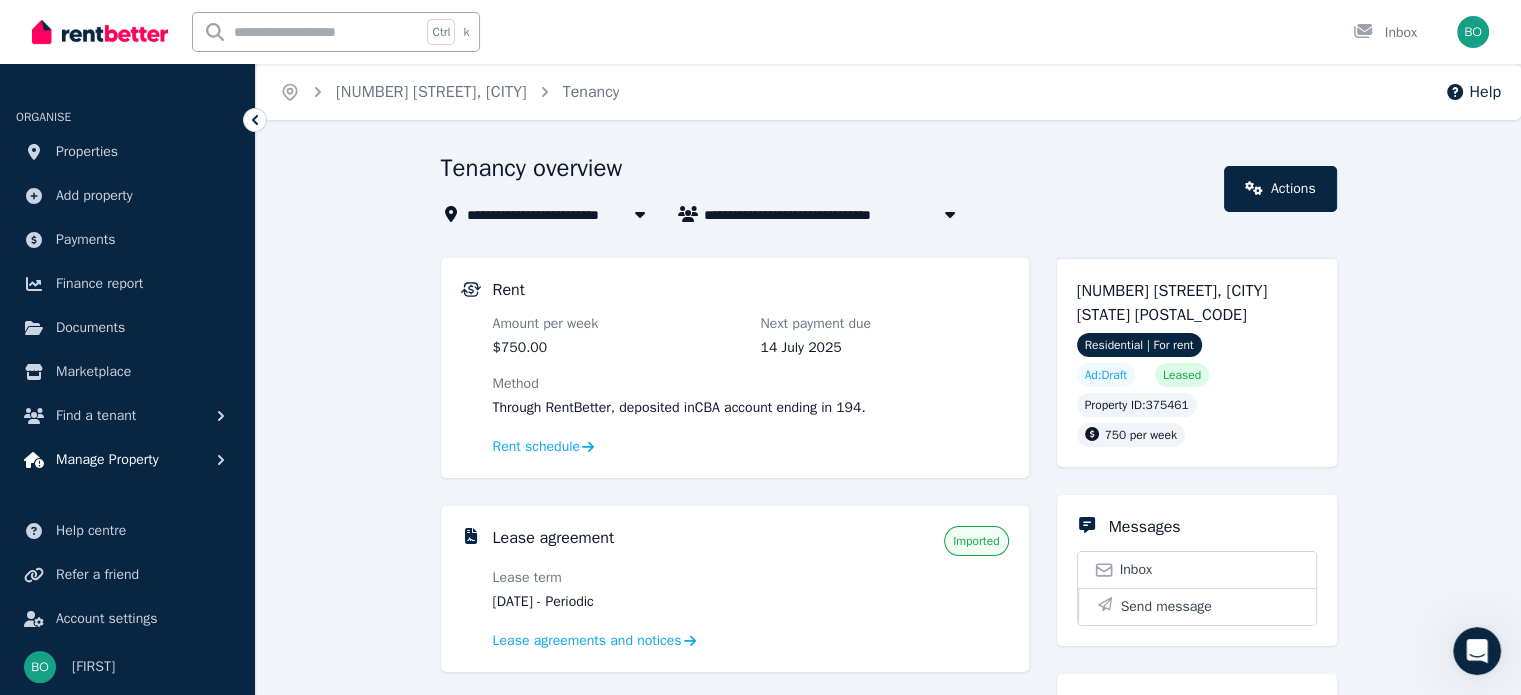 click on "Manage Property" at bounding box center [107, 460] 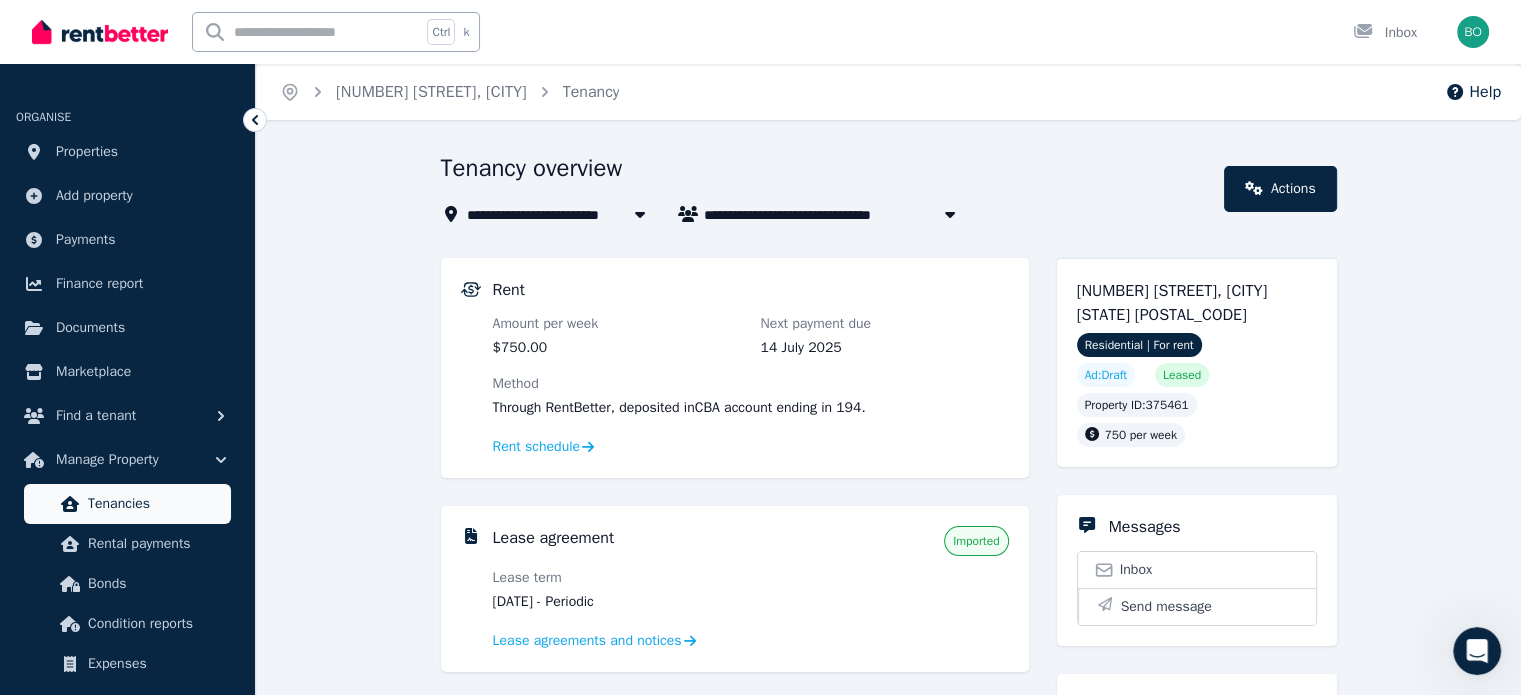 click on "Tenancies" at bounding box center (155, 504) 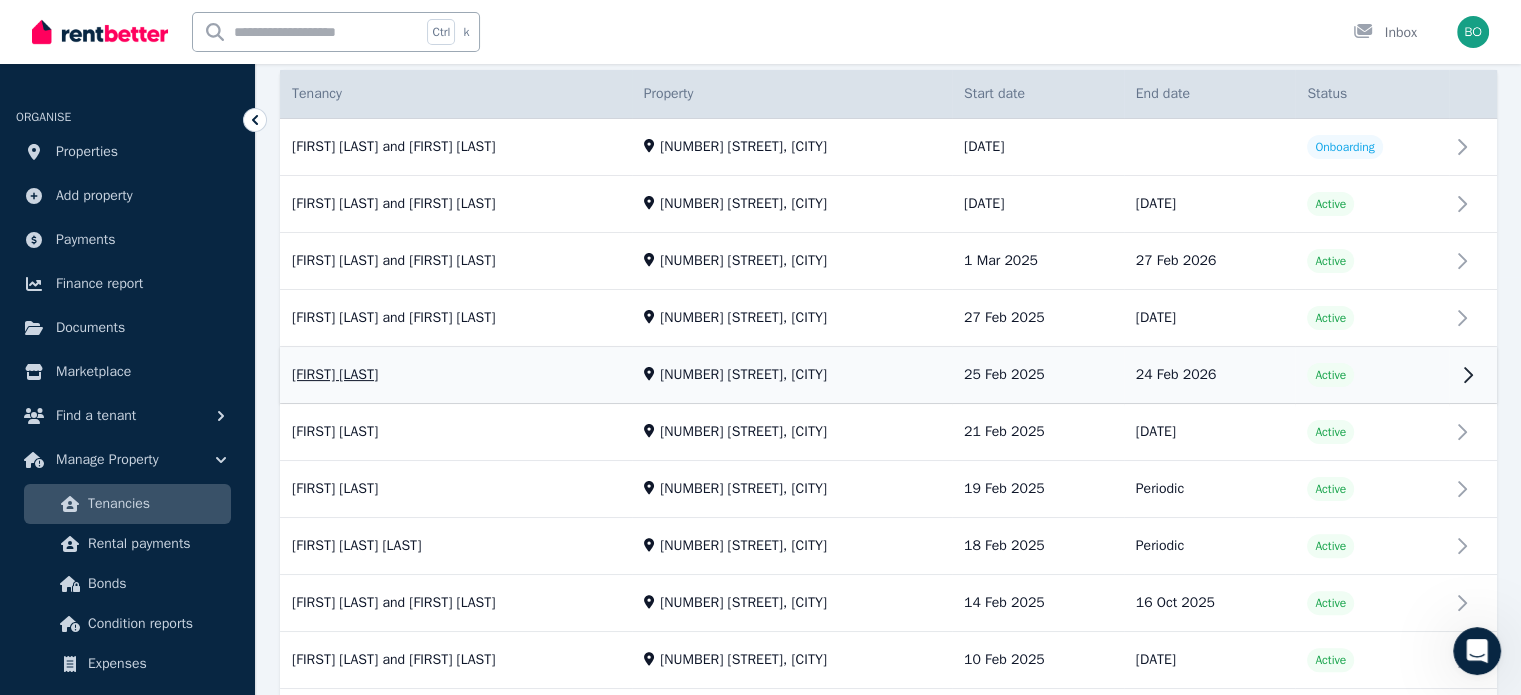 scroll, scrollTop: 537, scrollLeft: 0, axis: vertical 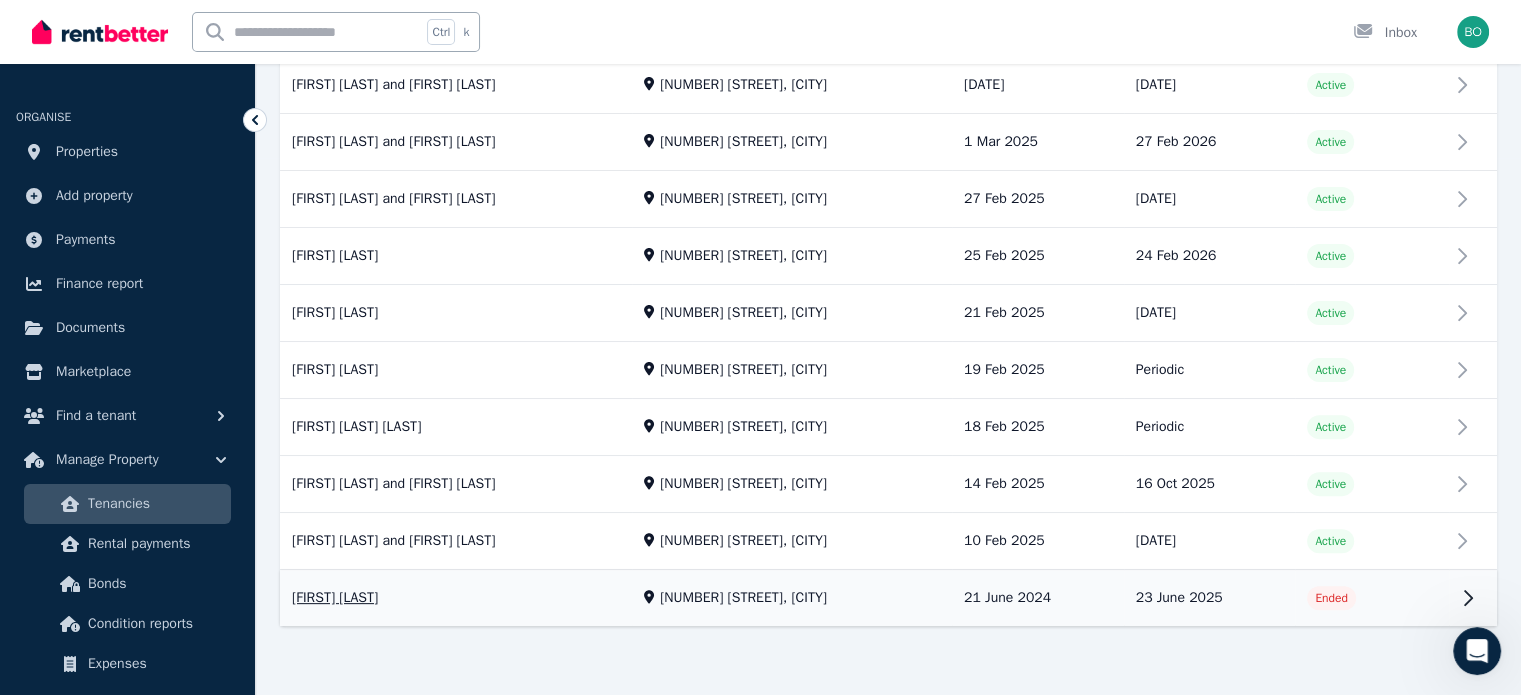 click on "View property details" at bounding box center [888, 599] 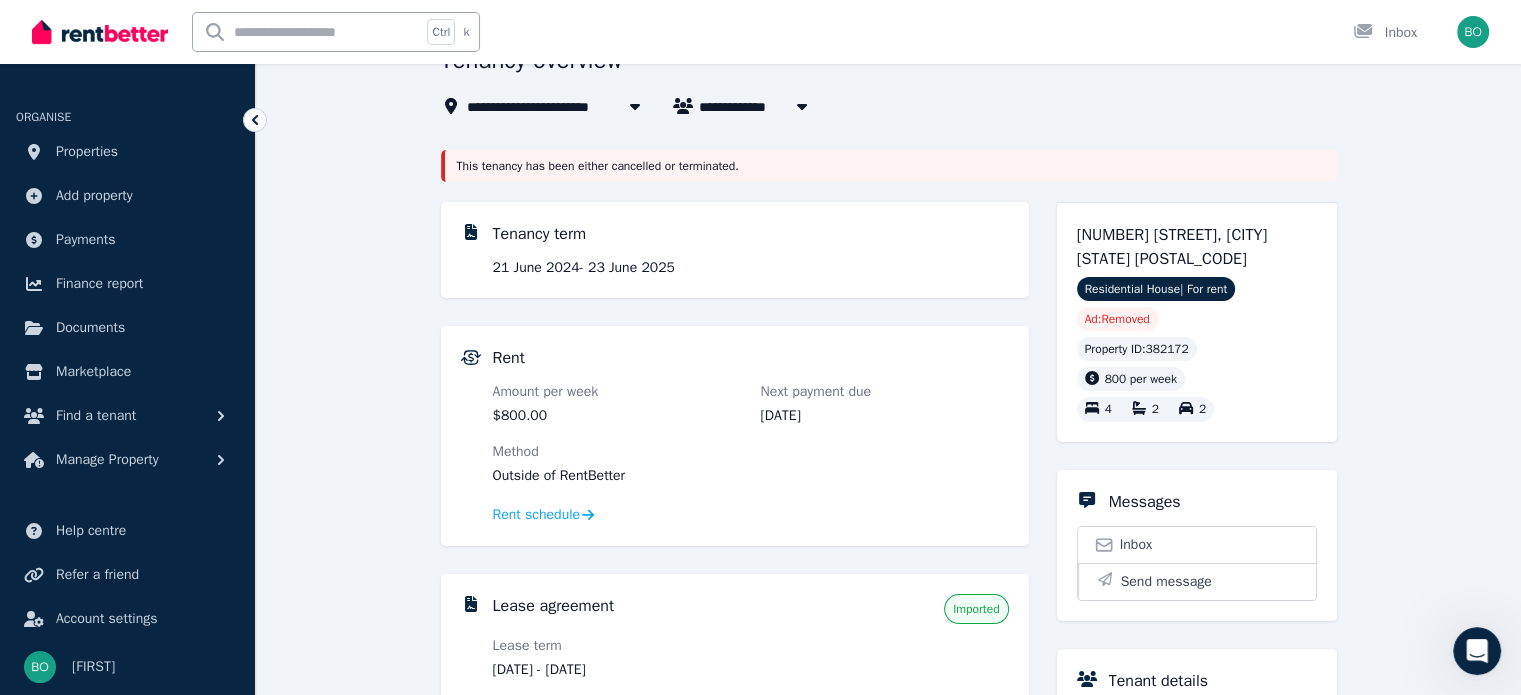 scroll, scrollTop: 0, scrollLeft: 0, axis: both 